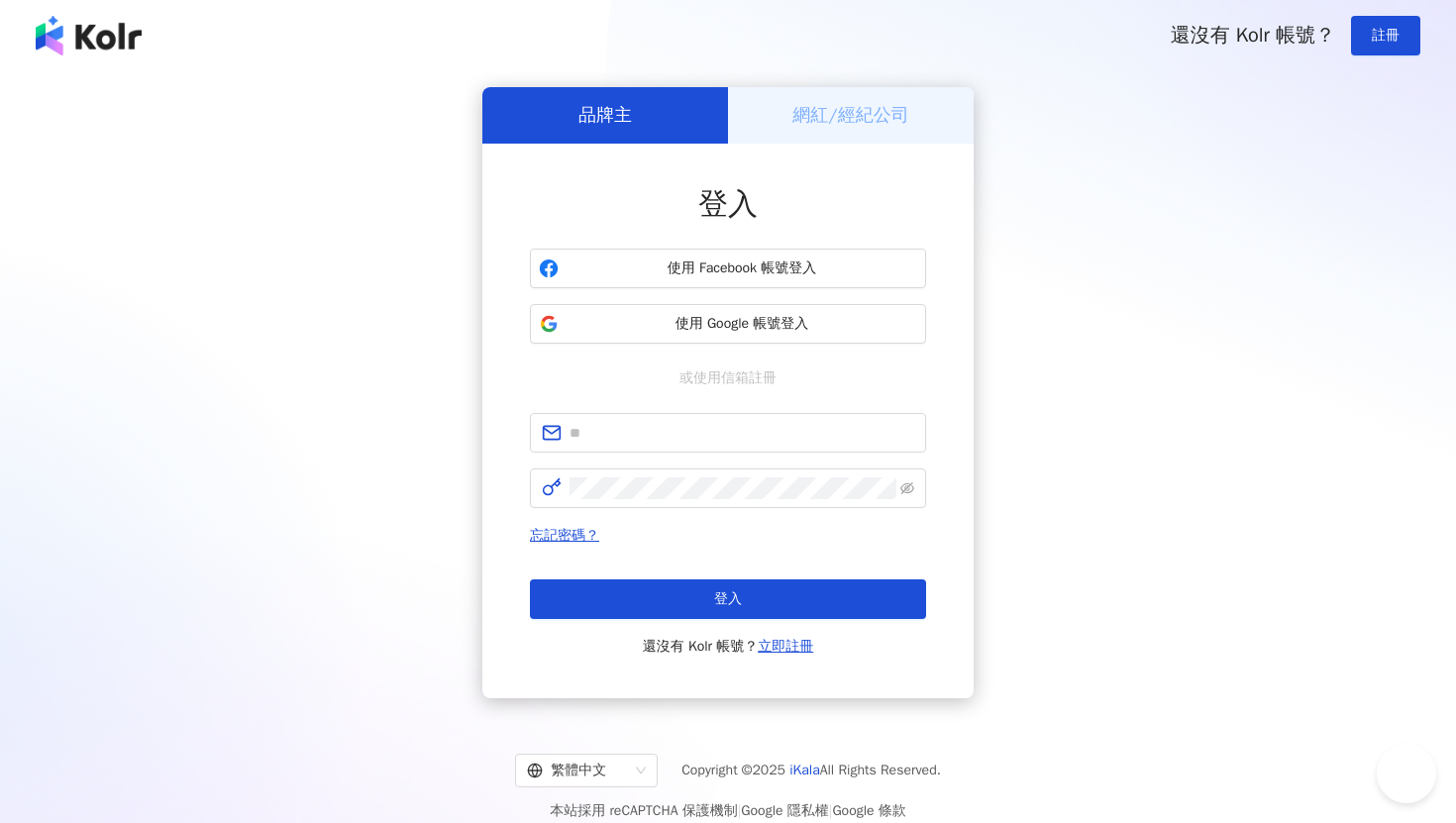 scroll, scrollTop: 0, scrollLeft: 0, axis: both 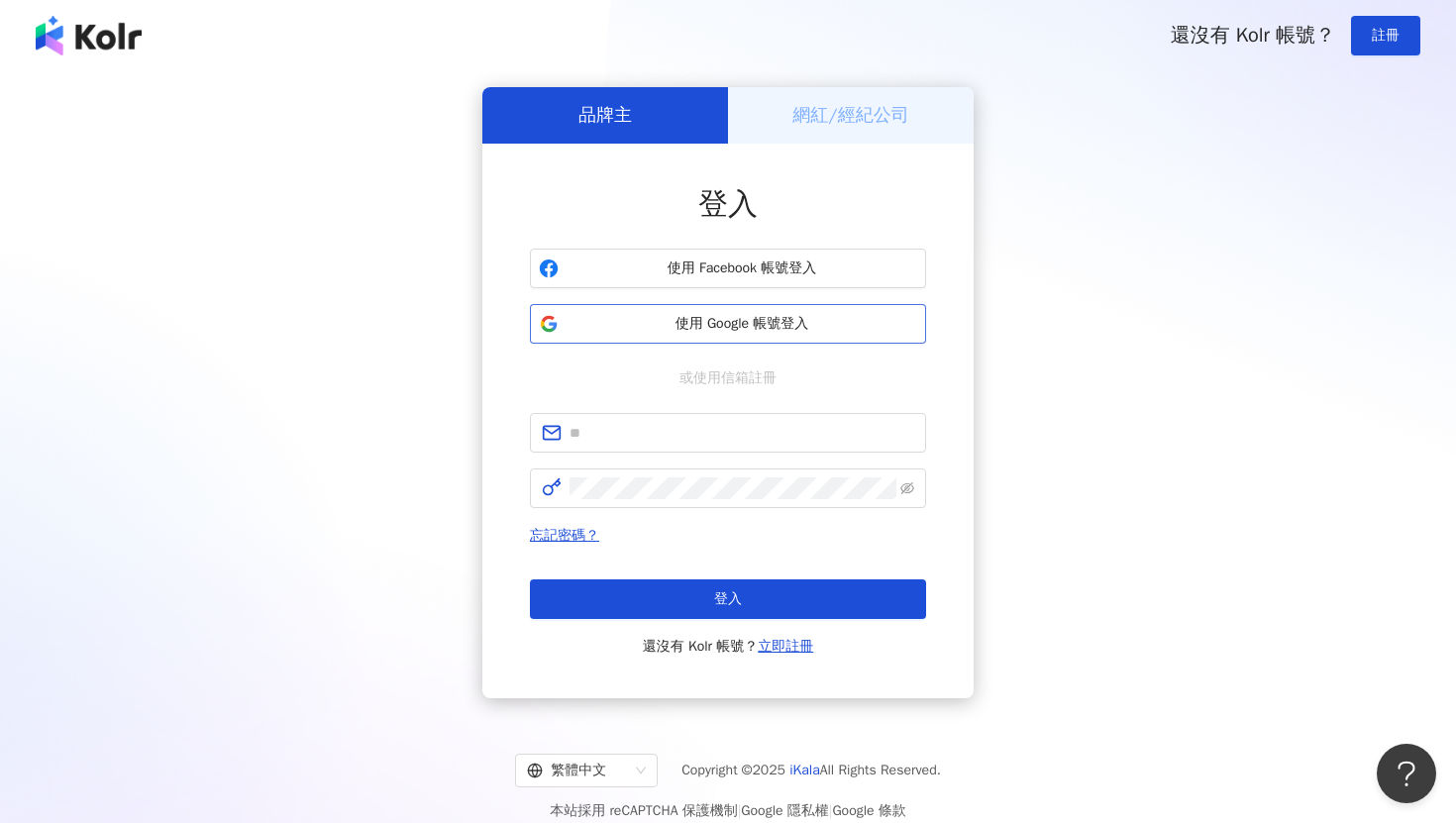 drag, startPoint x: 874, startPoint y: 263, endPoint x: 871, endPoint y: 317, distance: 54.08327 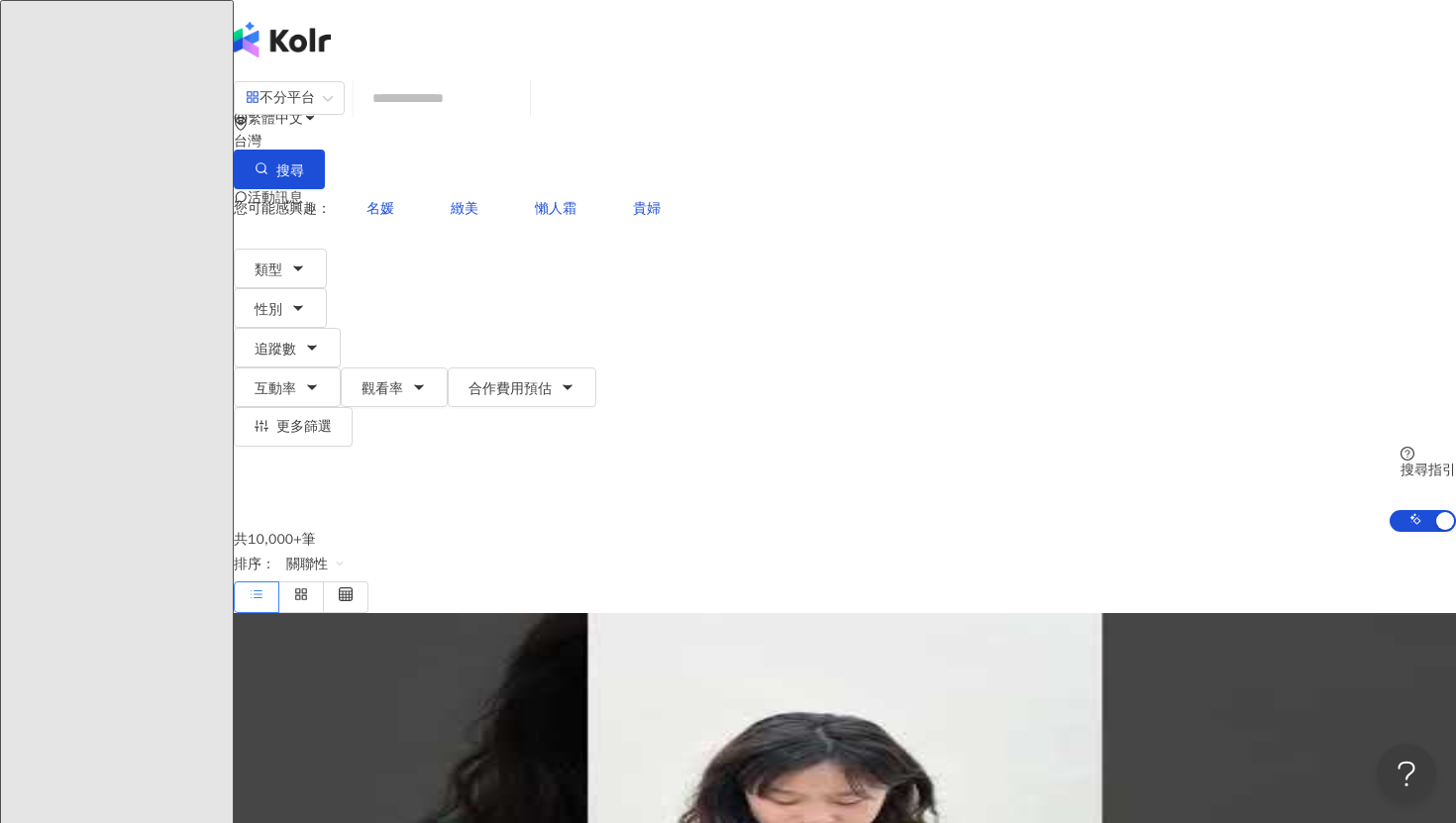 click on "資源庫" at bounding box center [116, 3680] 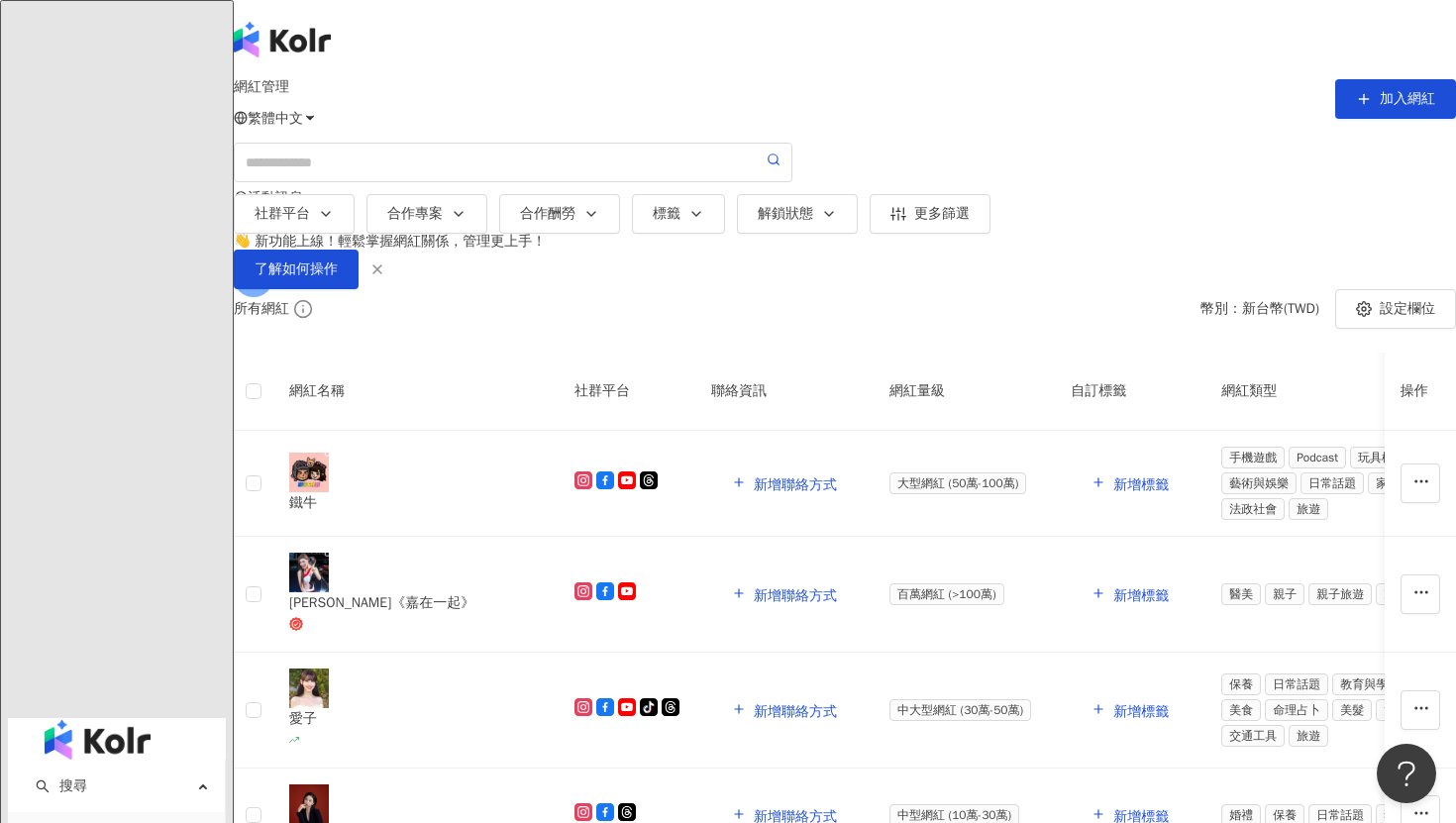 click on "網紅收藏" at bounding box center [133, 1060] 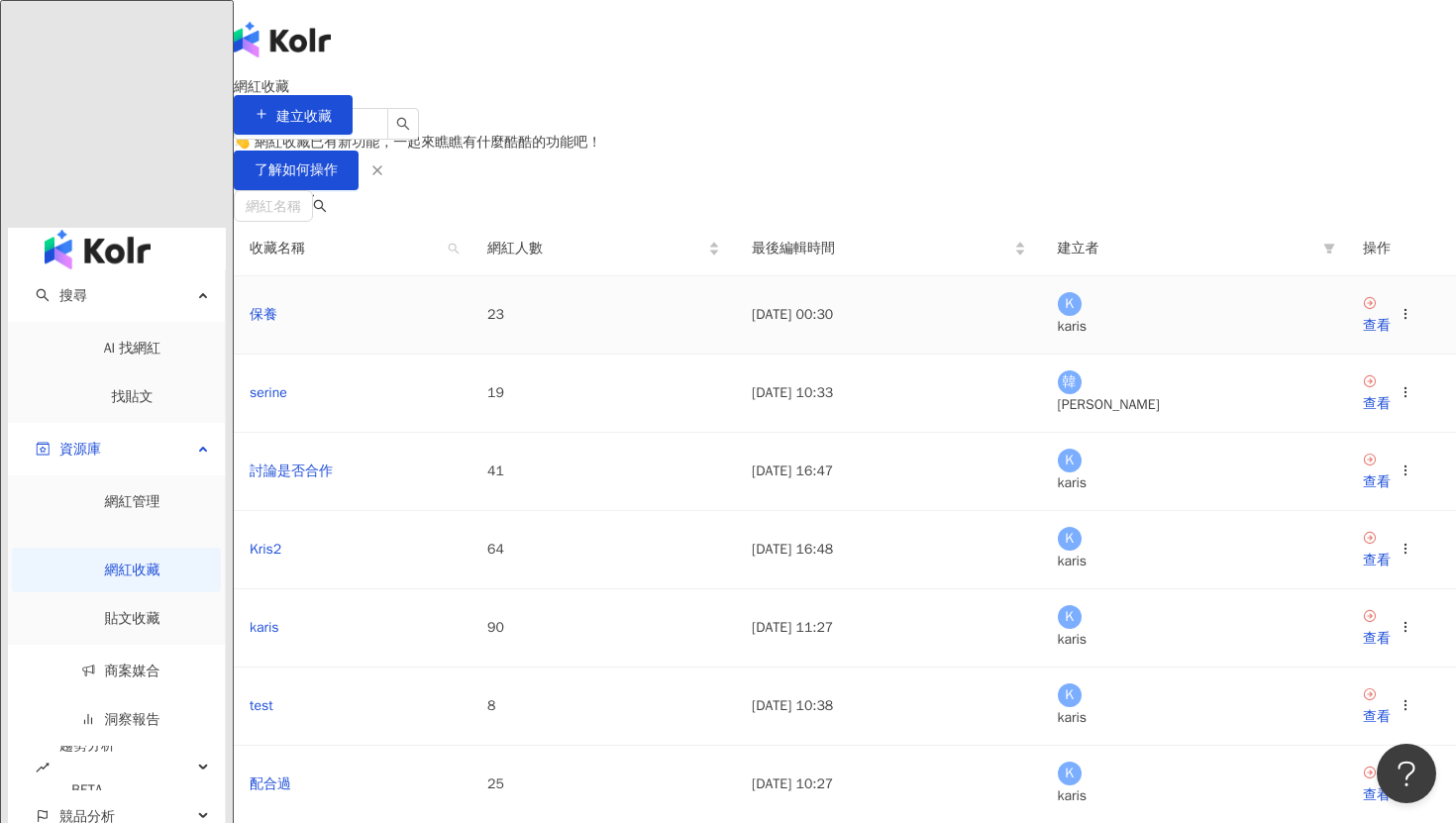 click on "保養" at bounding box center (353, 315) 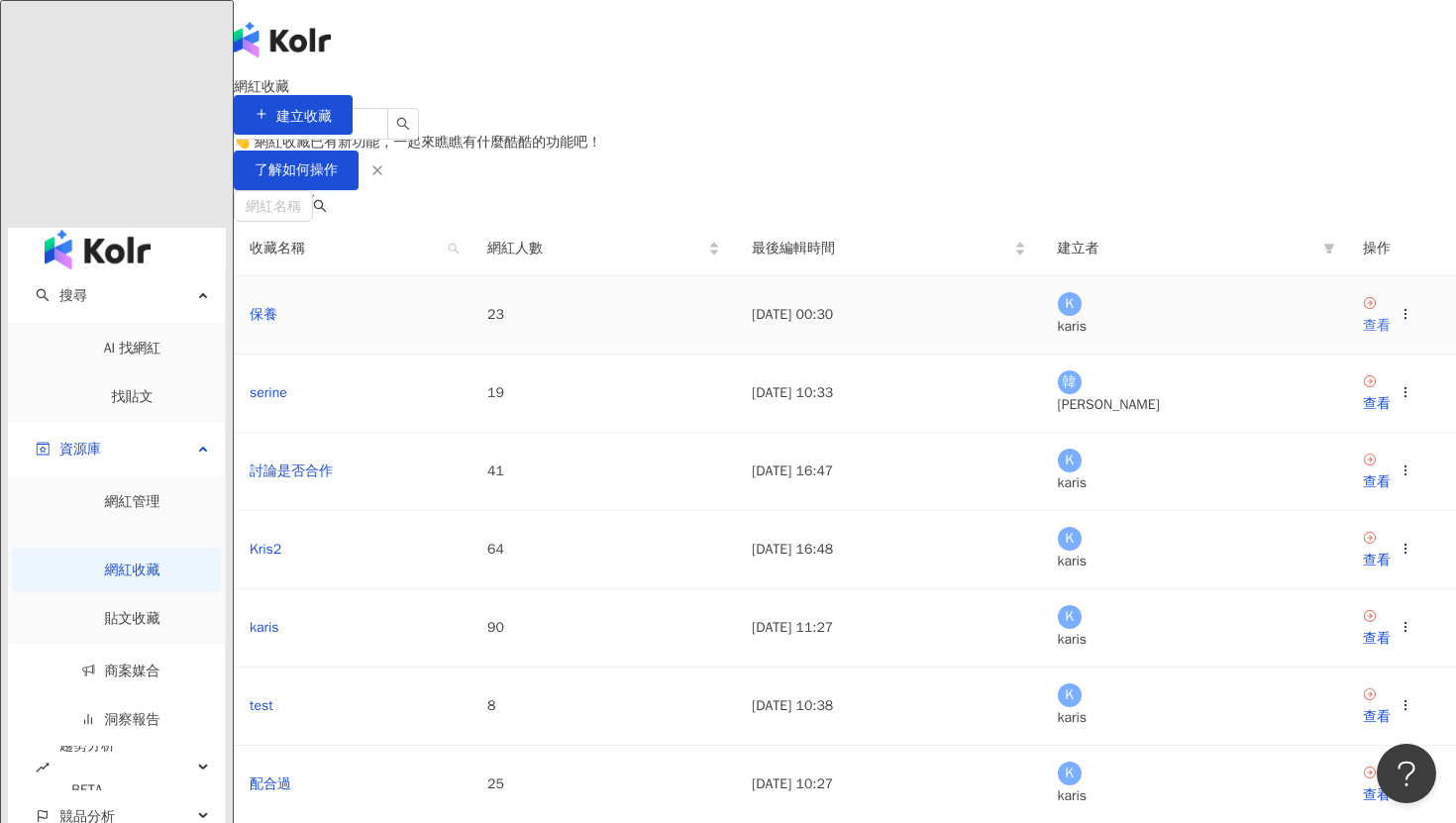 click on "查看" at bounding box center [1377, 326] 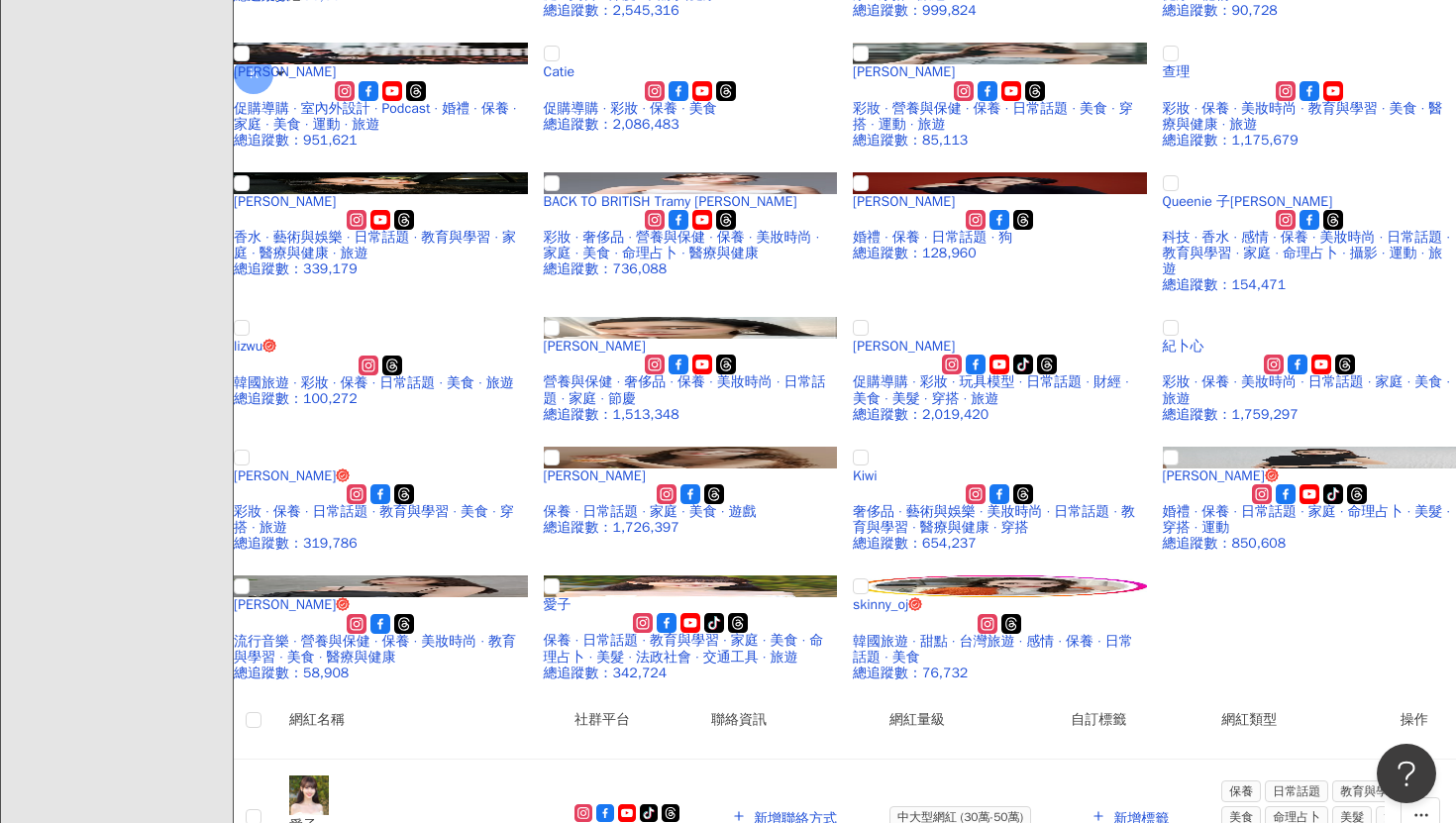 scroll, scrollTop: 2289, scrollLeft: 0, axis: vertical 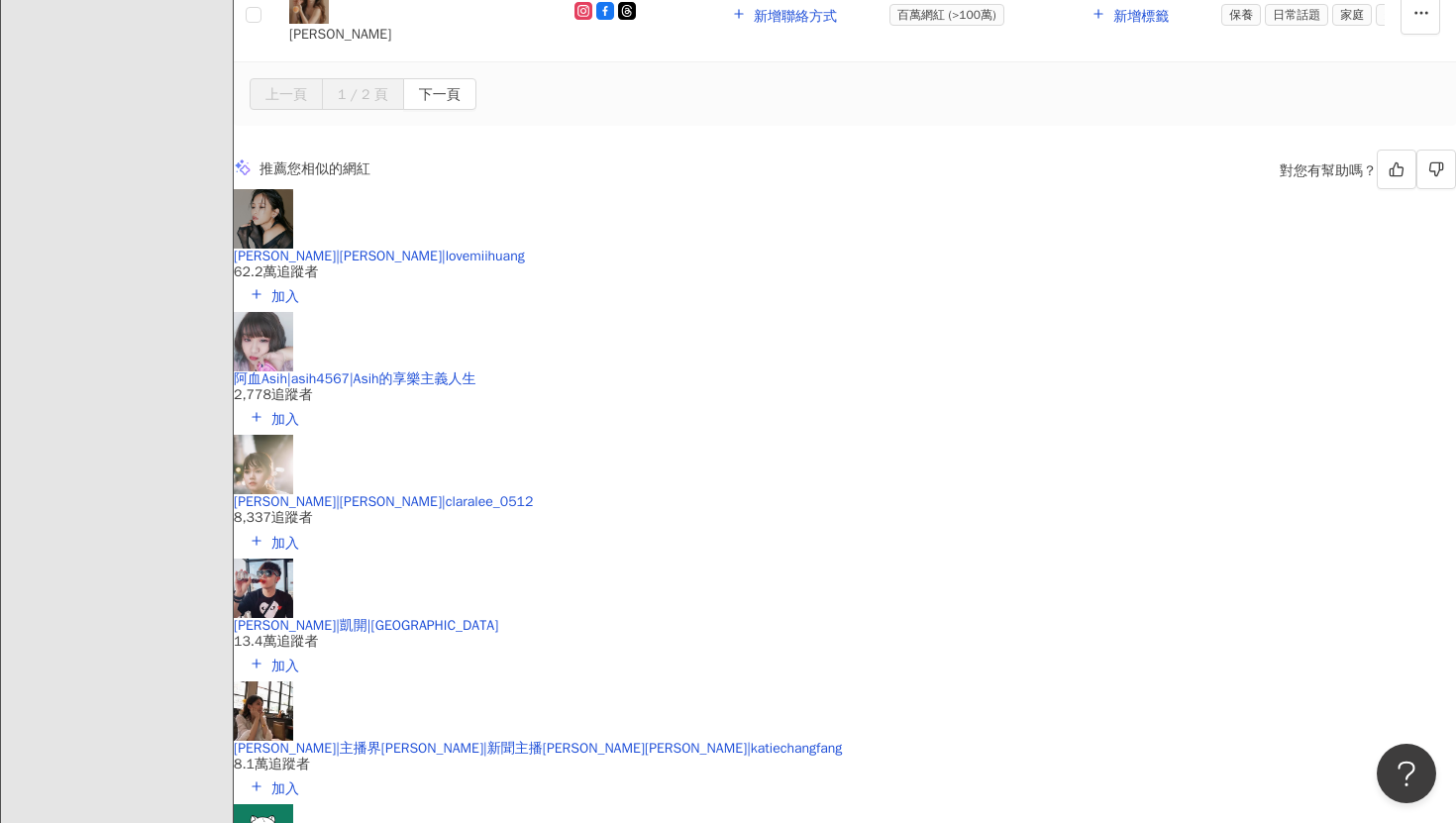 click on "趨勢分析 BETA" at bounding box center (116, -342) 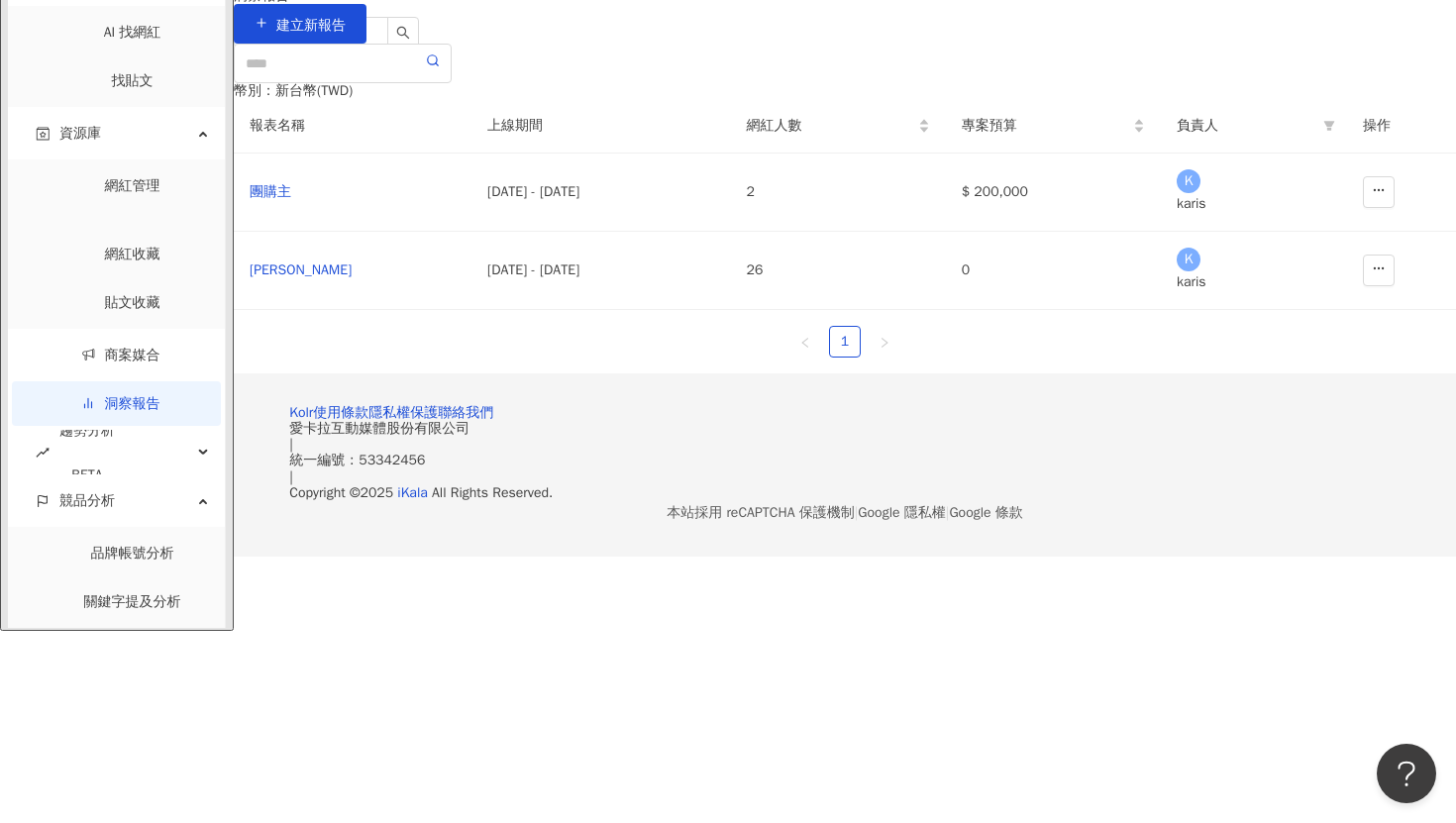 scroll, scrollTop: 0, scrollLeft: 0, axis: both 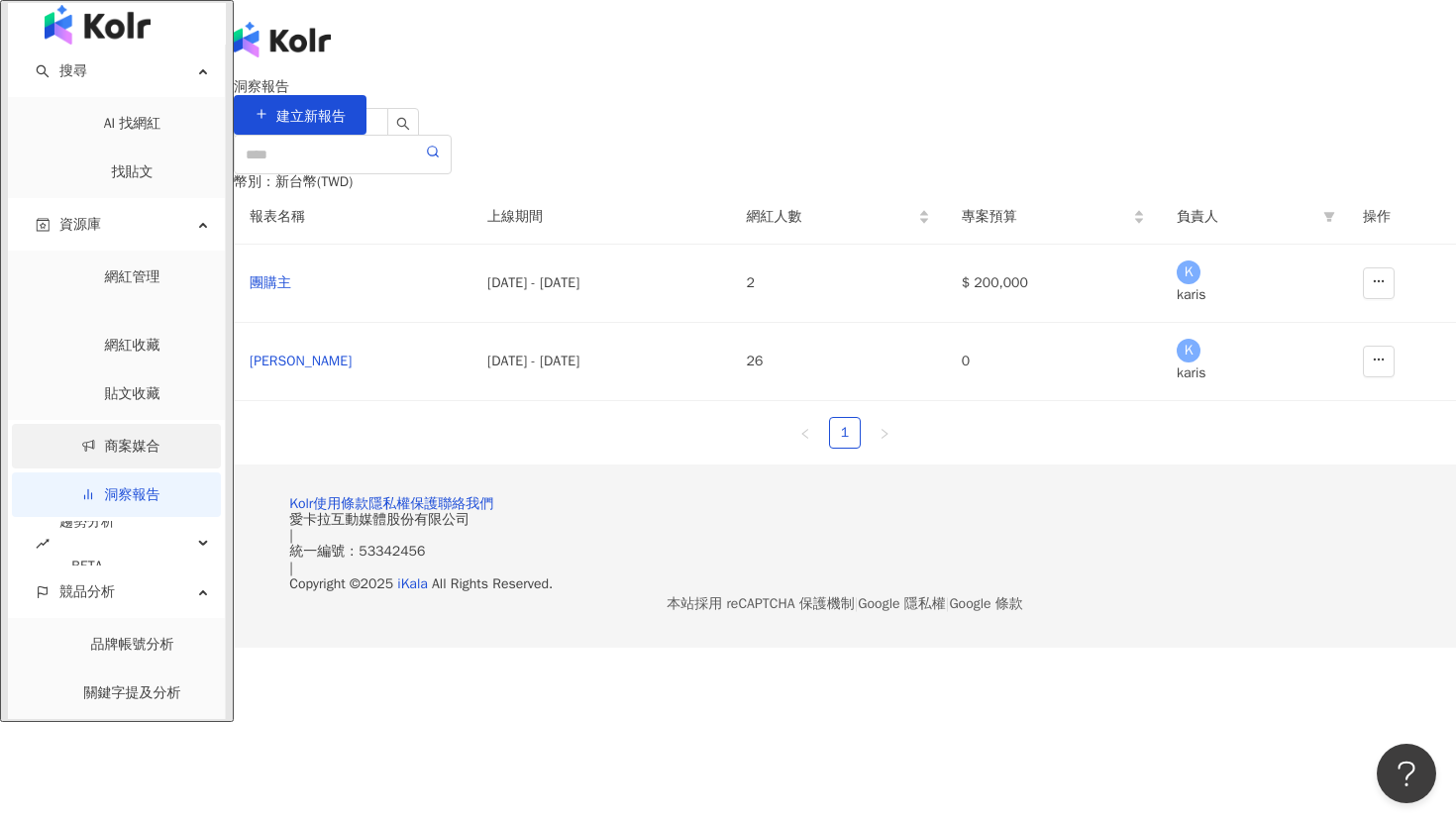 click on "商案媒合" at bounding box center [121, 446] 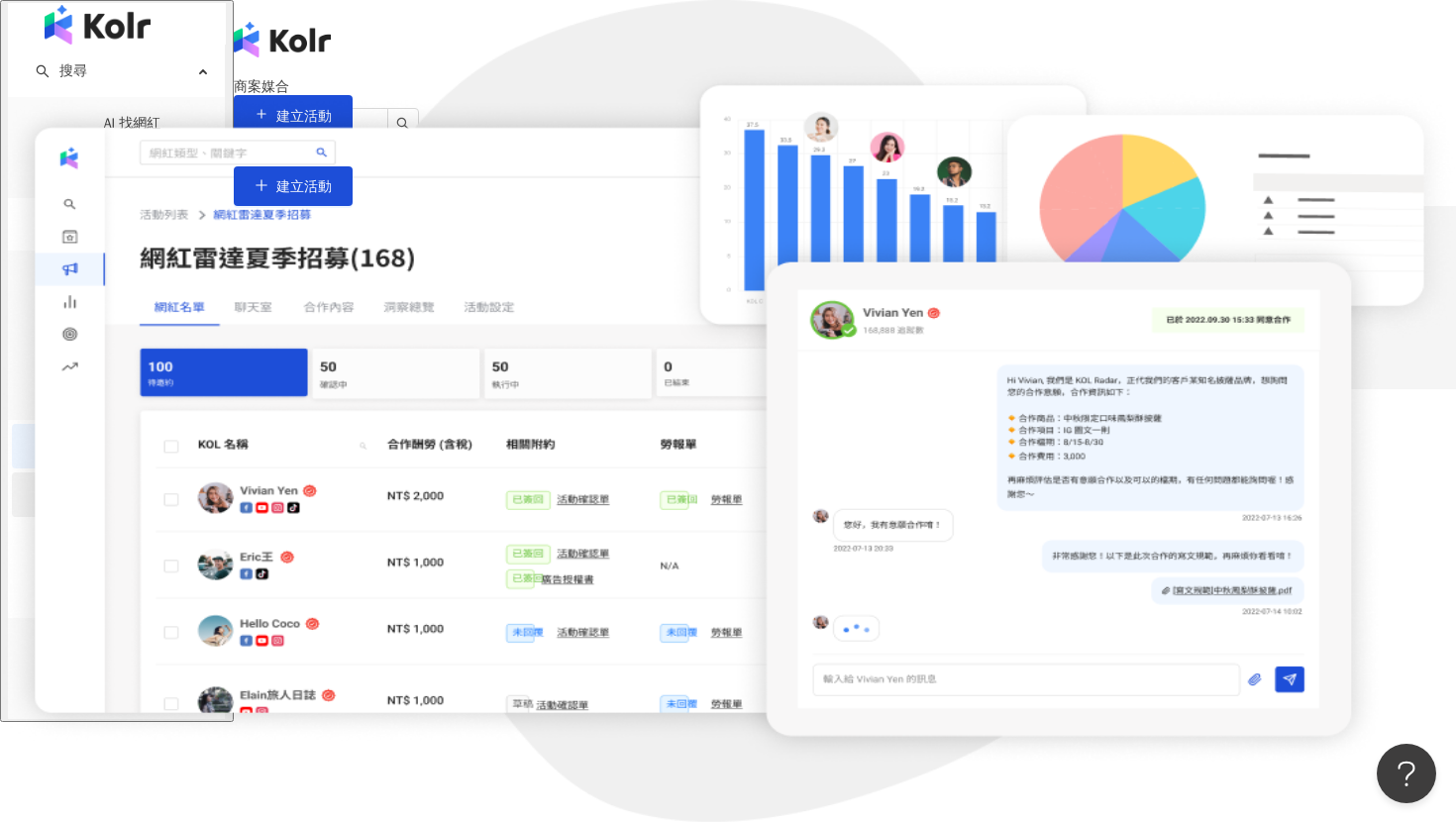 click on "洞察報告" at bounding box center (121, 494) 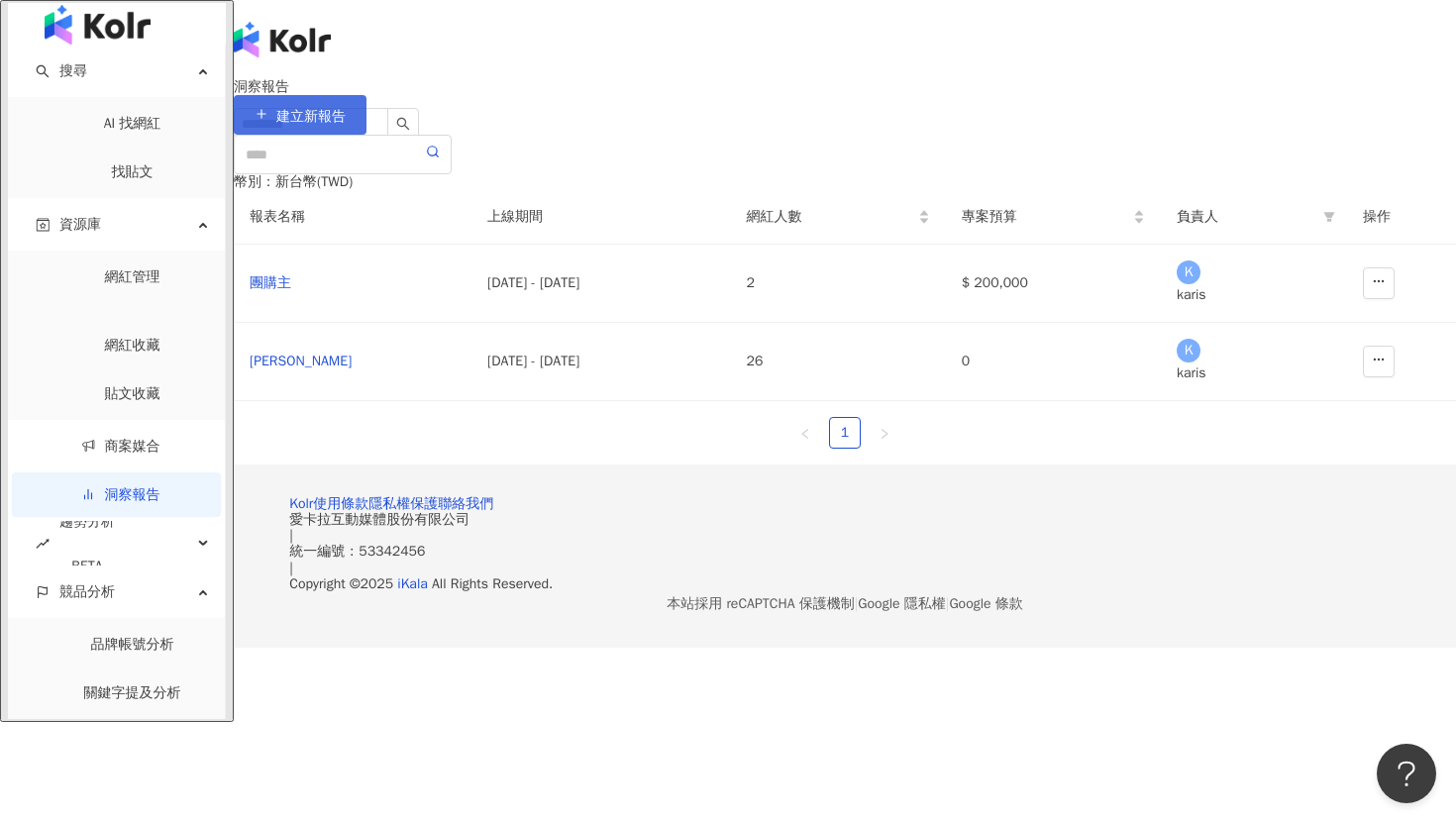 click on "建立新報告" at bounding box center [311, 117] 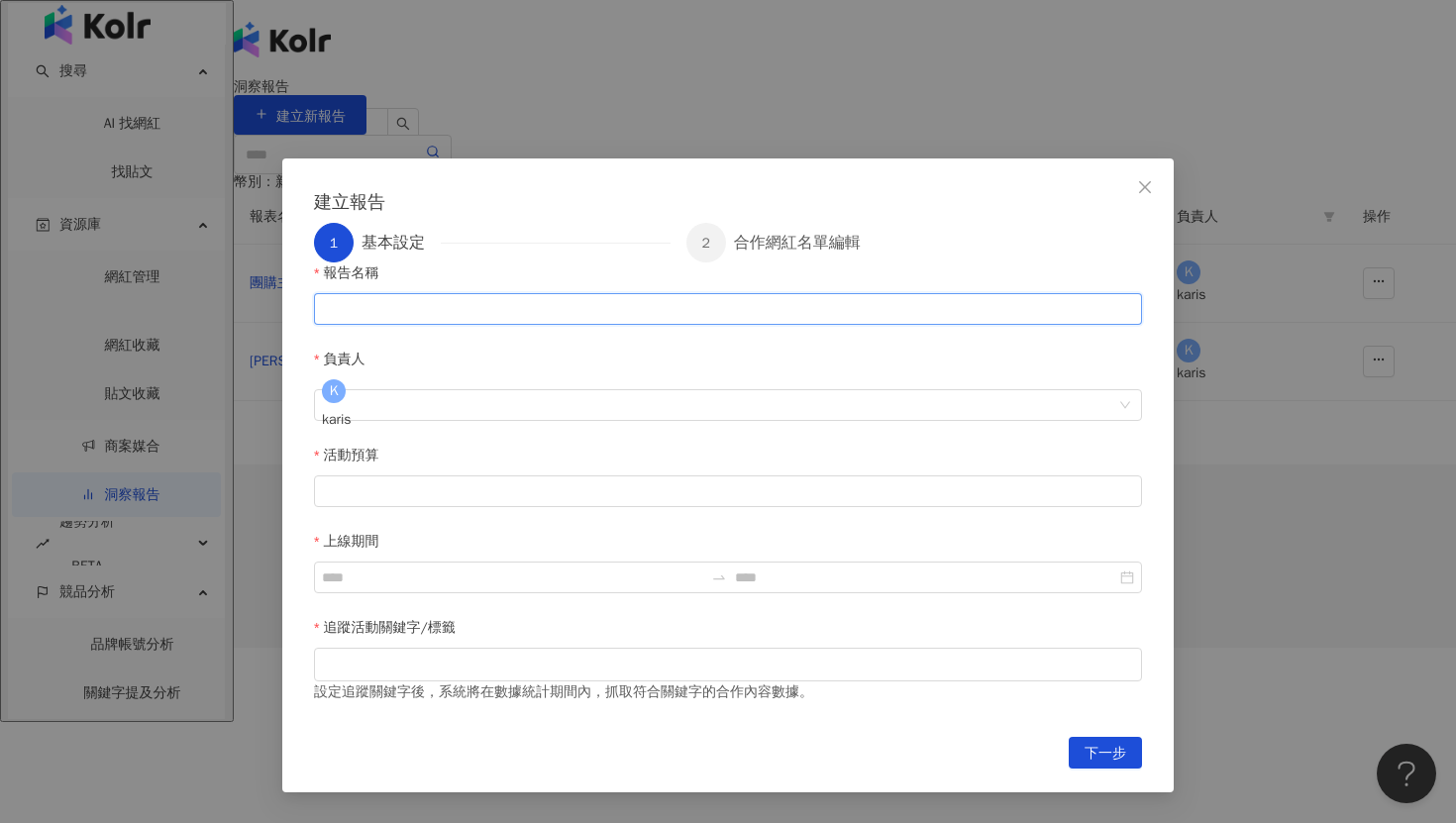 click on "報告名稱" at bounding box center (728, 309) 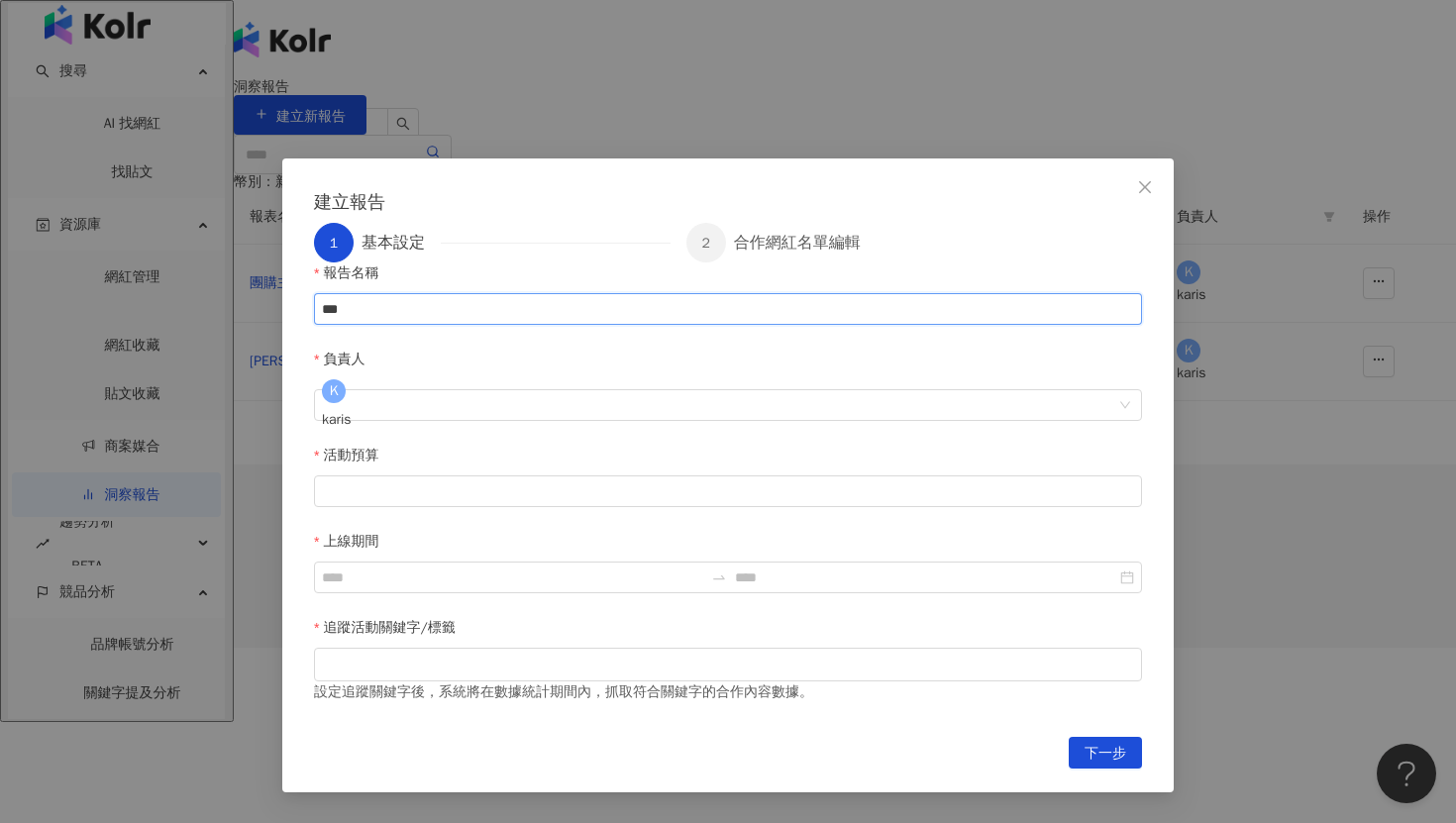 type on "****" 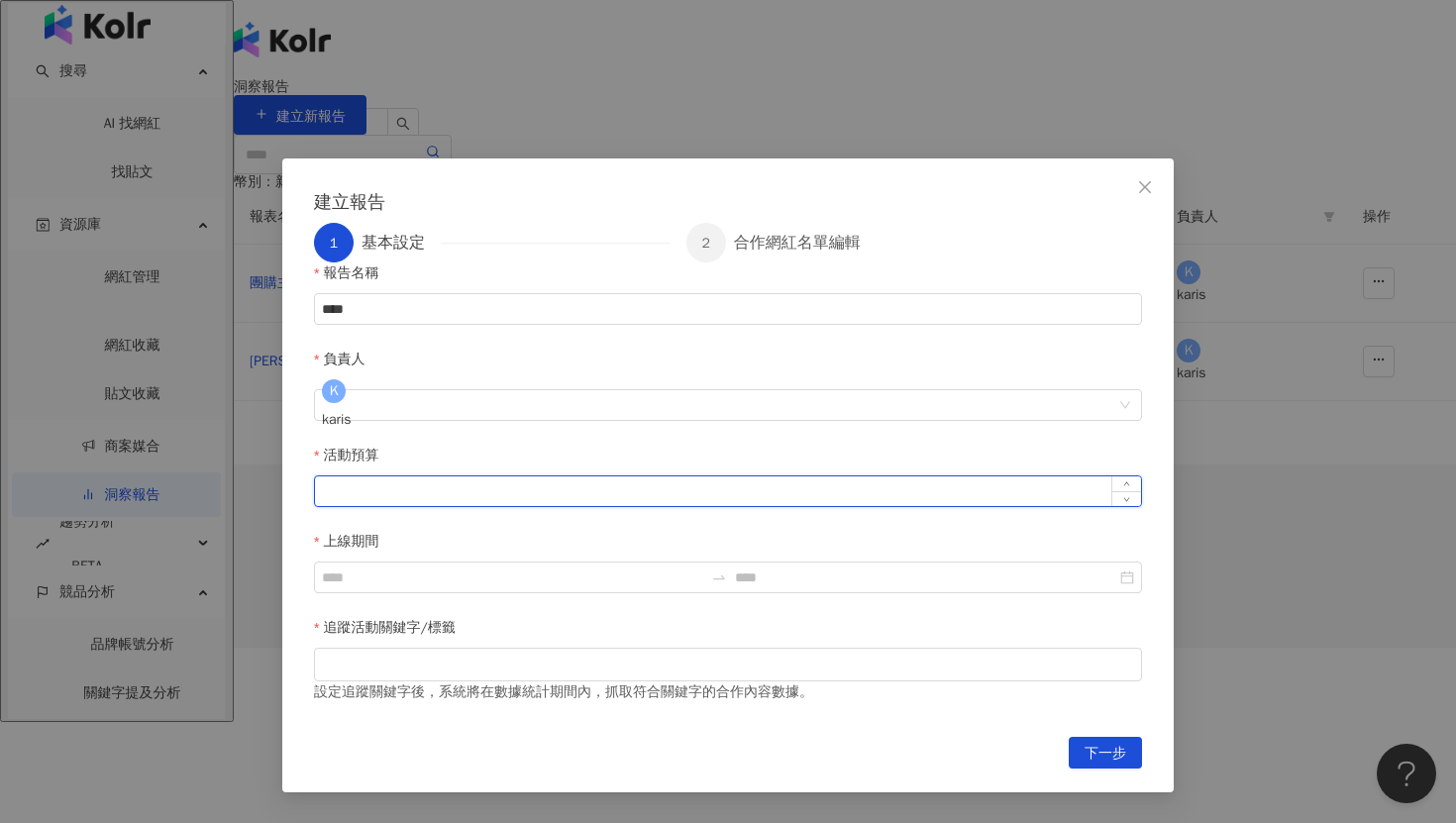 click on "活動預算" at bounding box center (728, 491) 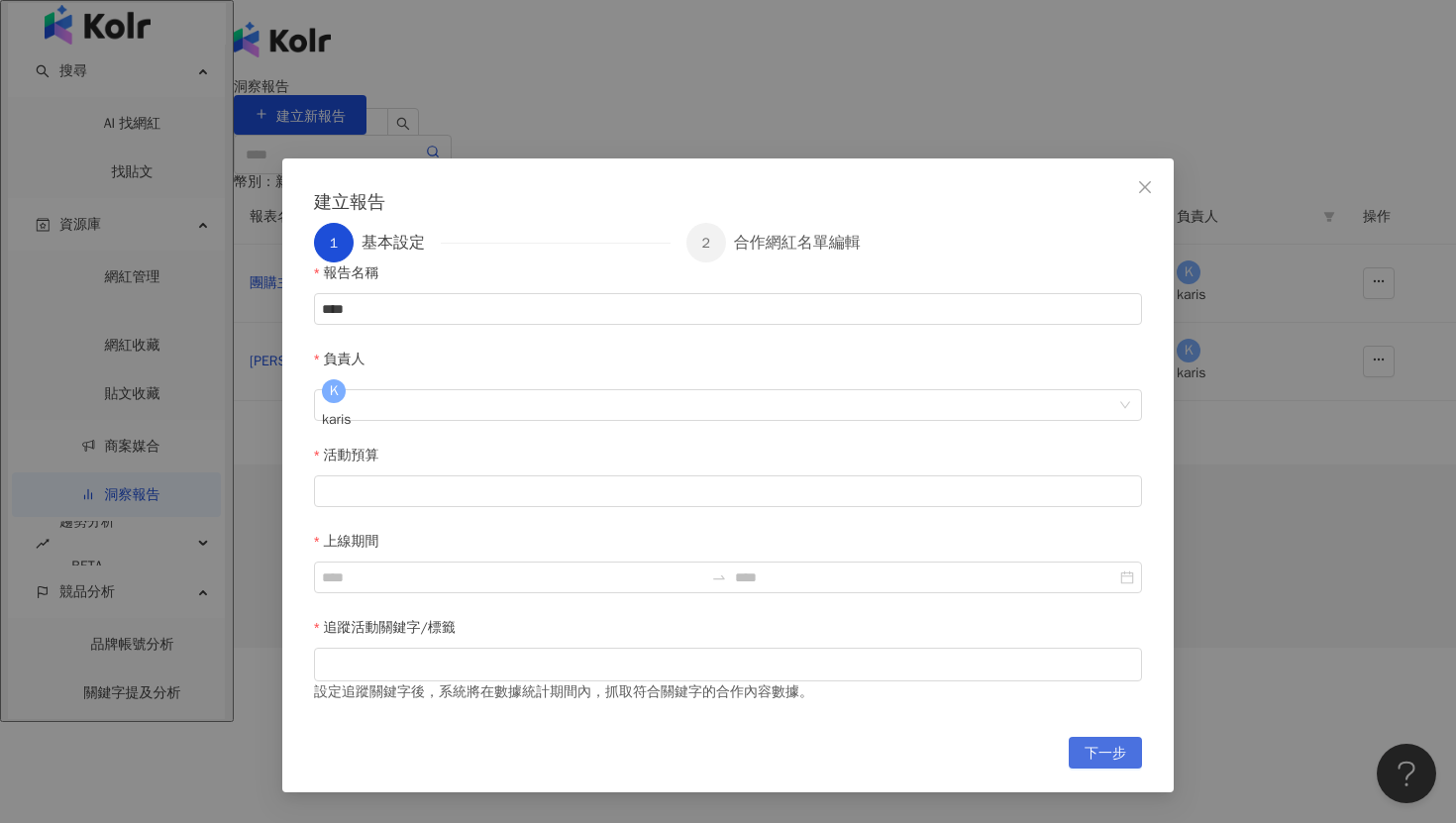 click on "下一步" at bounding box center [1105, 753] 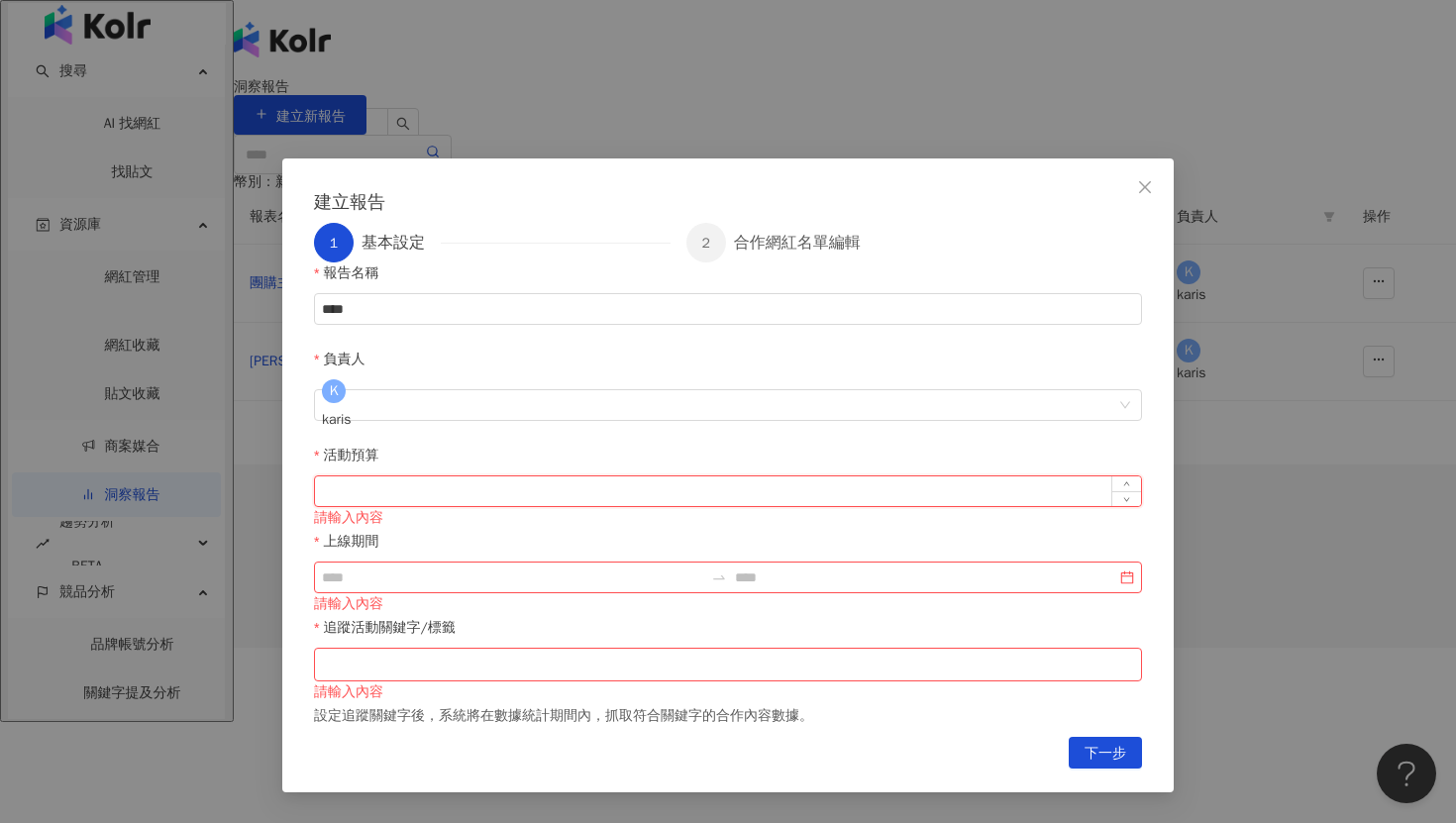 click on "活動預算" at bounding box center (728, 491) 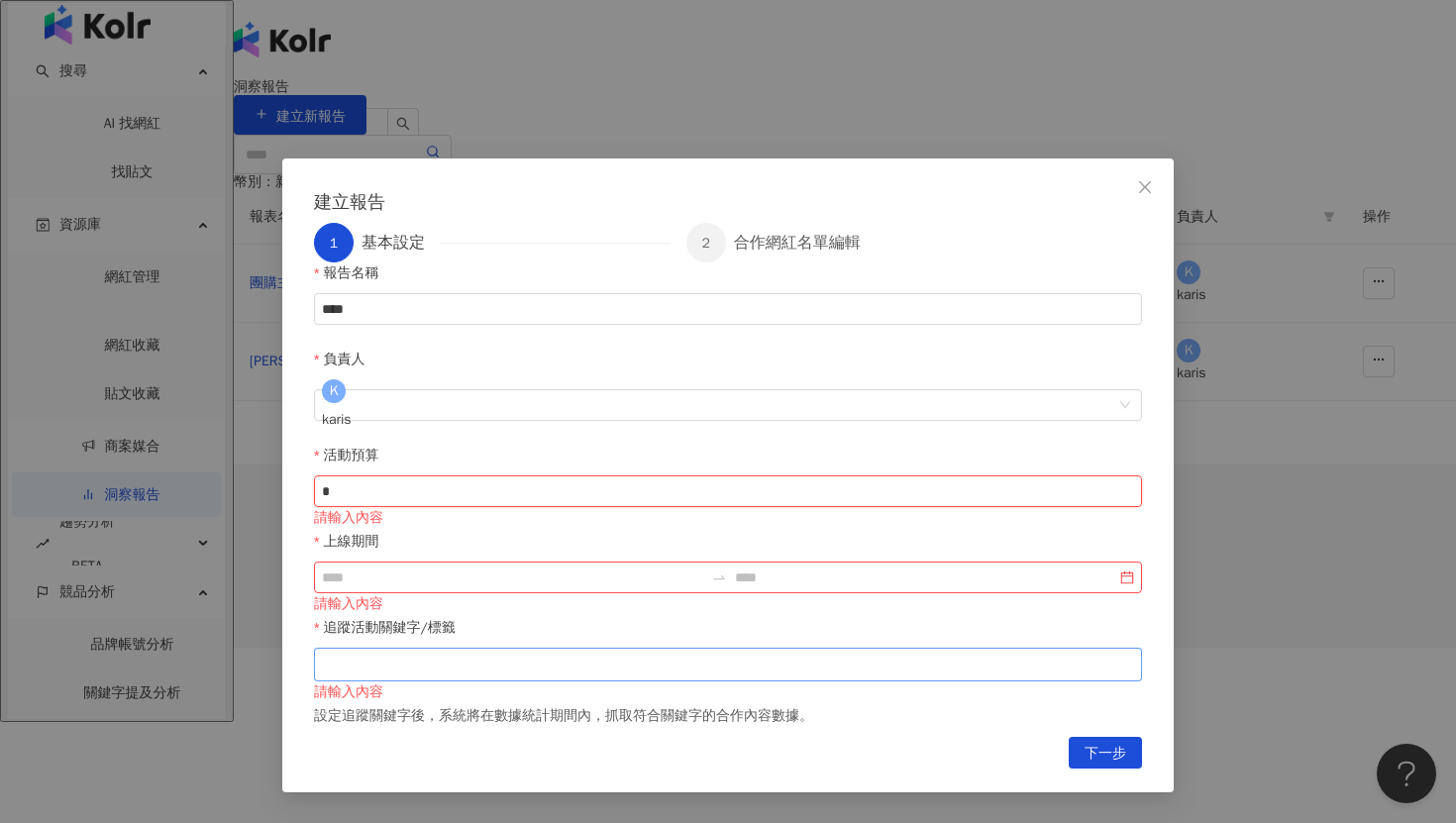 click at bounding box center [728, 665] 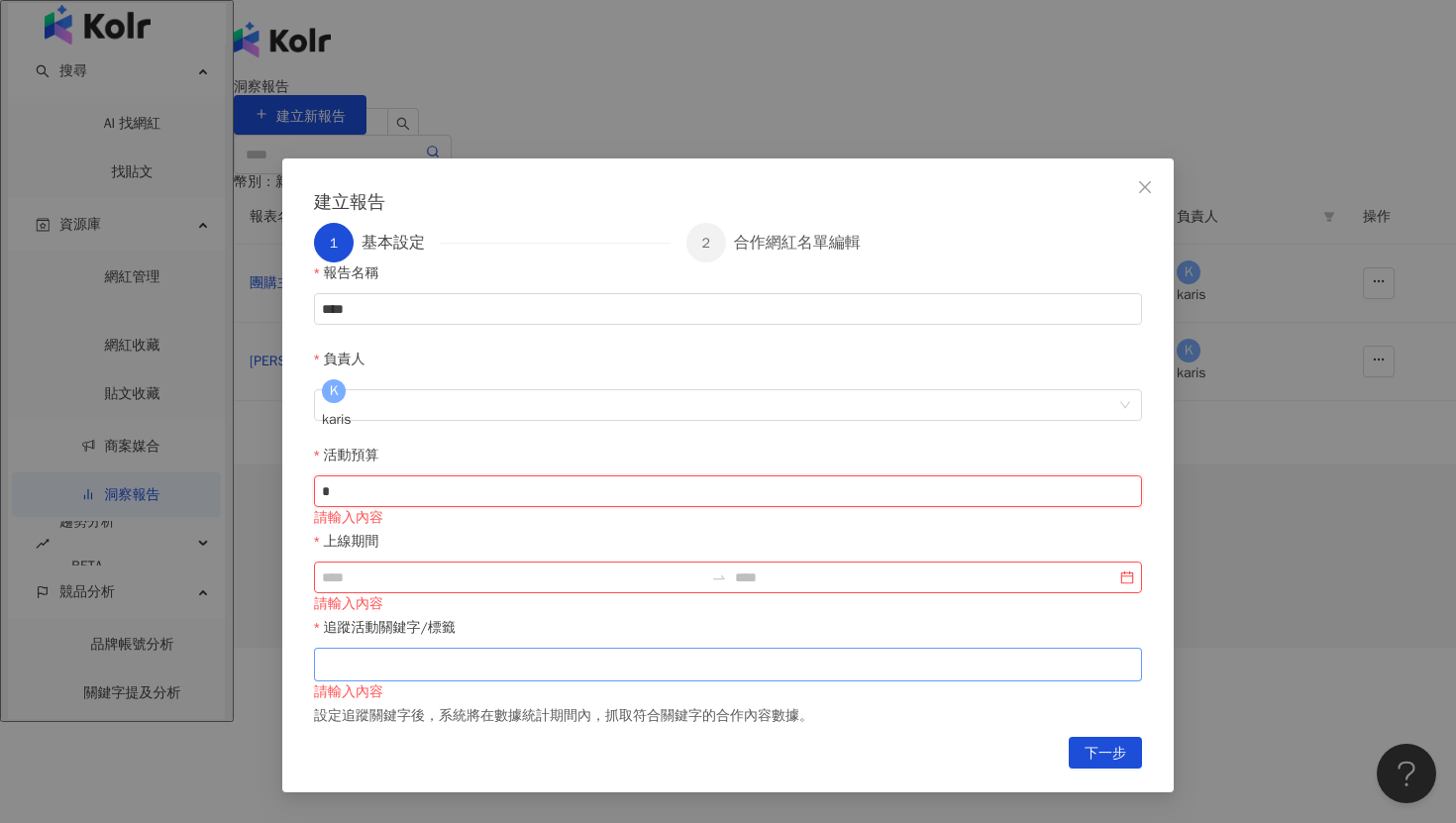 type on "*" 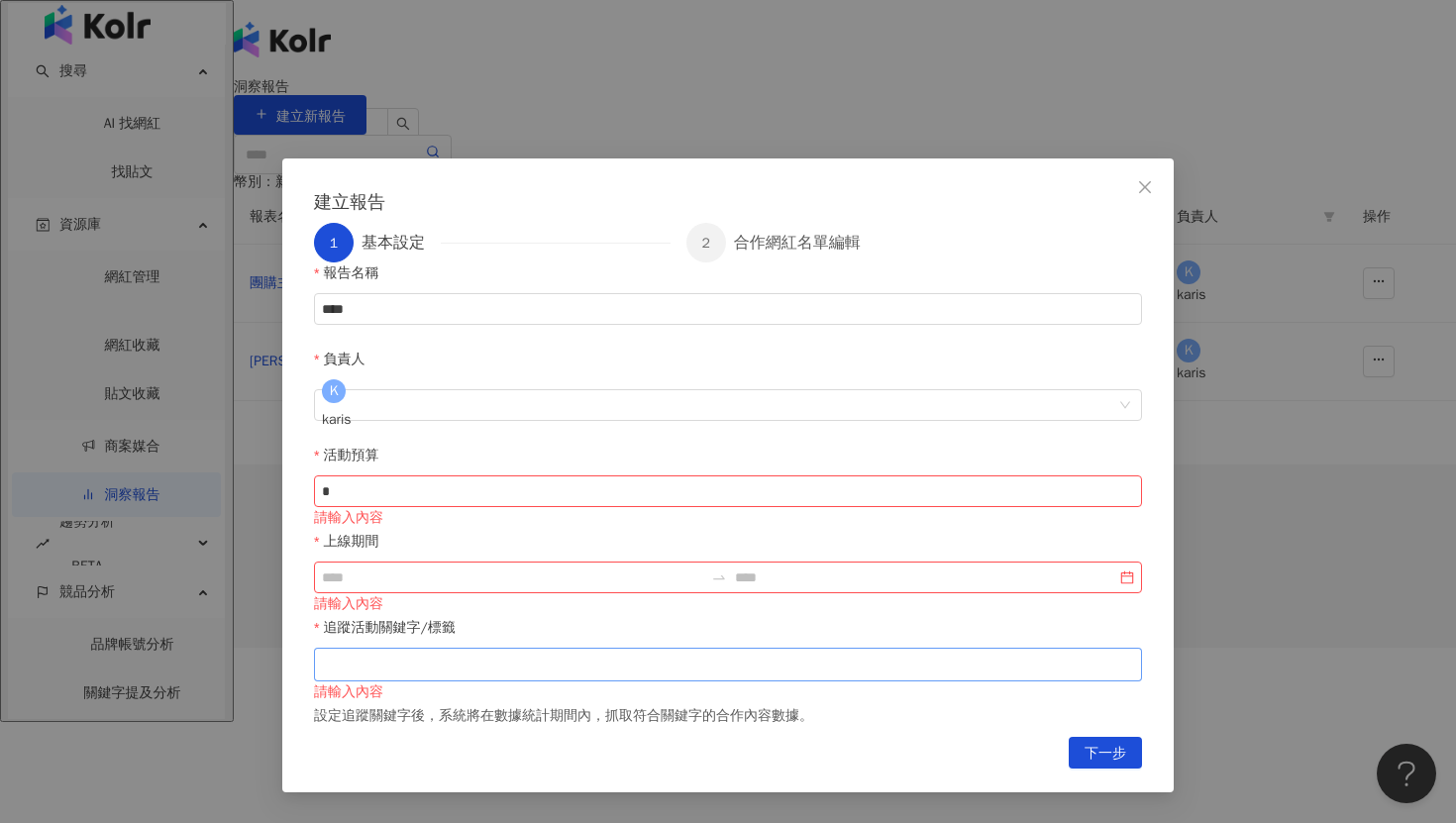 type 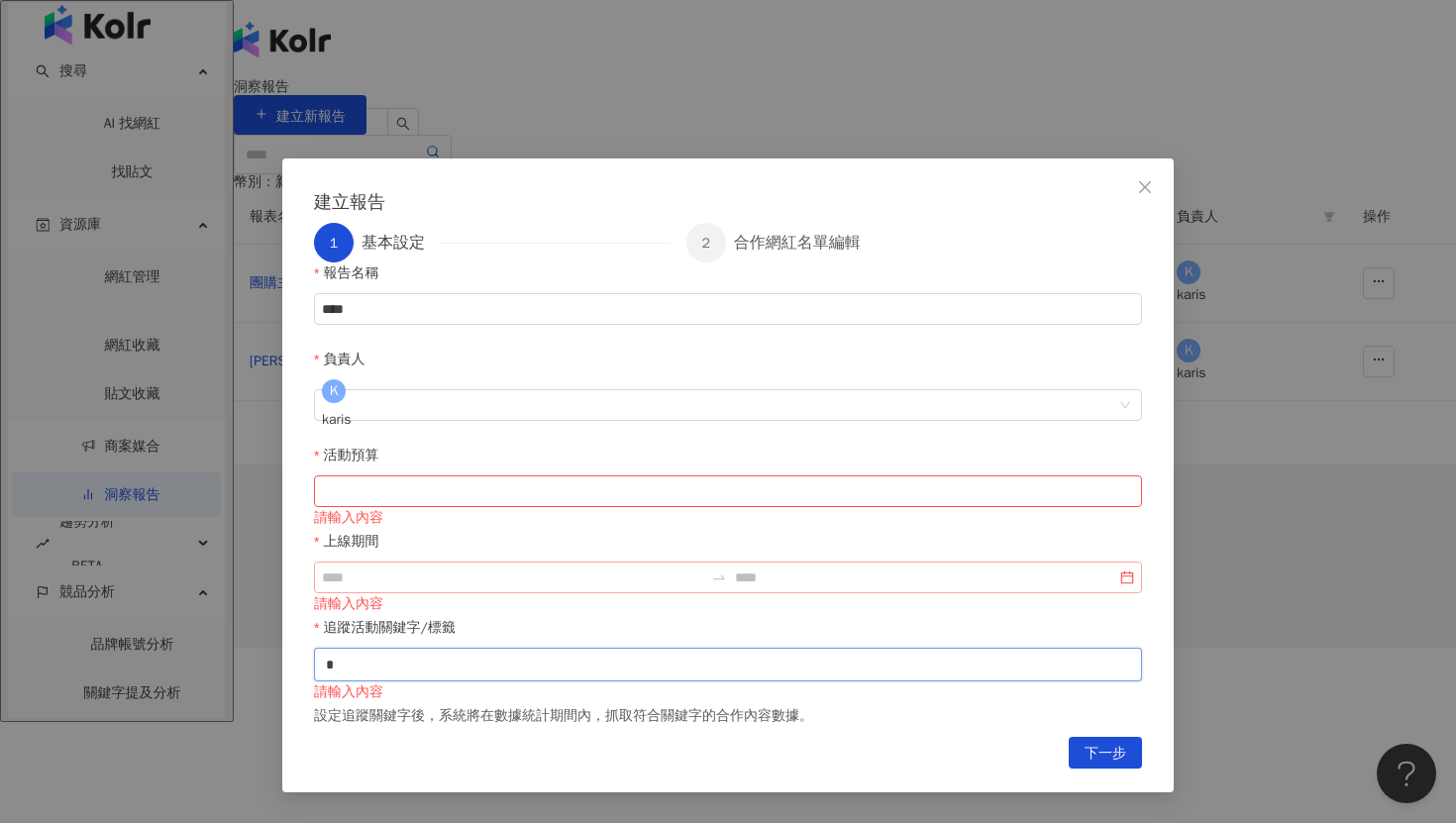type on "*" 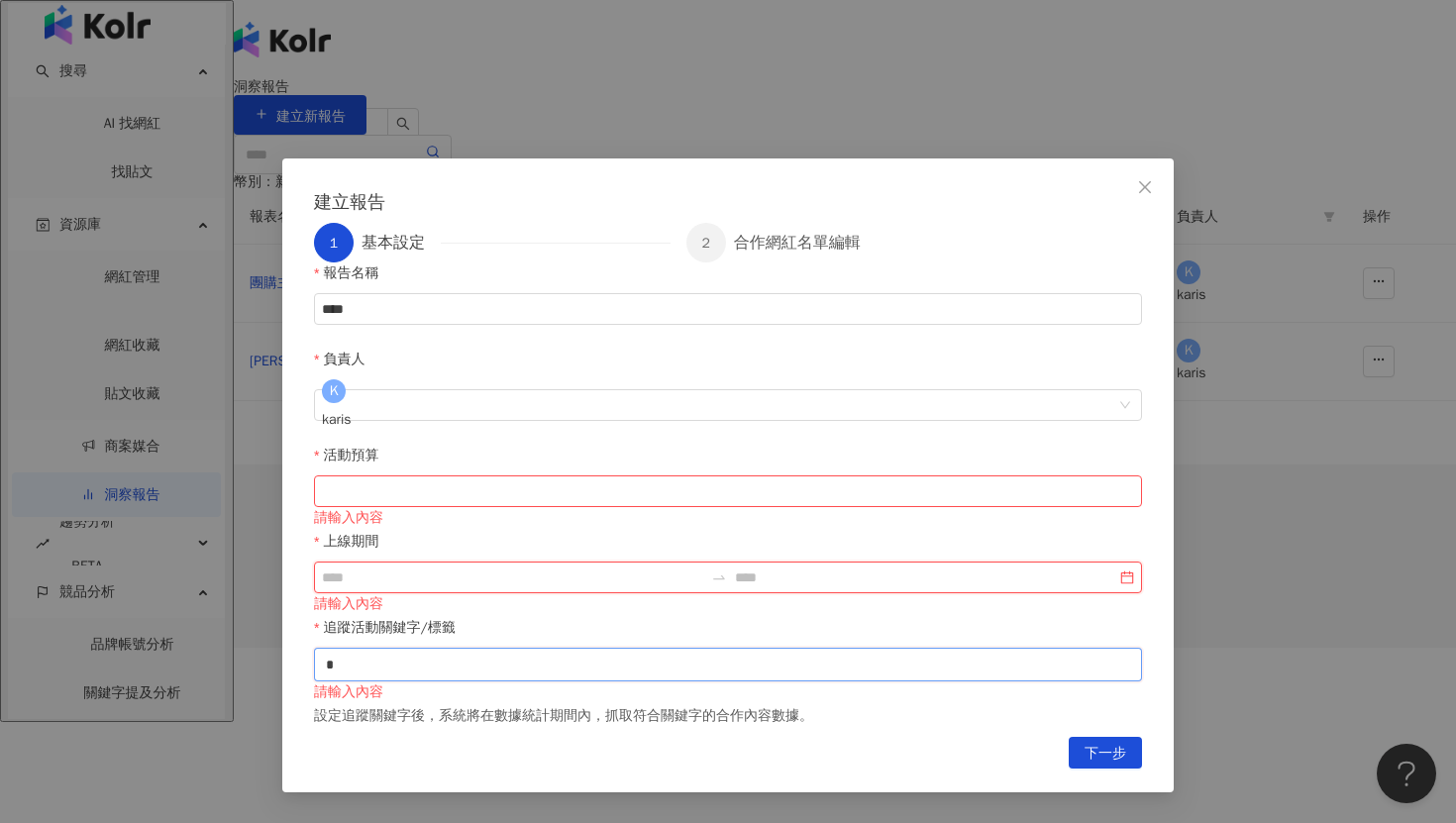 type 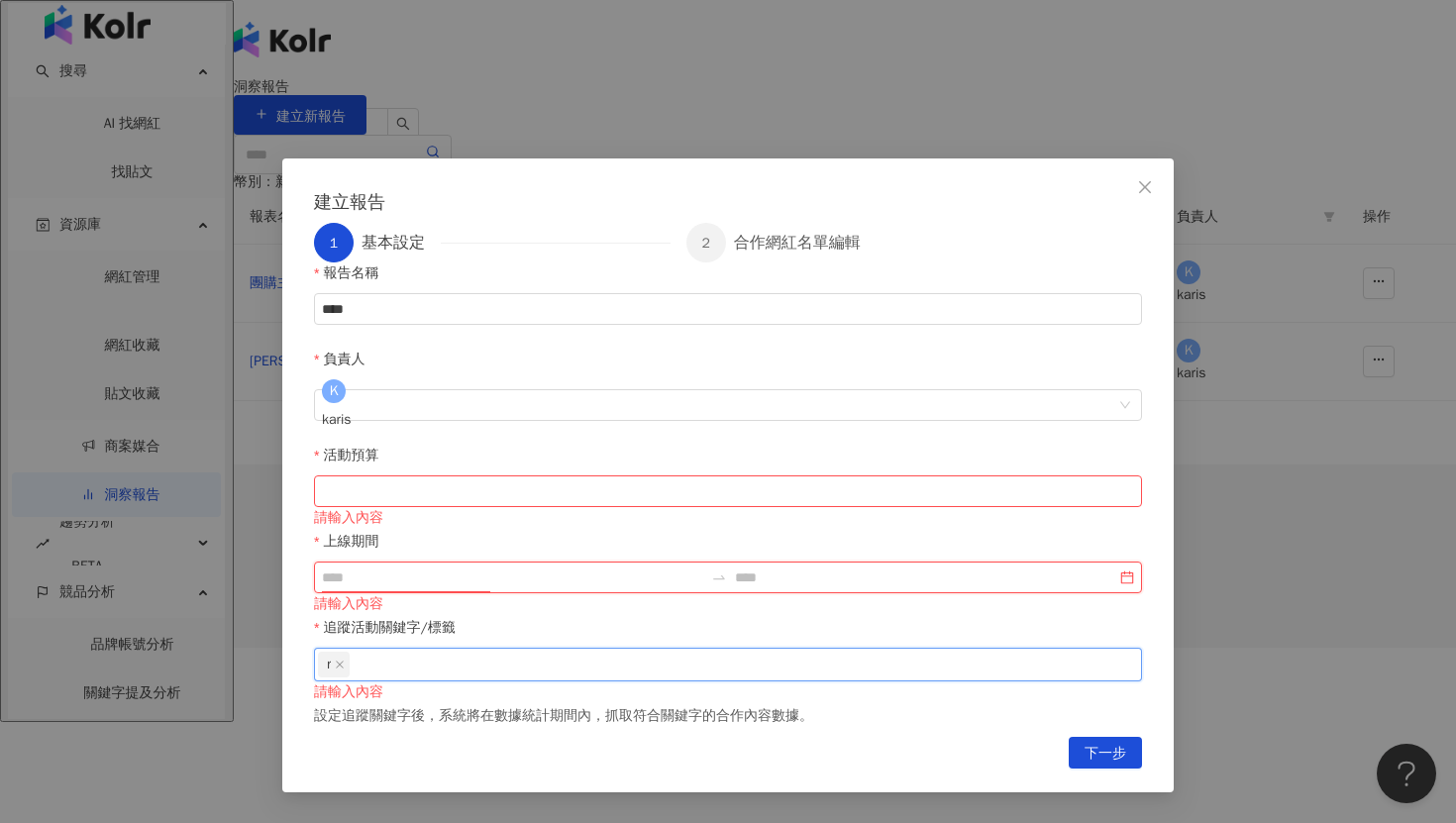 click on "上線期間" at bounding box center [512, 577] 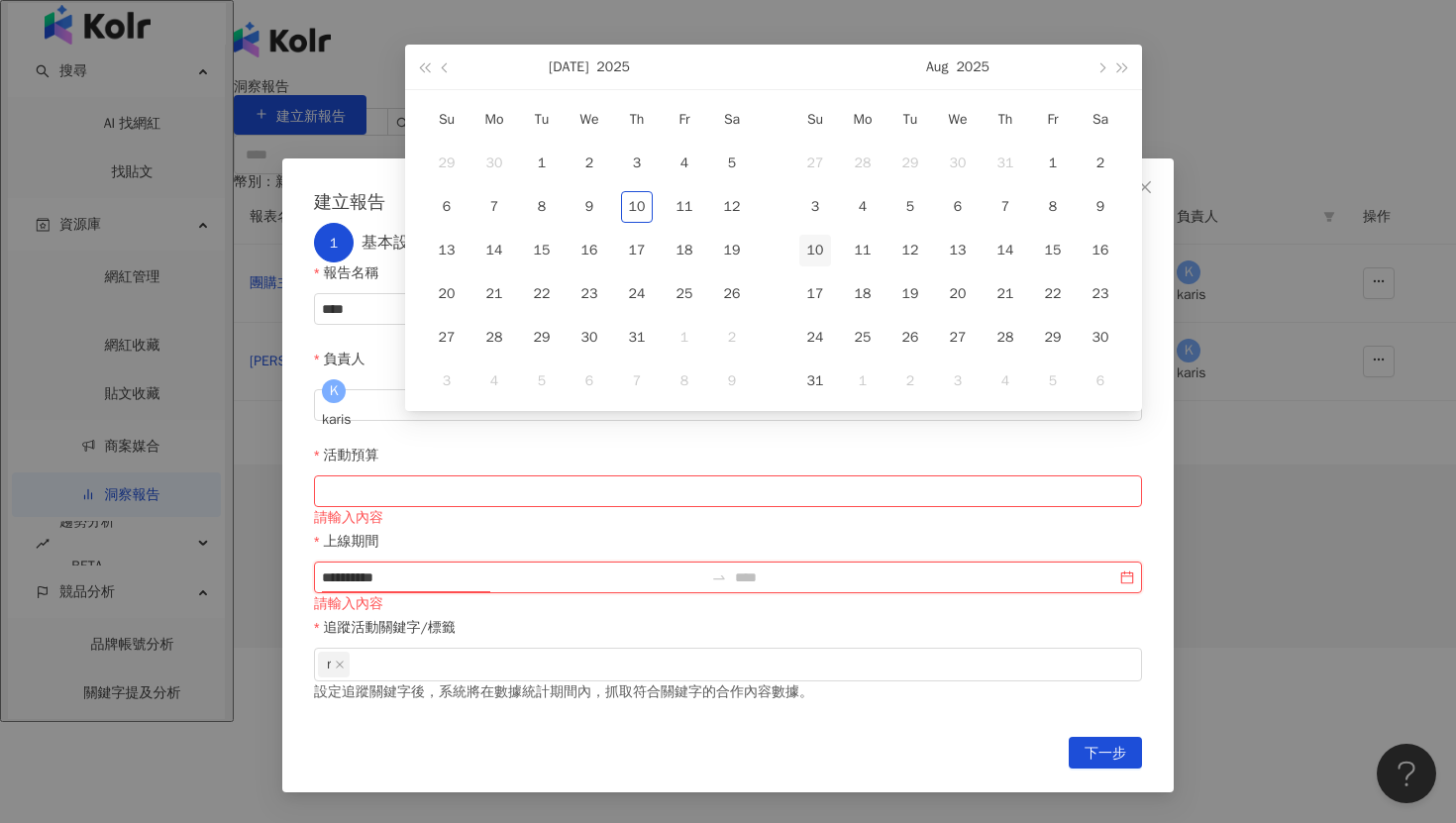 type on "**********" 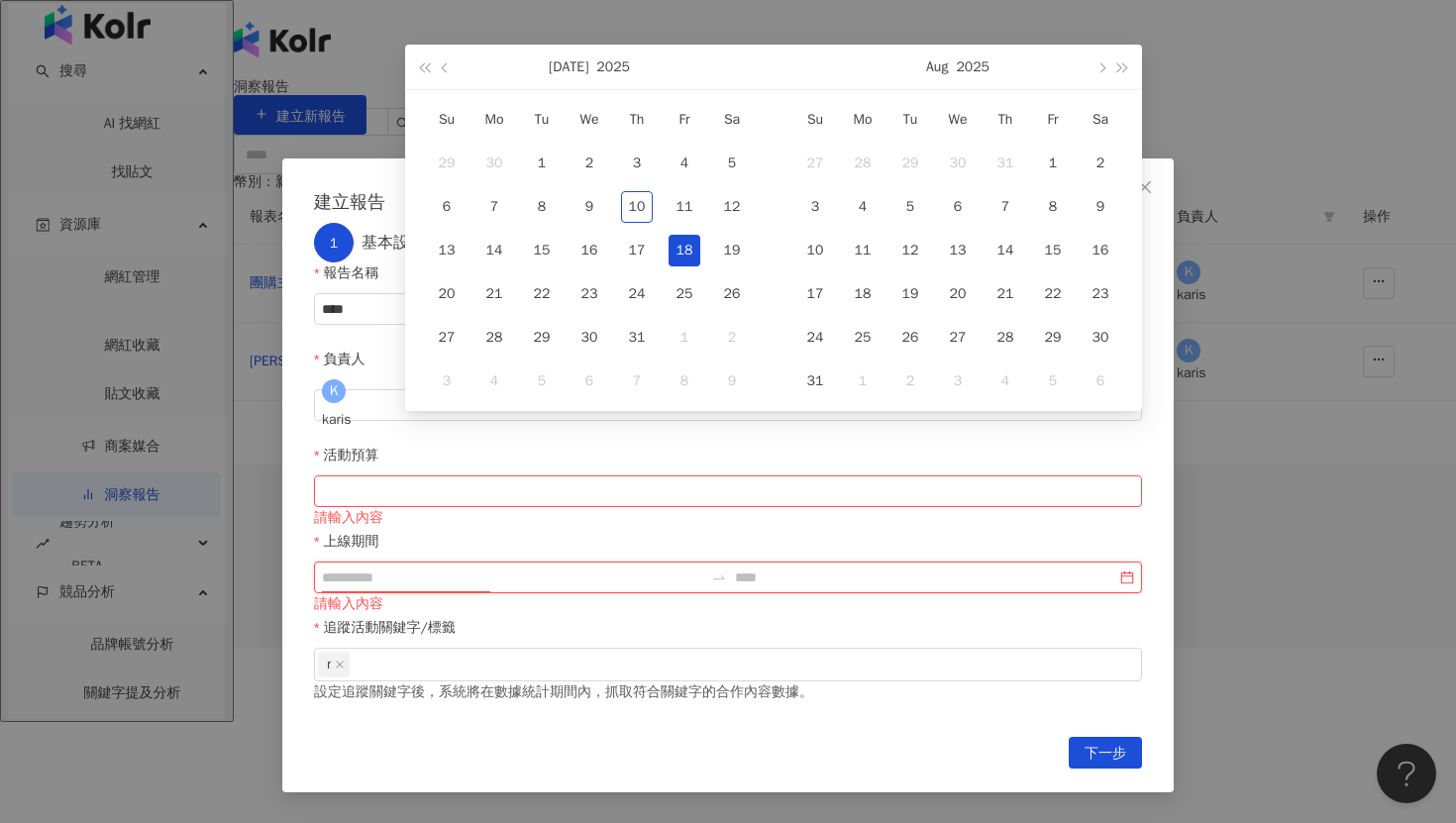 type on "**********" 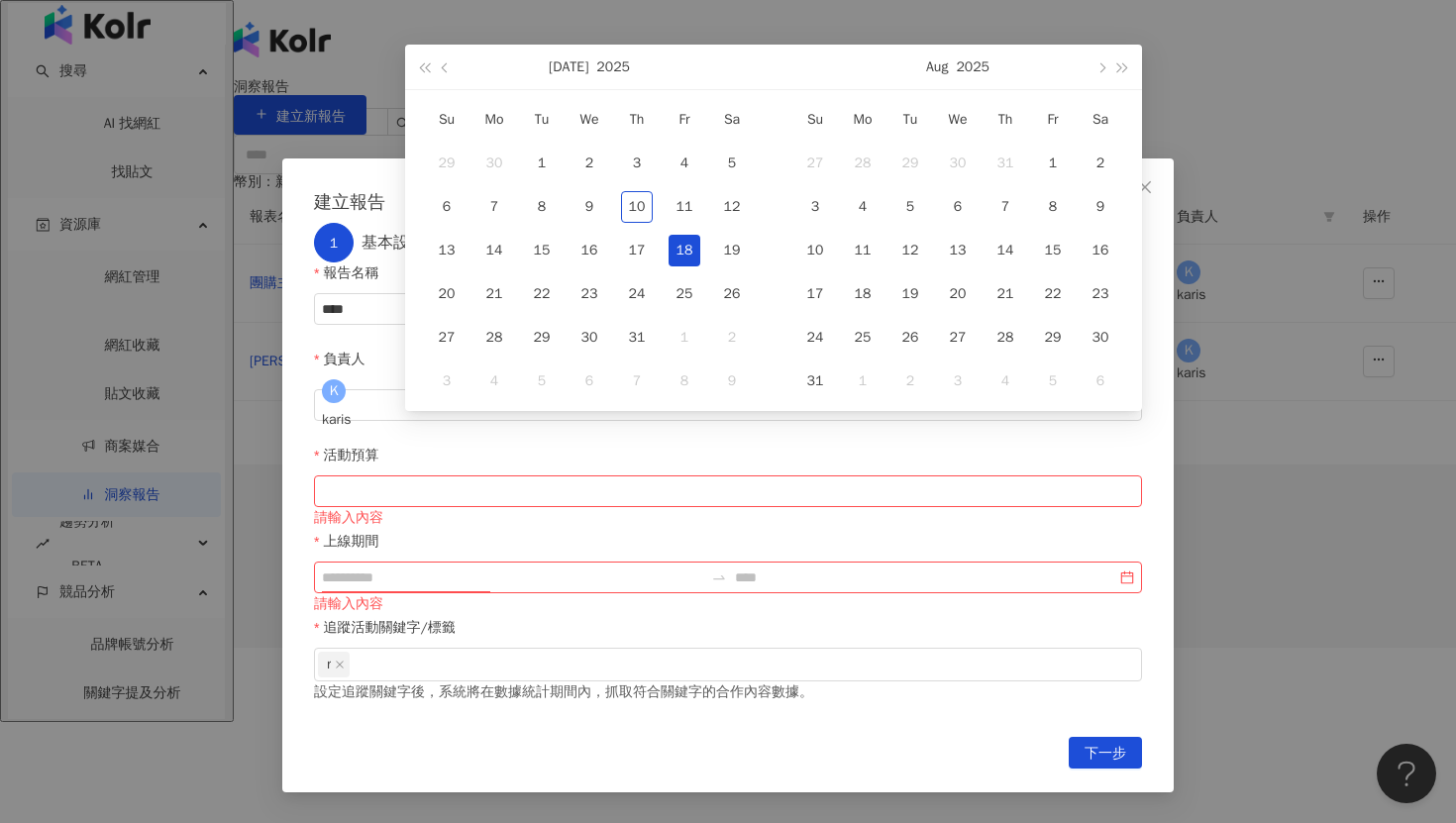 click on "18" at bounding box center (684, 251) 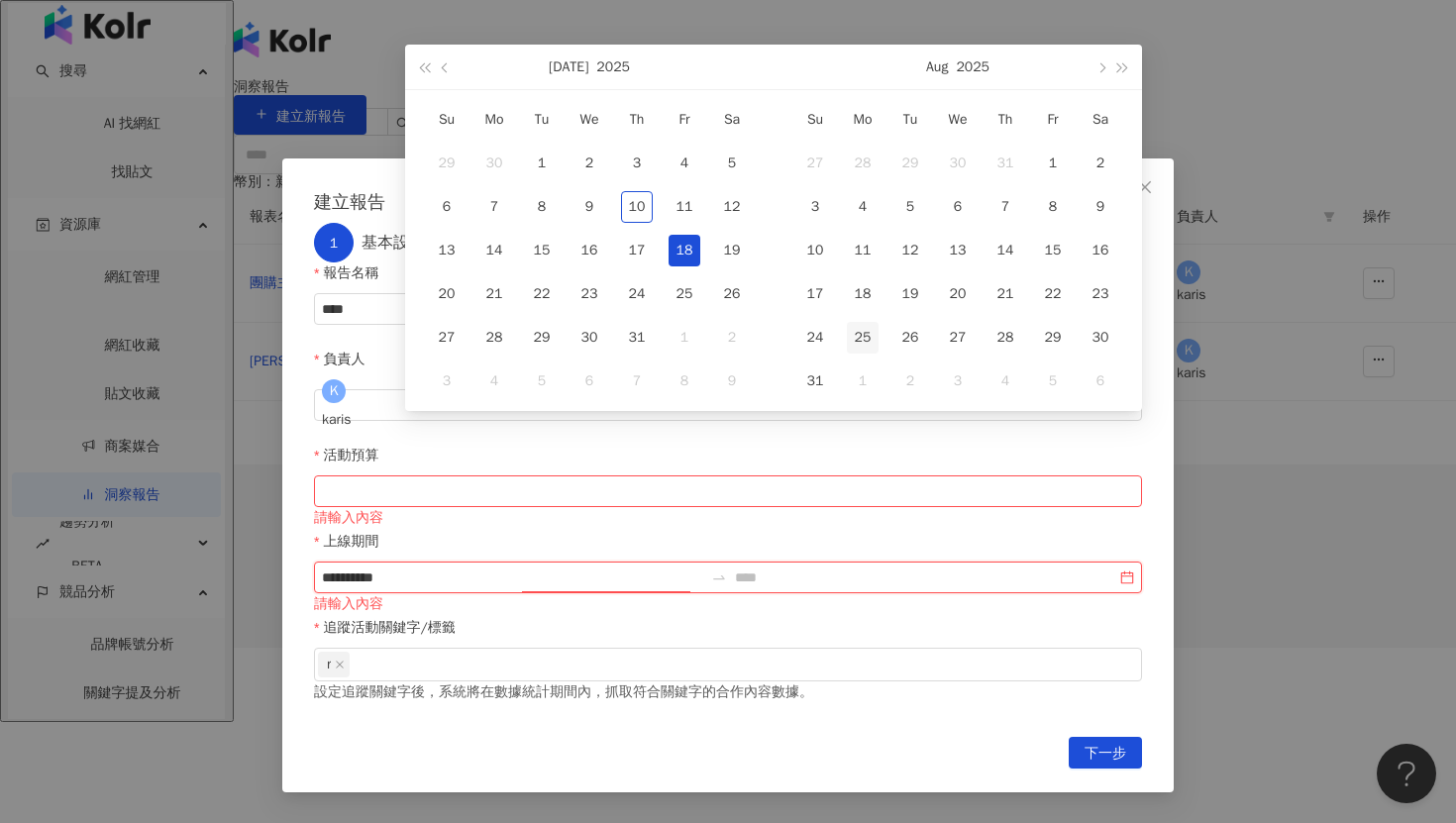 type on "**********" 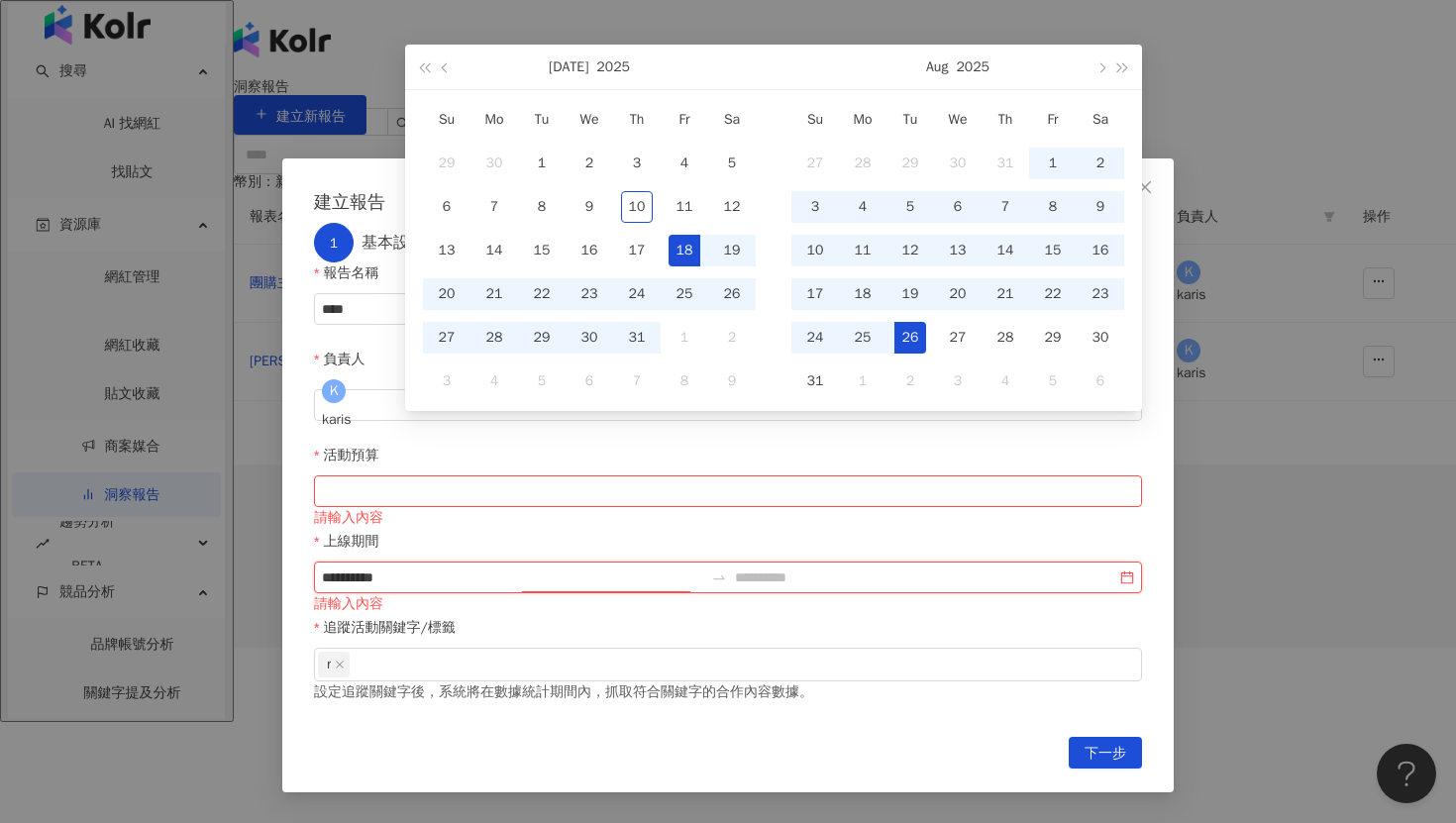 type on "**********" 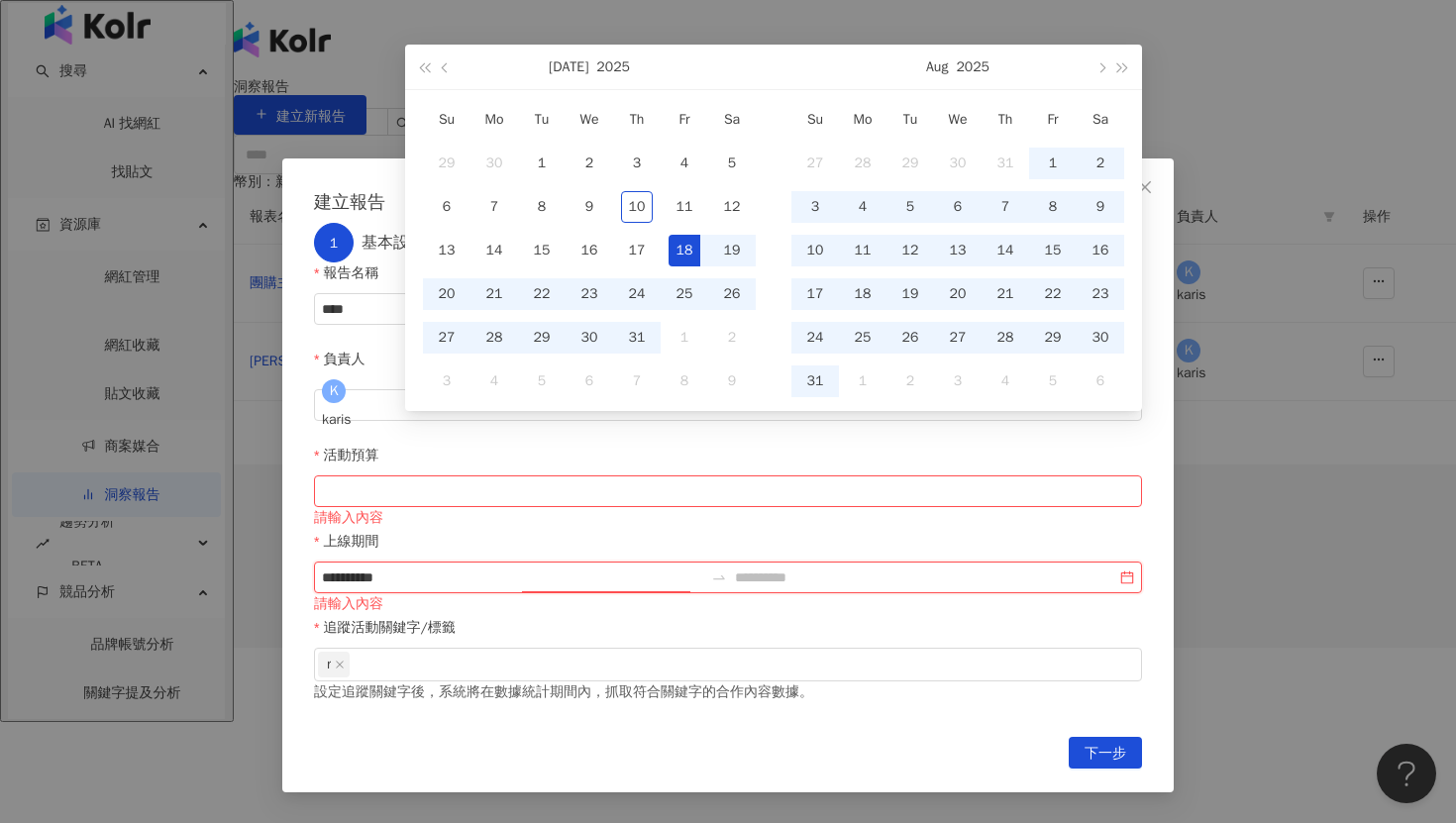 type on "**********" 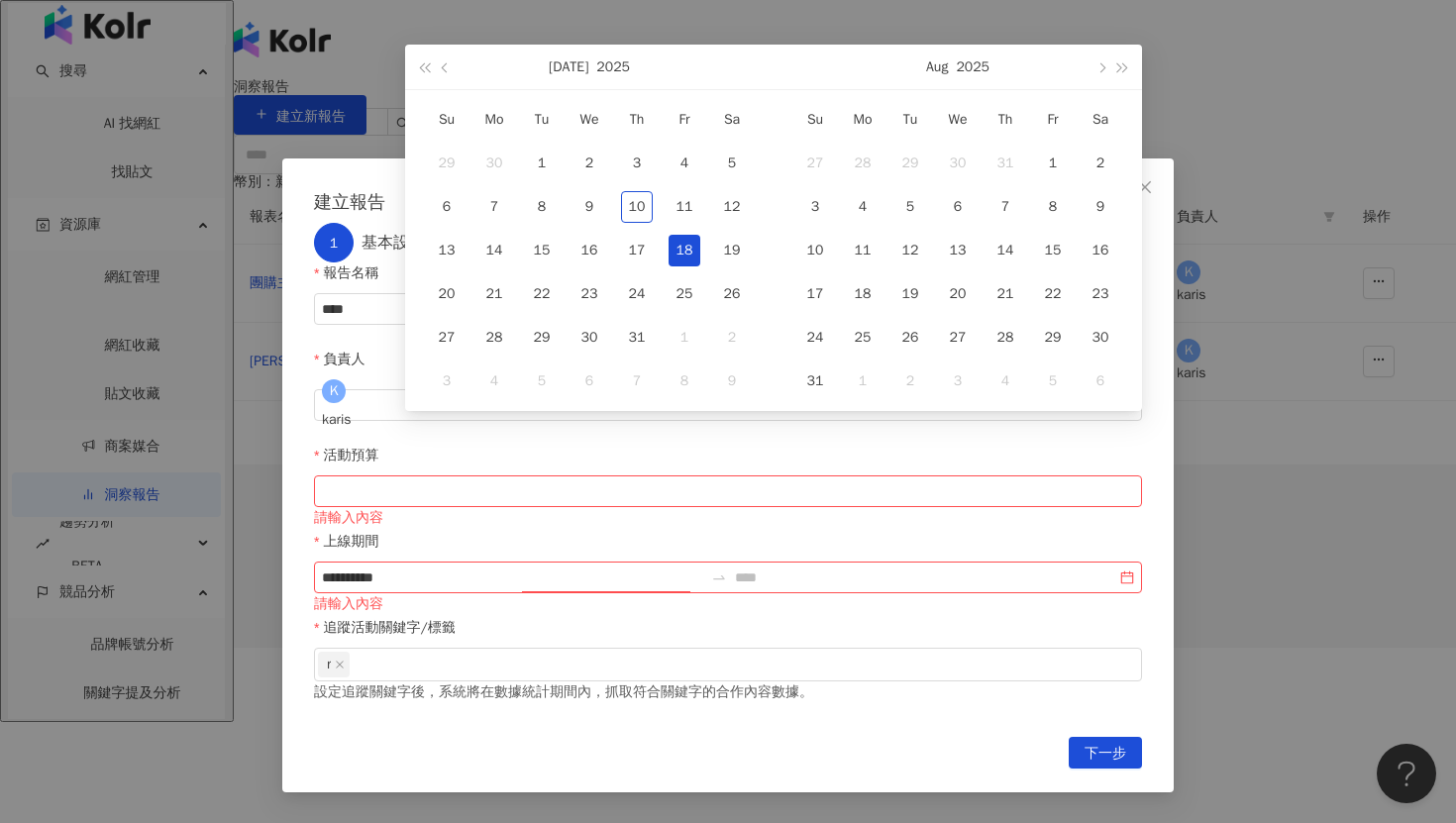 click on "Su Mo Tu We Th Fr Sa 27 28 29 30 31 1 2 3 4 5 6 7 8 9 10 11 12 13 14 15 16 17 18 19 20 21 22 23 24 25 26 27 28 29 30 31 1 2 3 4 5 6" at bounding box center (958, 251) 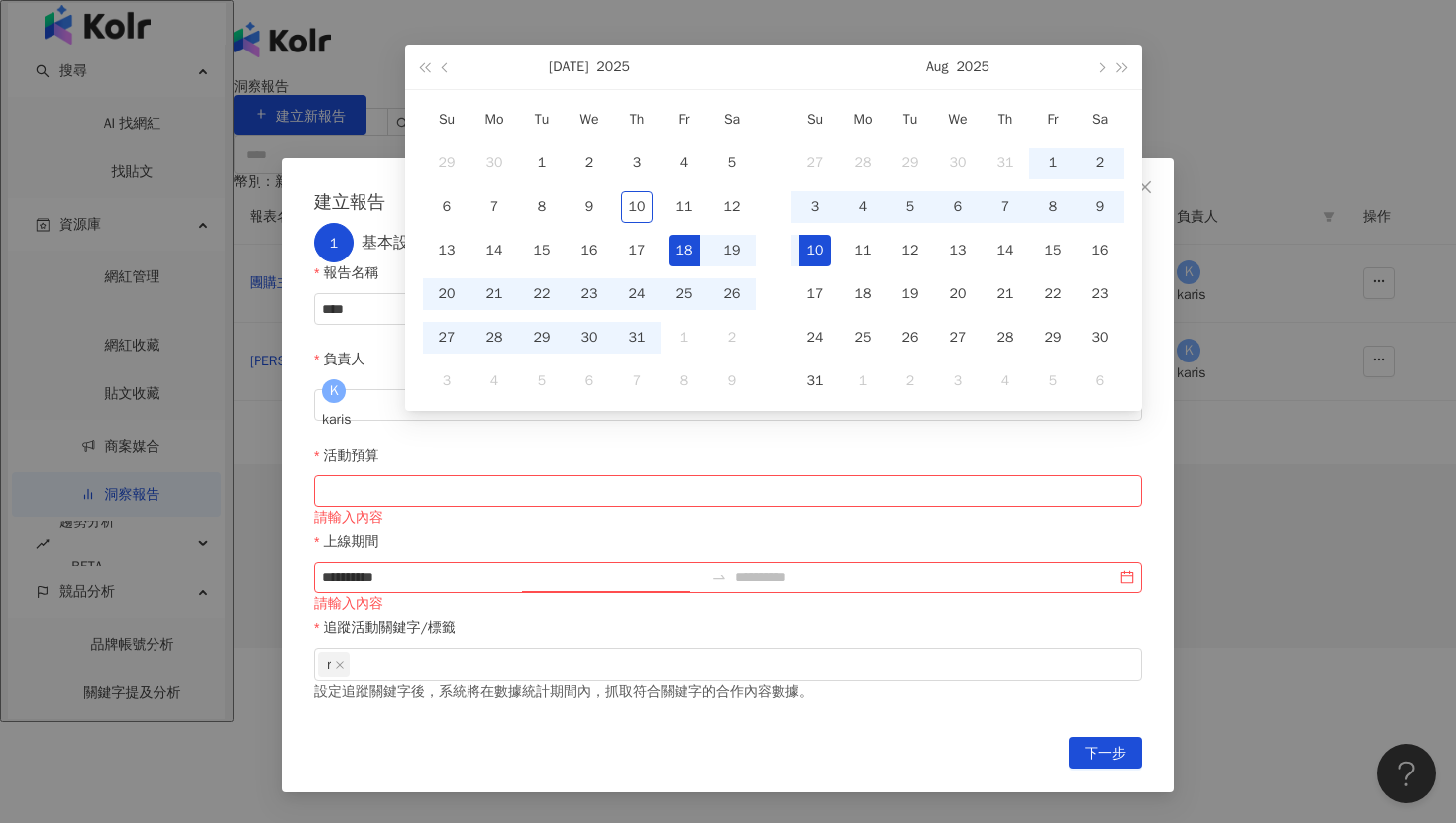 click on "10" at bounding box center [815, 251] 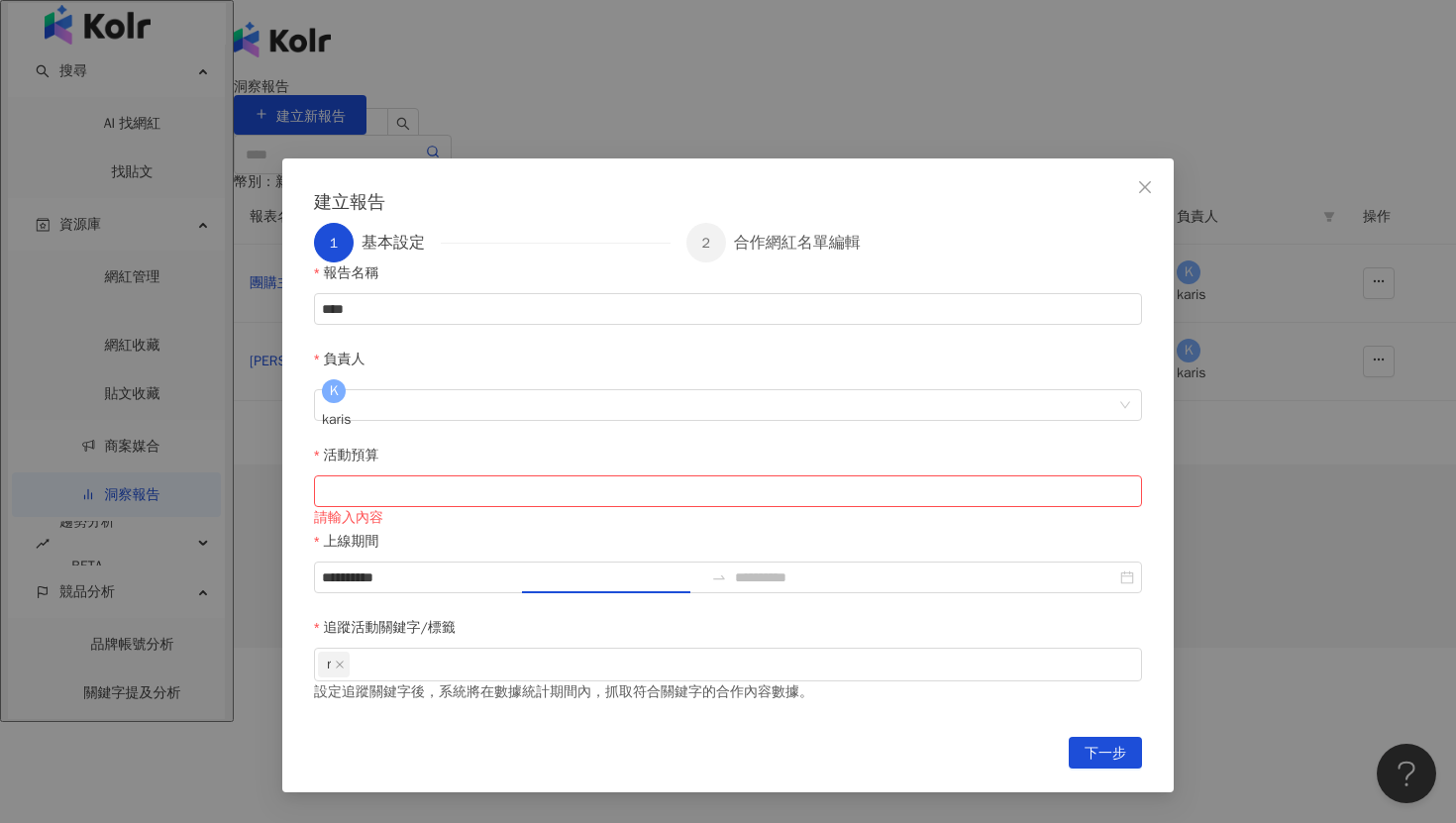 type on "**********" 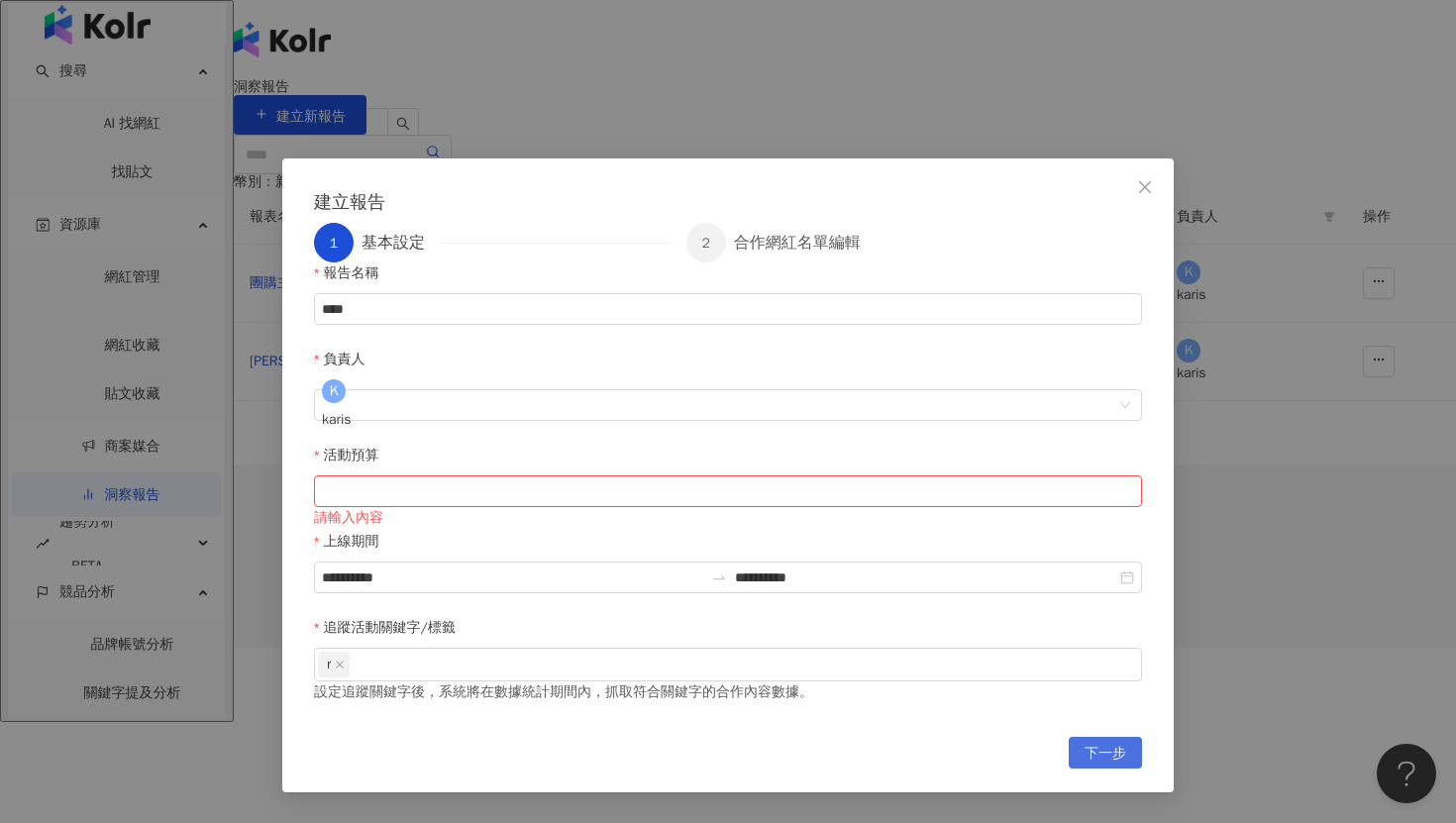 click on "下一步" at bounding box center (1105, 753) 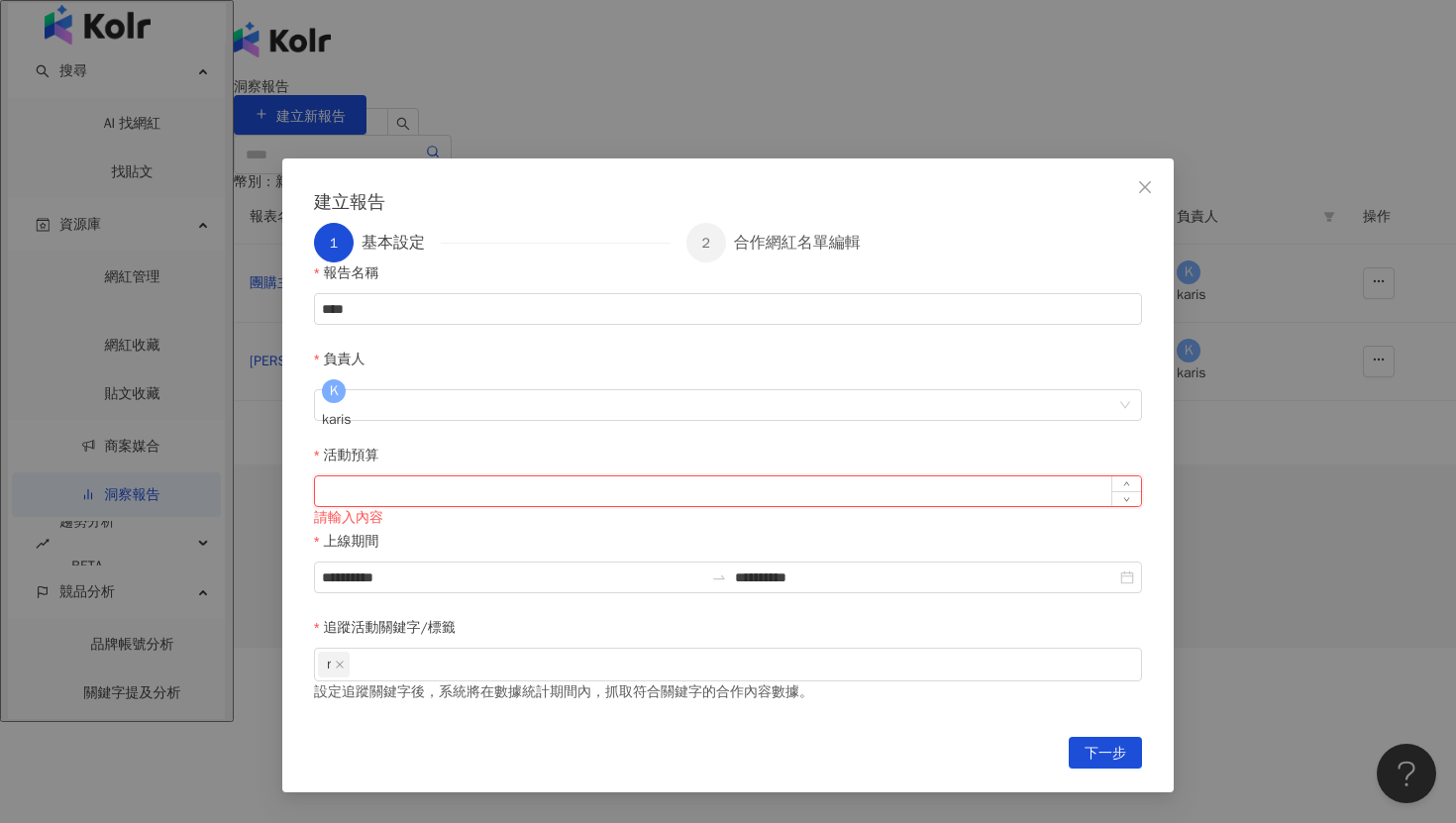 click on "活動預算" at bounding box center [728, 491] 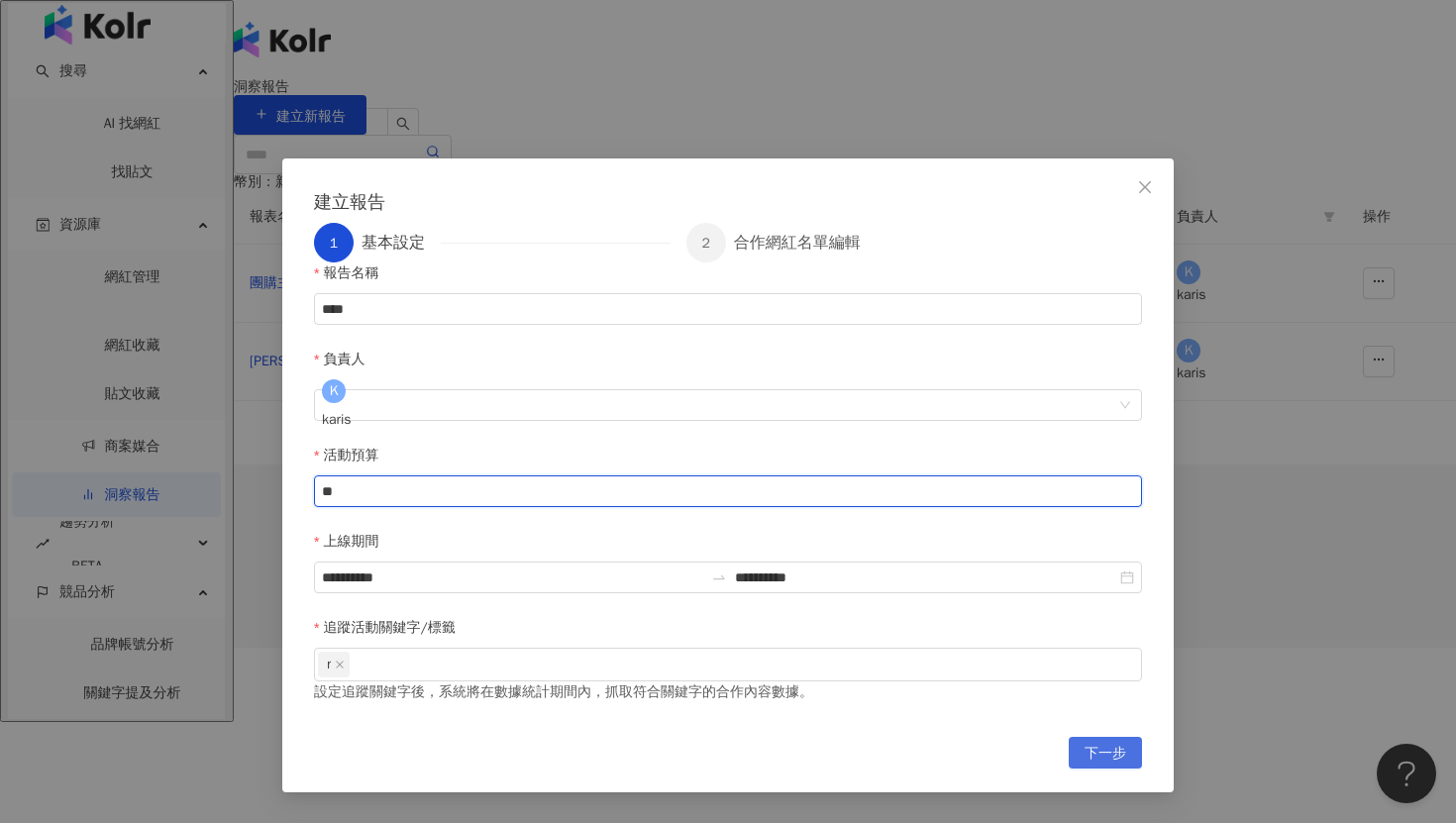 type on "**" 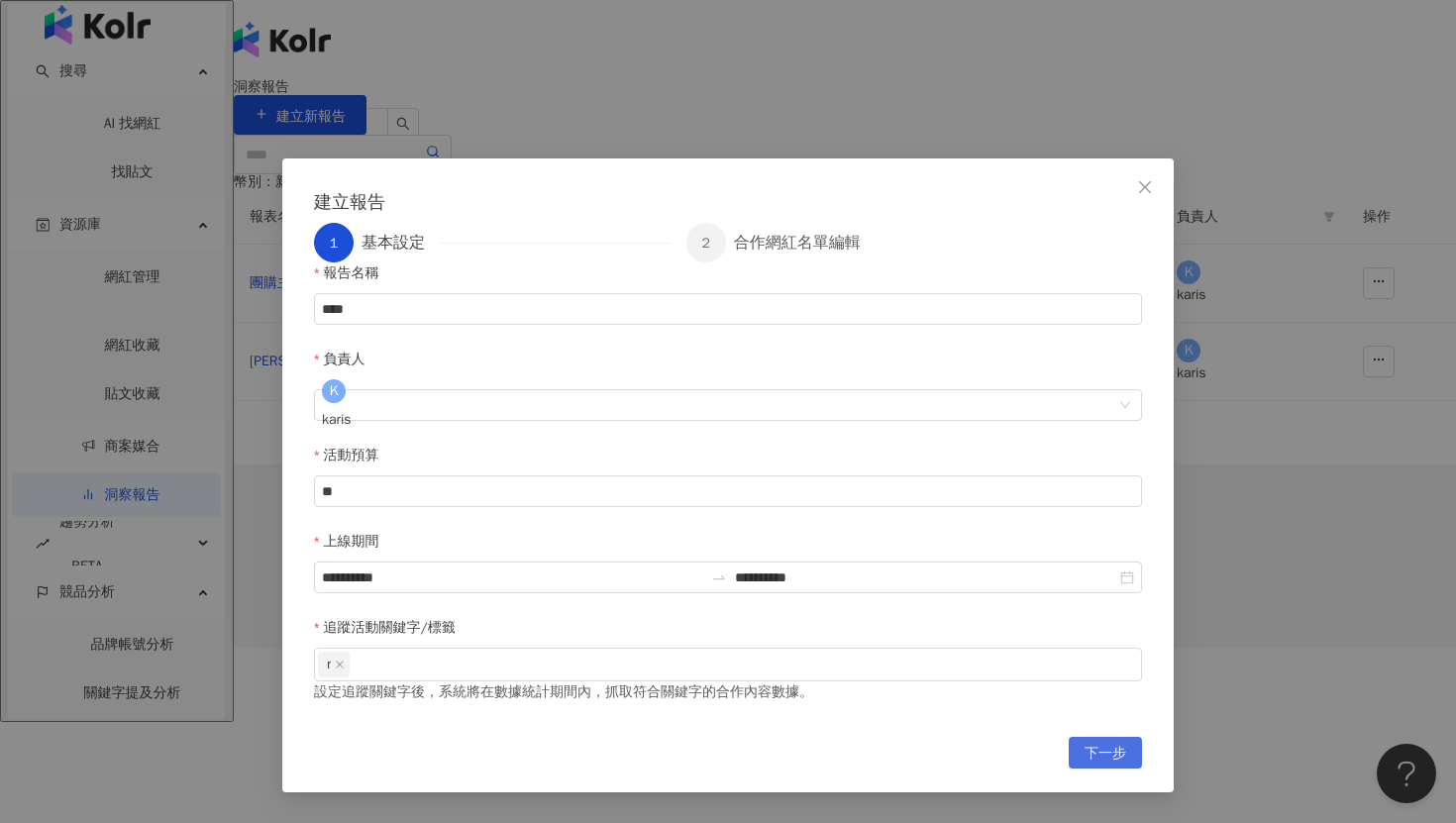 click on "下一步" at bounding box center [1105, 754] 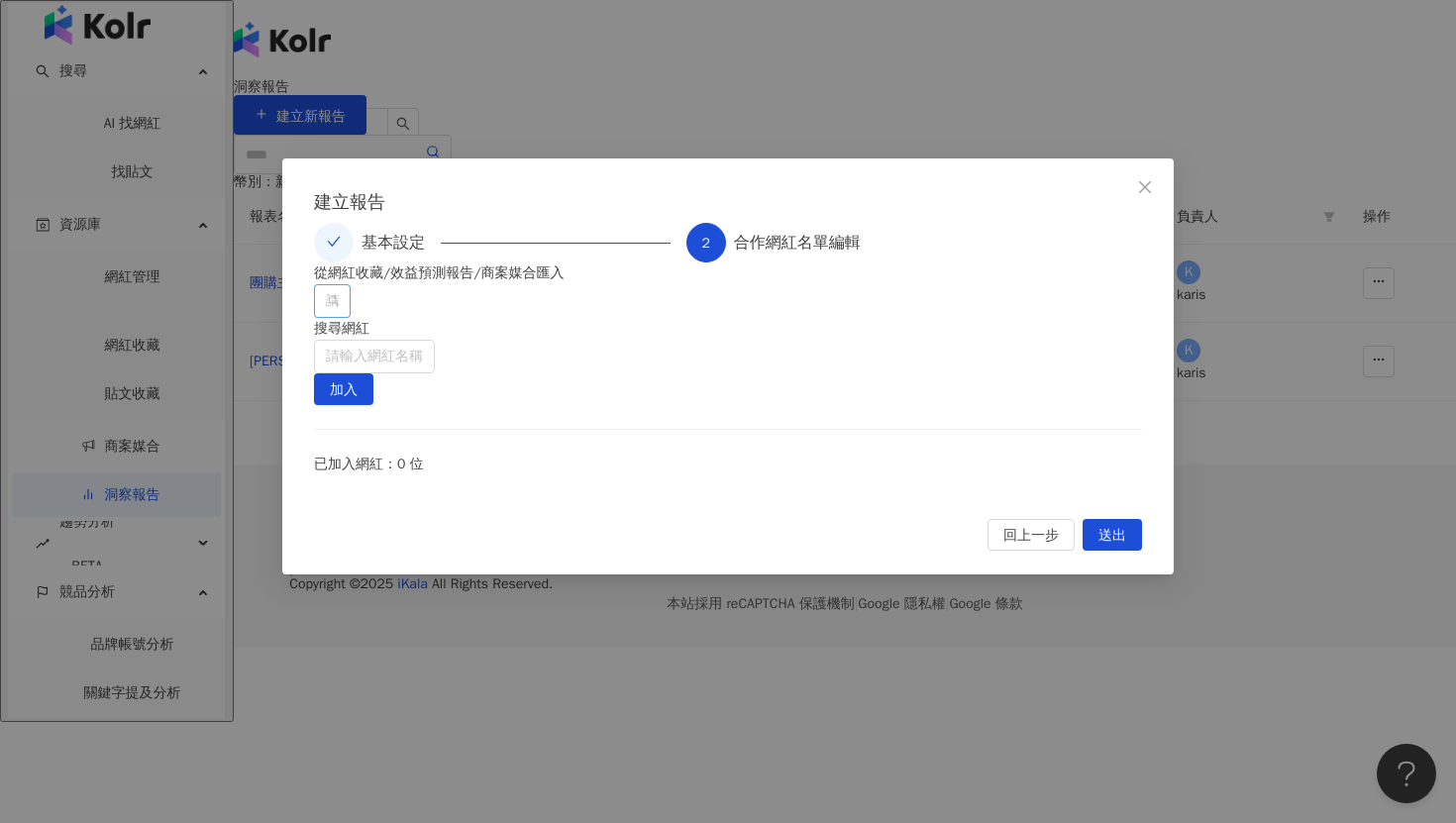 click at bounding box center [322, 301] 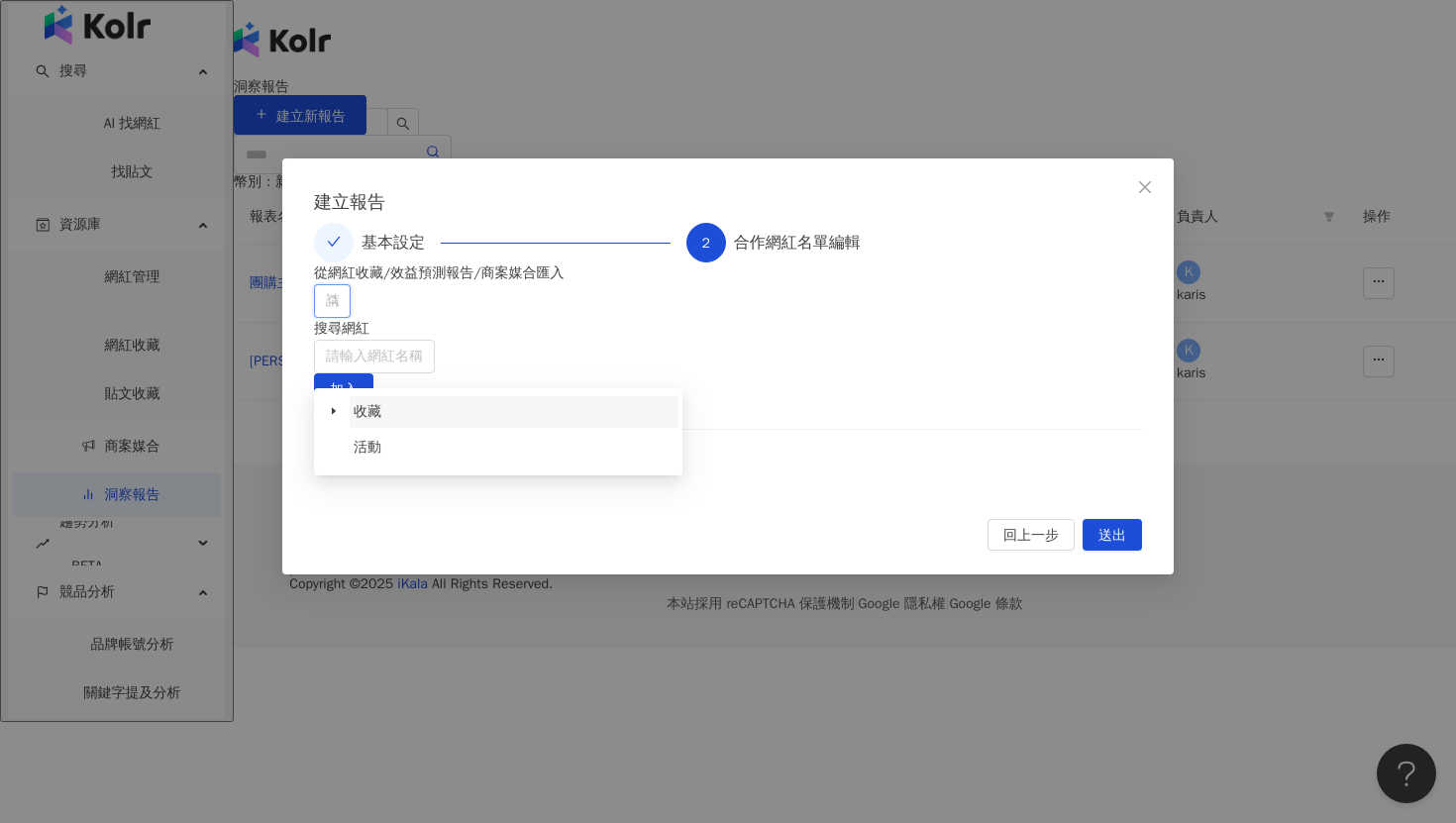 click on "收藏" at bounding box center (514, 412) 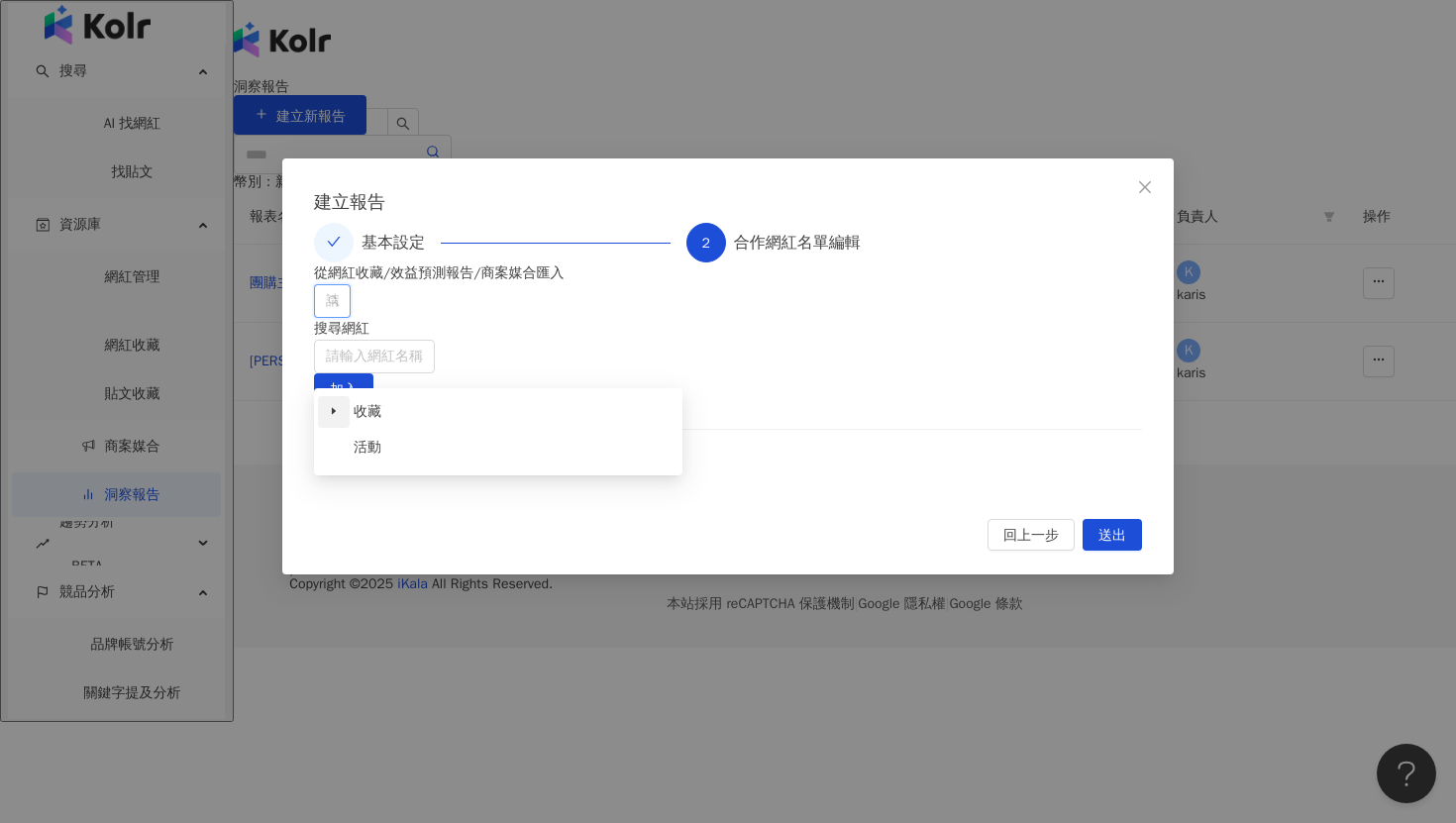 click 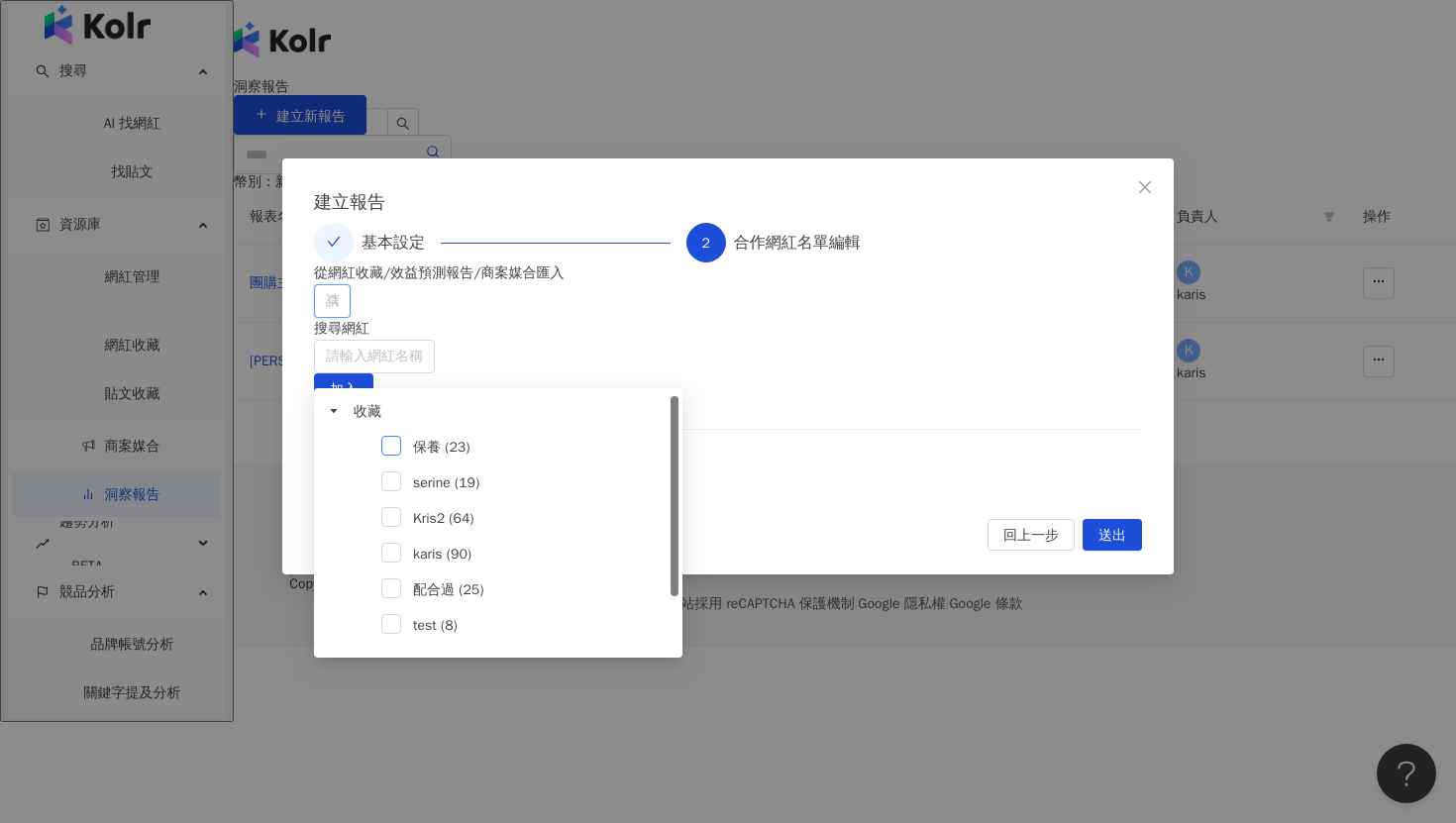 drag, startPoint x: 389, startPoint y: 411, endPoint x: 397, endPoint y: 448, distance: 37.85499 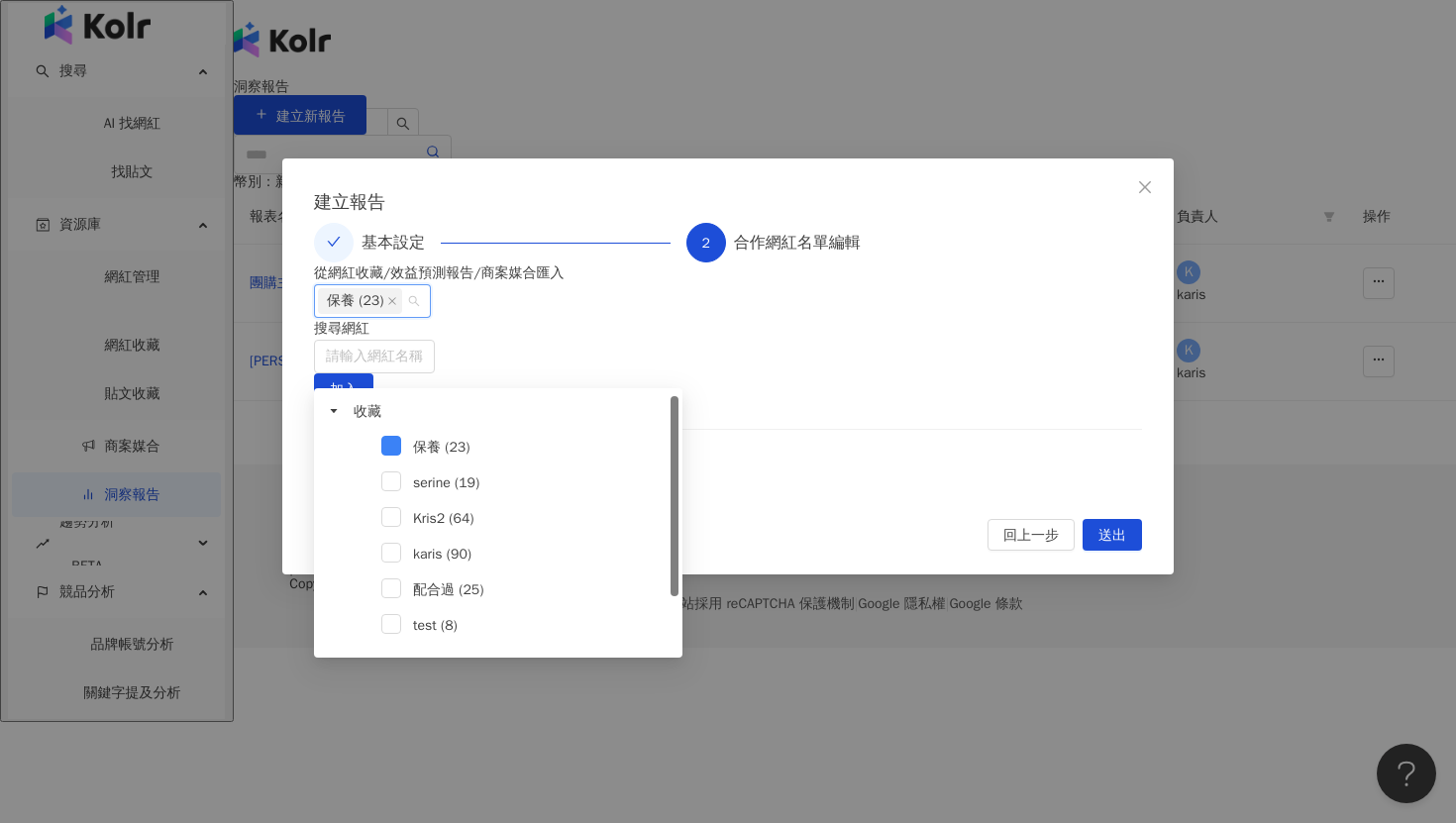 click on "從網紅收藏/效益預測報告/商案媒合匯入 保養 (23)    搜尋網紅 請輸入網紅名稱 加入 已加入網紅：0 位" at bounding box center [728, 378] 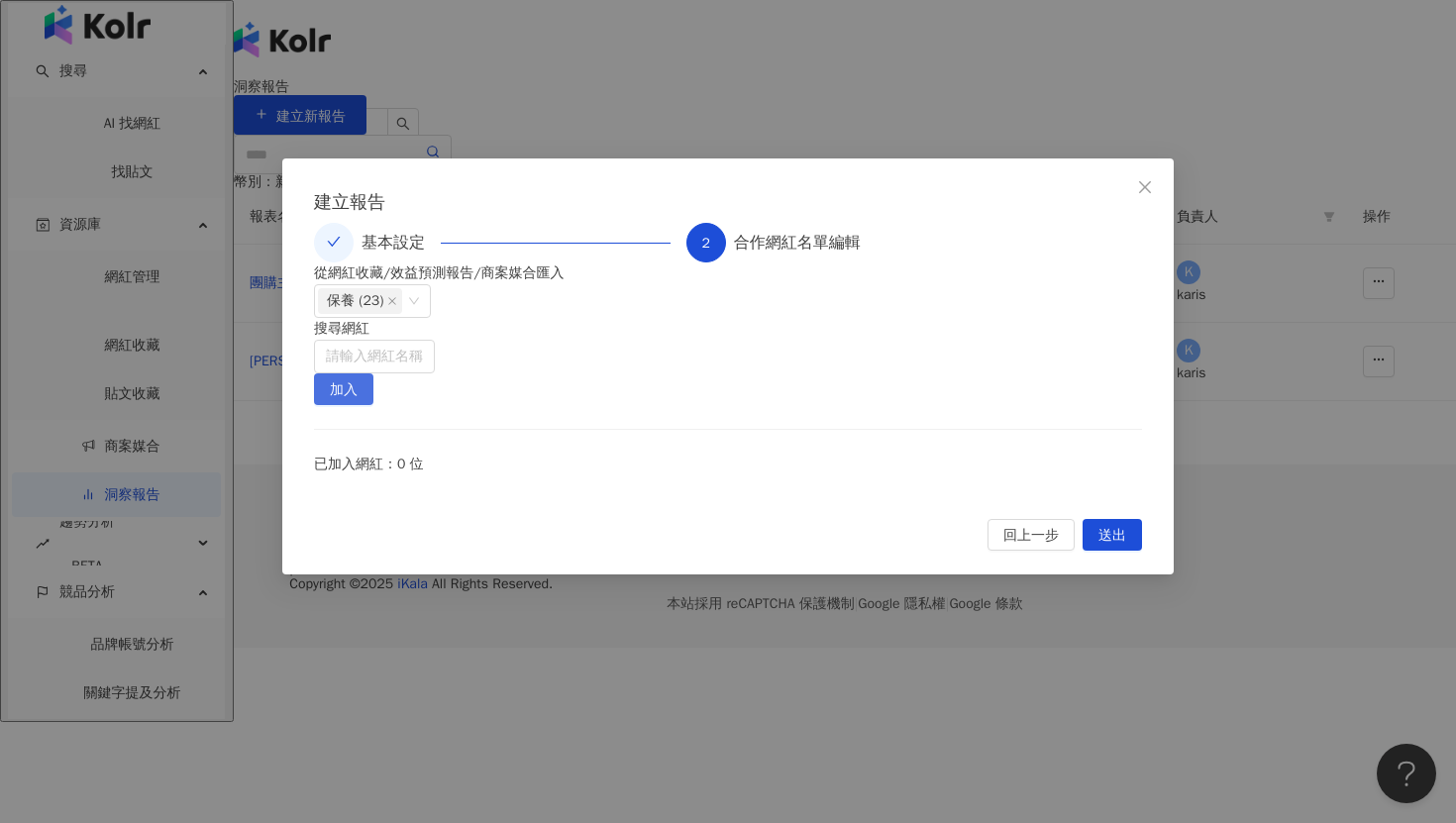 click on "加入" at bounding box center (344, 389) 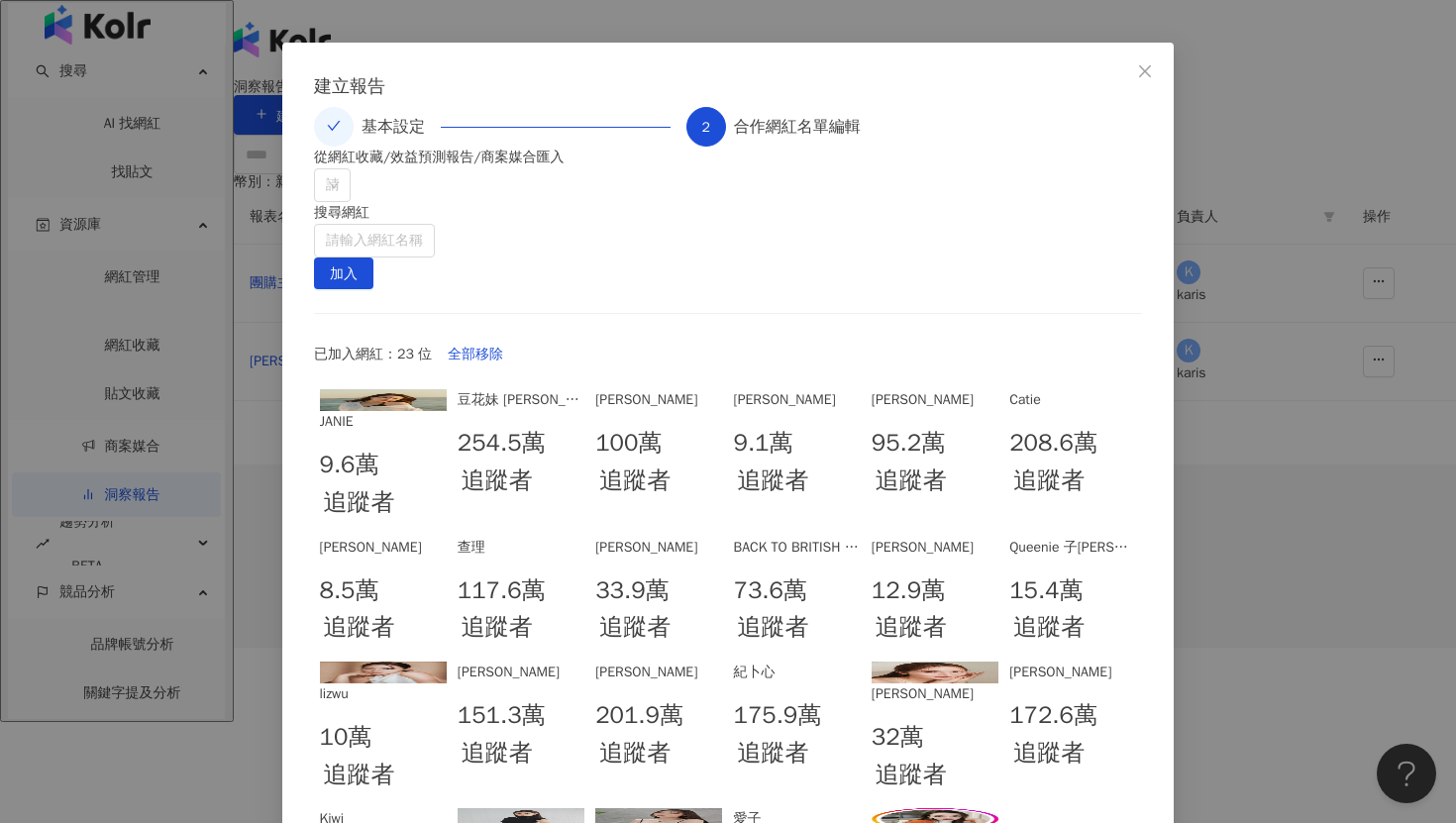 scroll, scrollTop: 130, scrollLeft: 0, axis: vertical 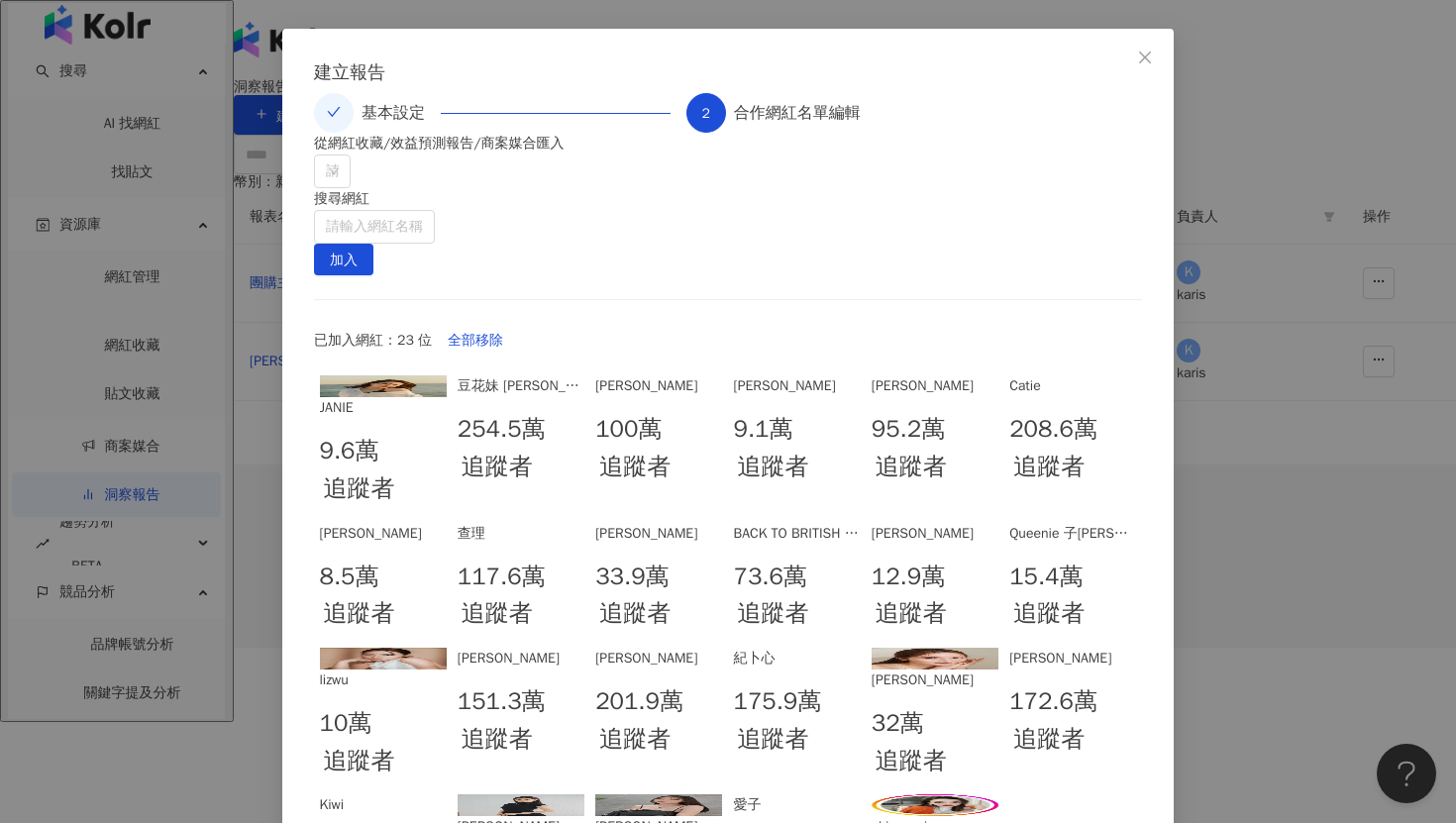 click on "**********" at bounding box center [728, 510] 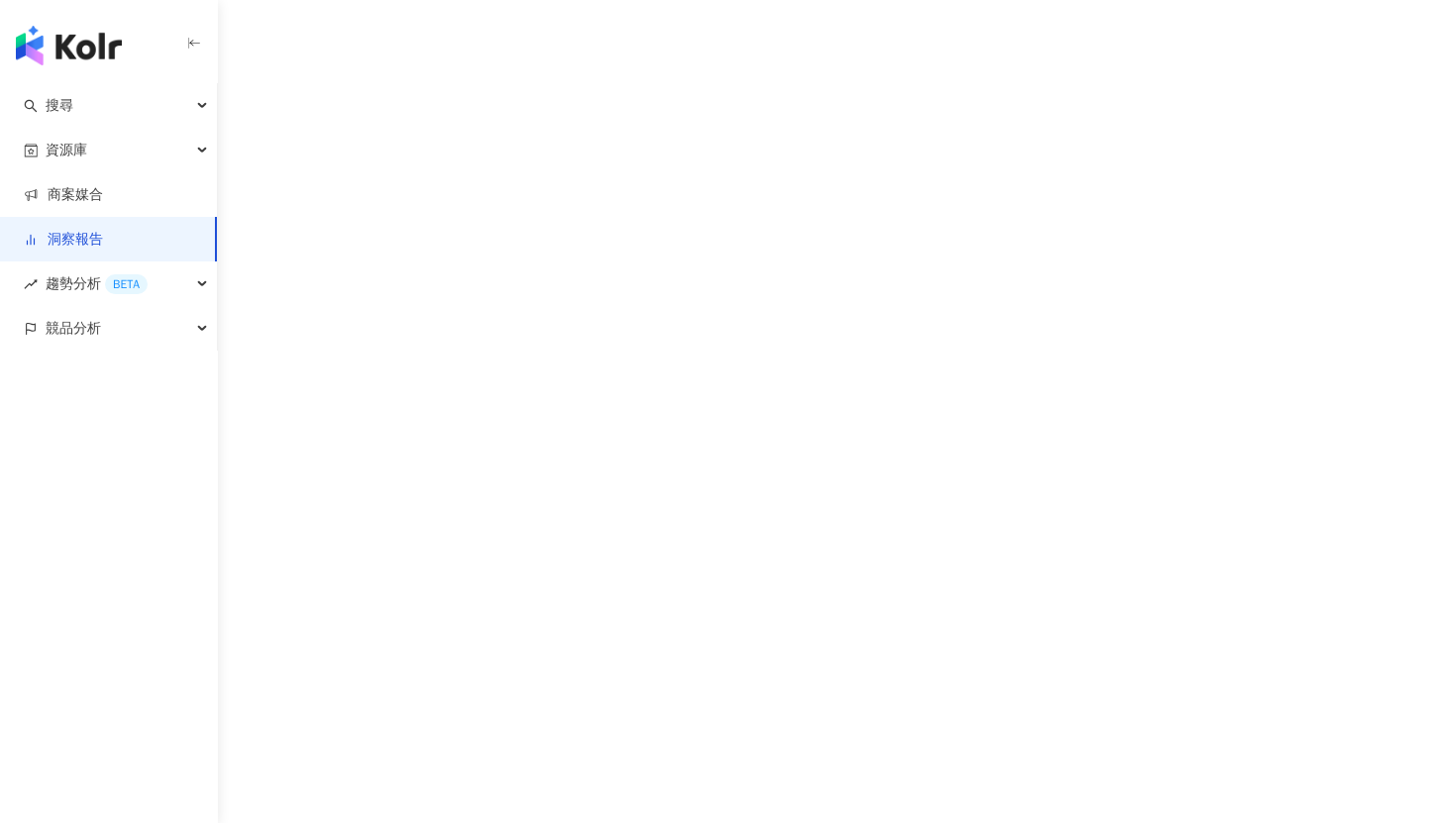scroll, scrollTop: 0, scrollLeft: 0, axis: both 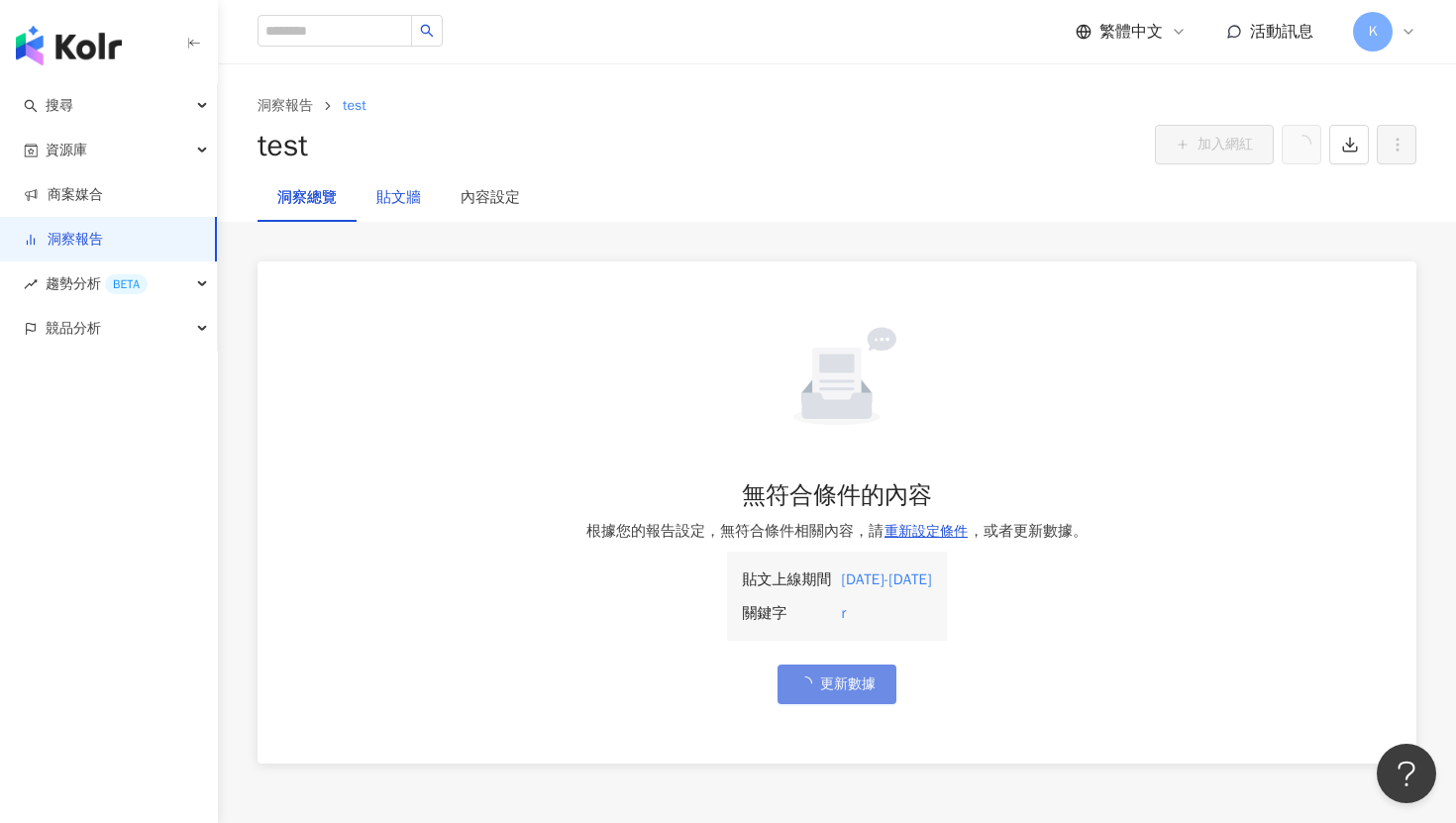 click on "貼文牆" at bounding box center [398, 198] 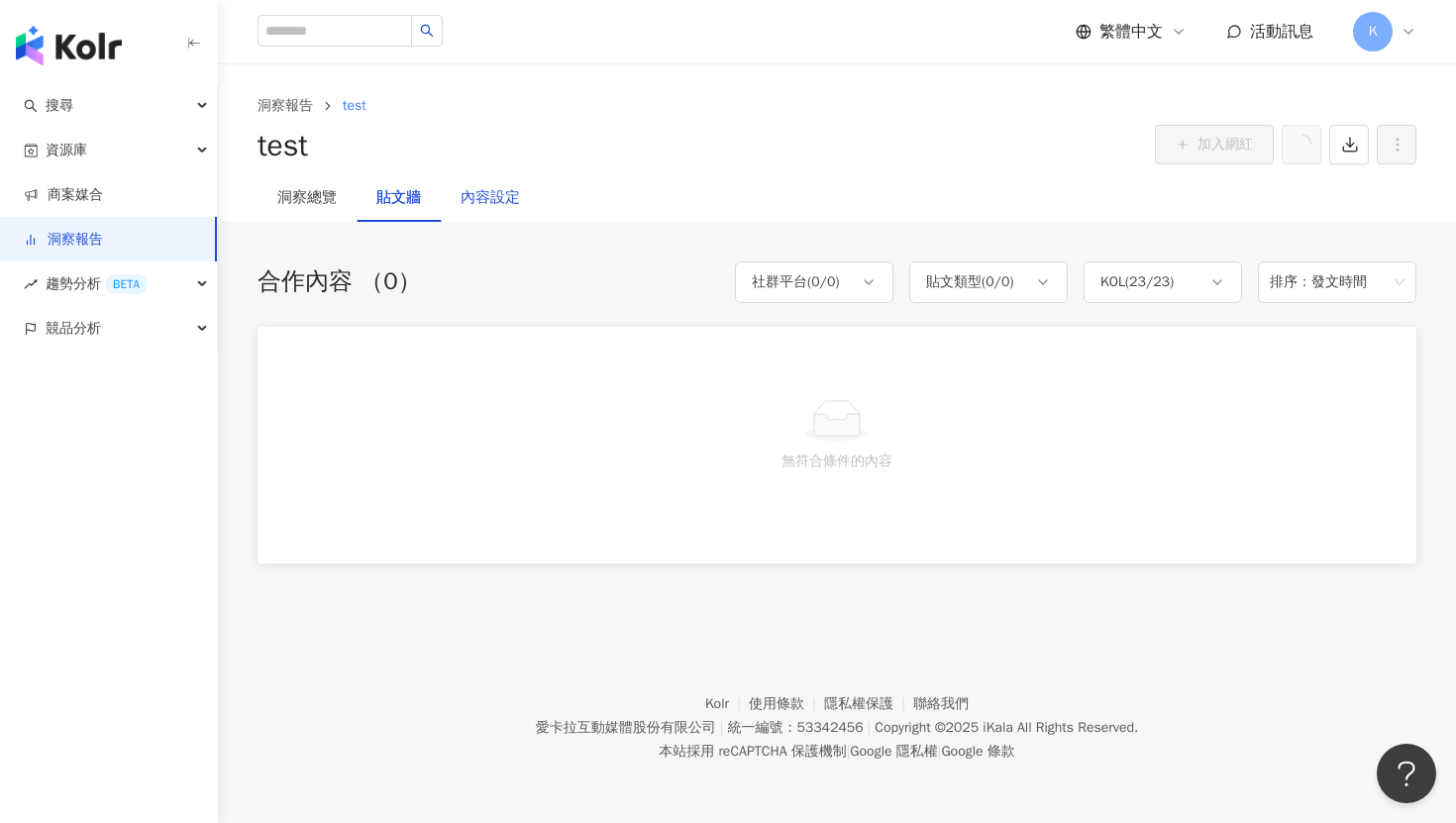 click on "內容設定" at bounding box center [490, 198] 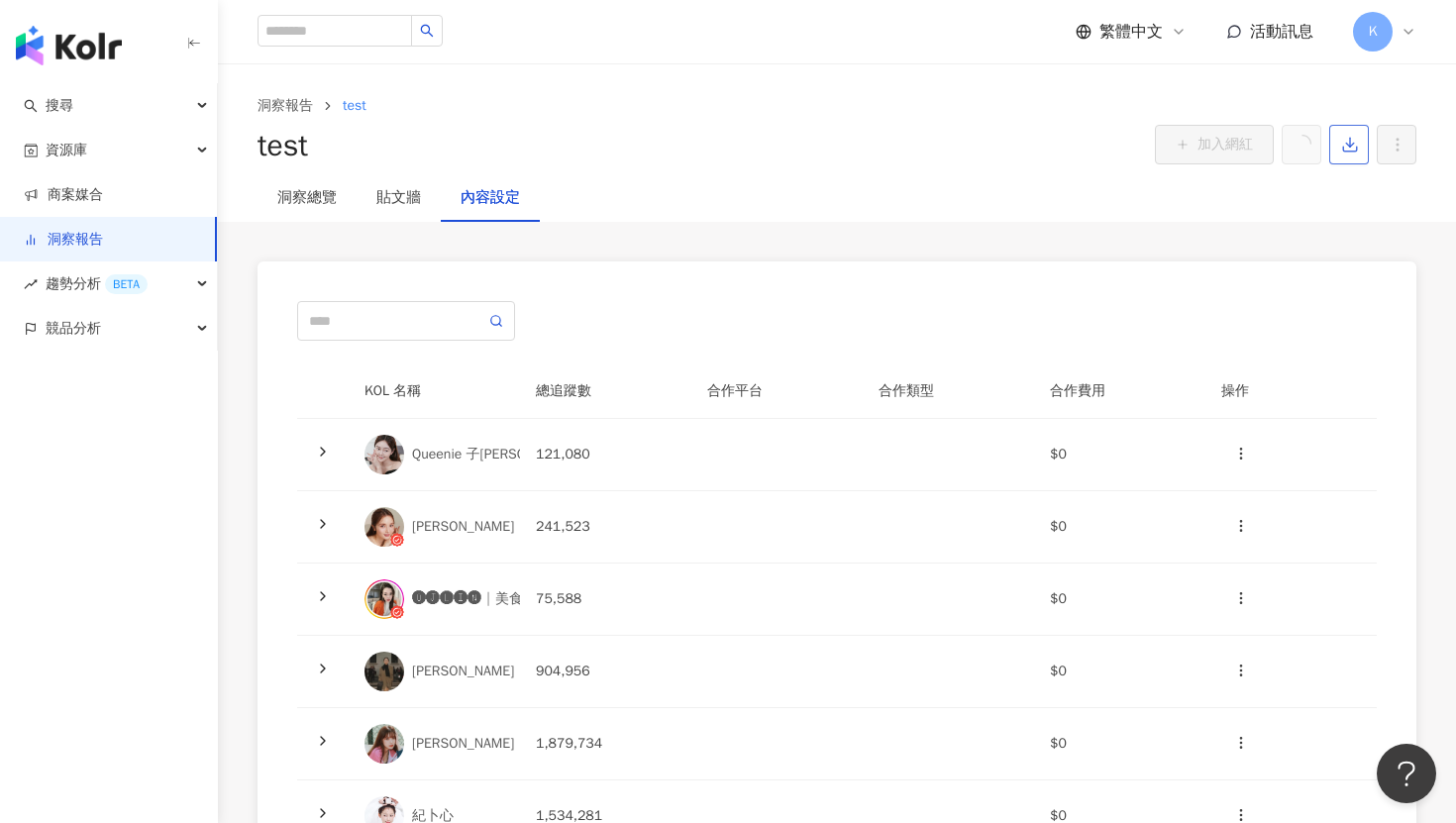 click 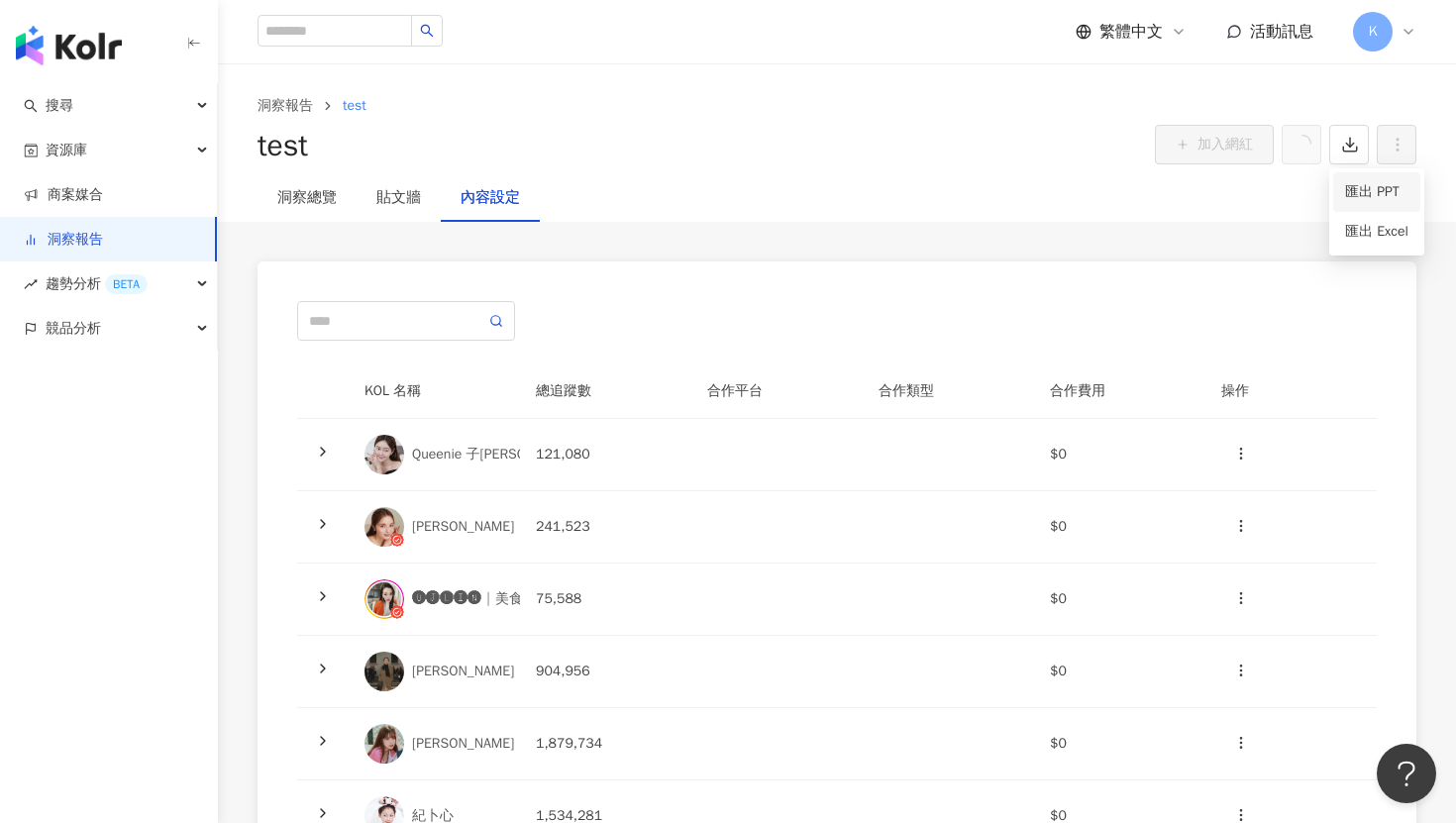 click on "匯出 PPT" at bounding box center (1377, 192) 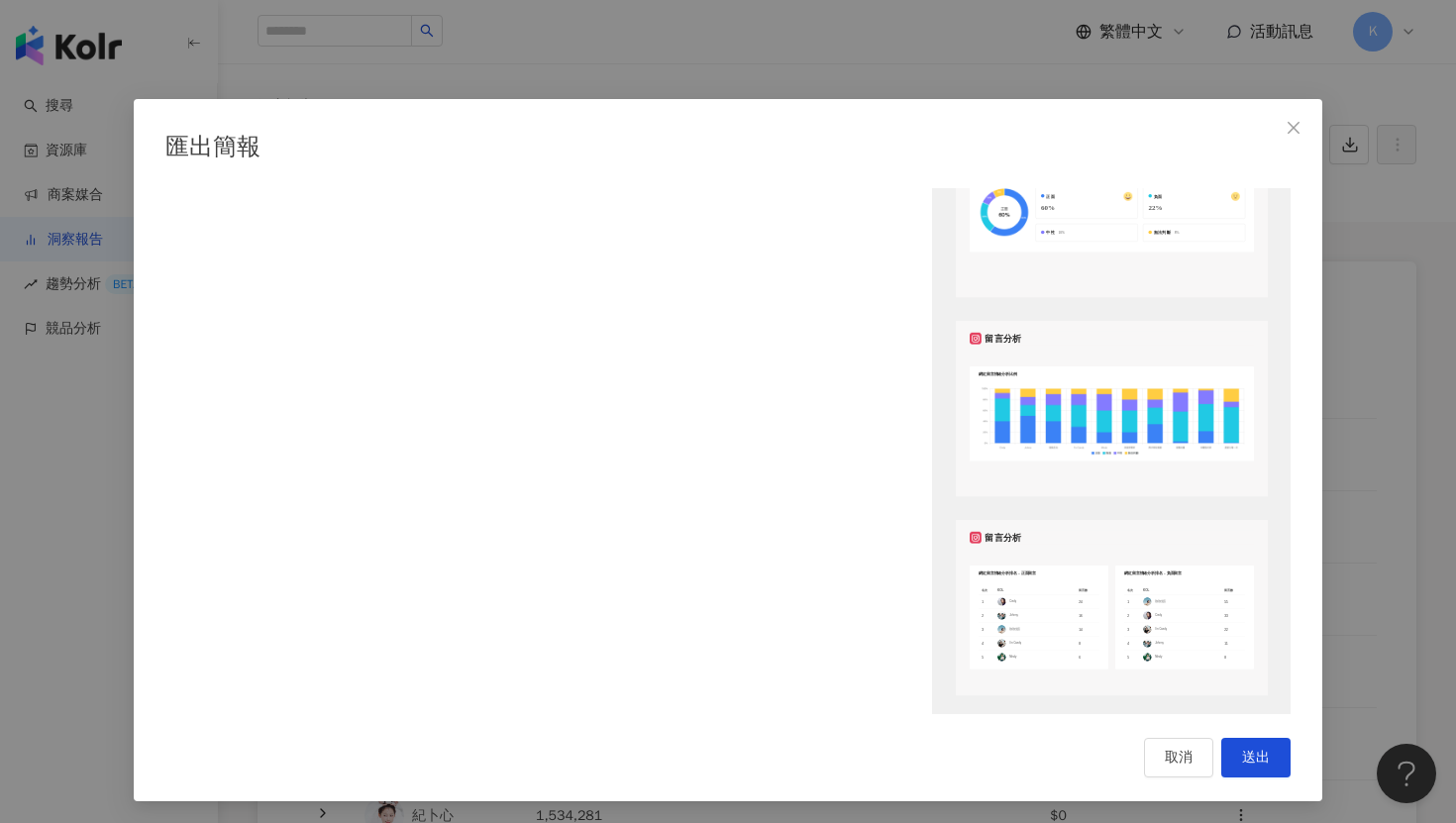 scroll, scrollTop: 1865, scrollLeft: 0, axis: vertical 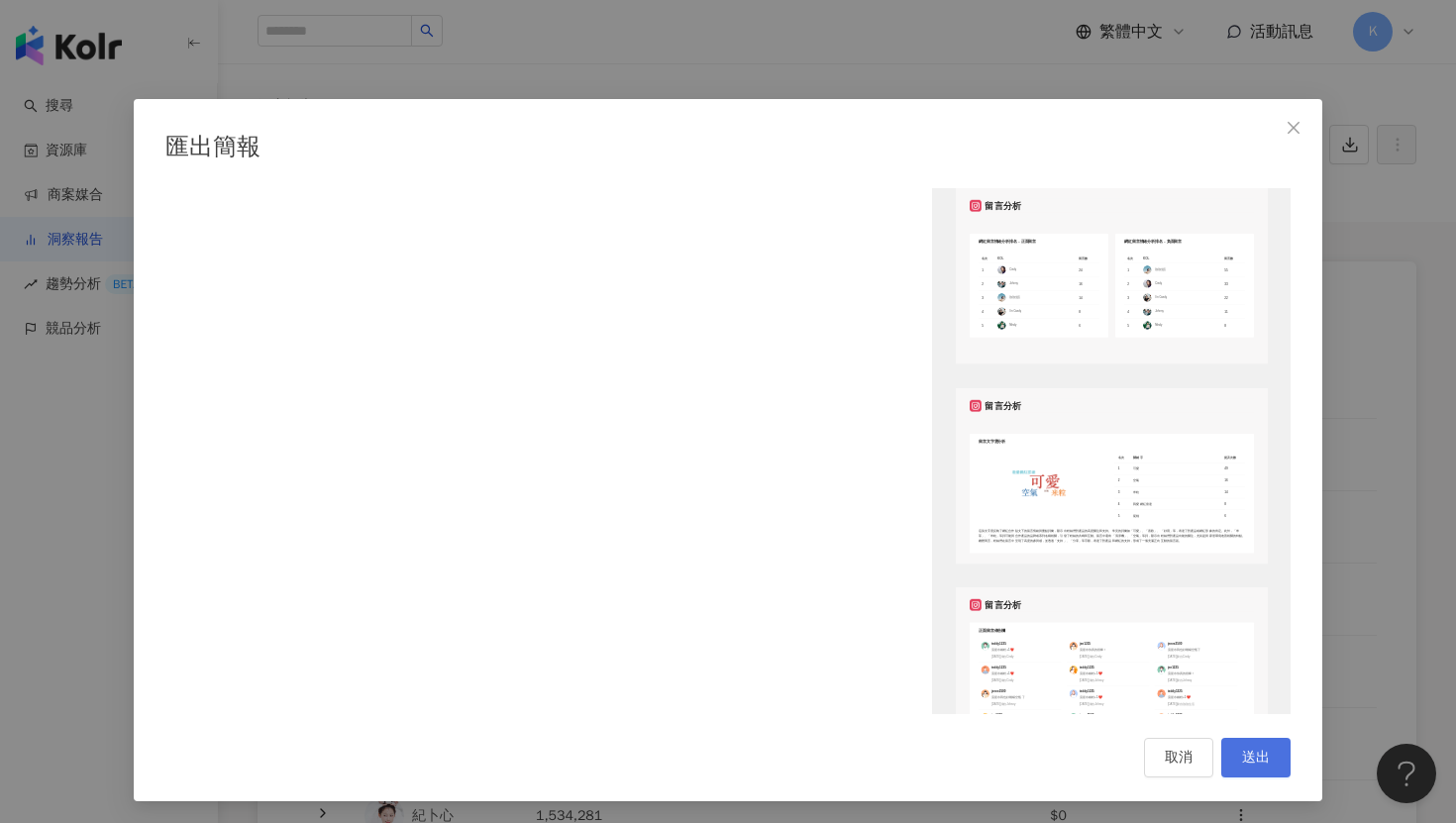 click on "送出" at bounding box center [1256, 758] 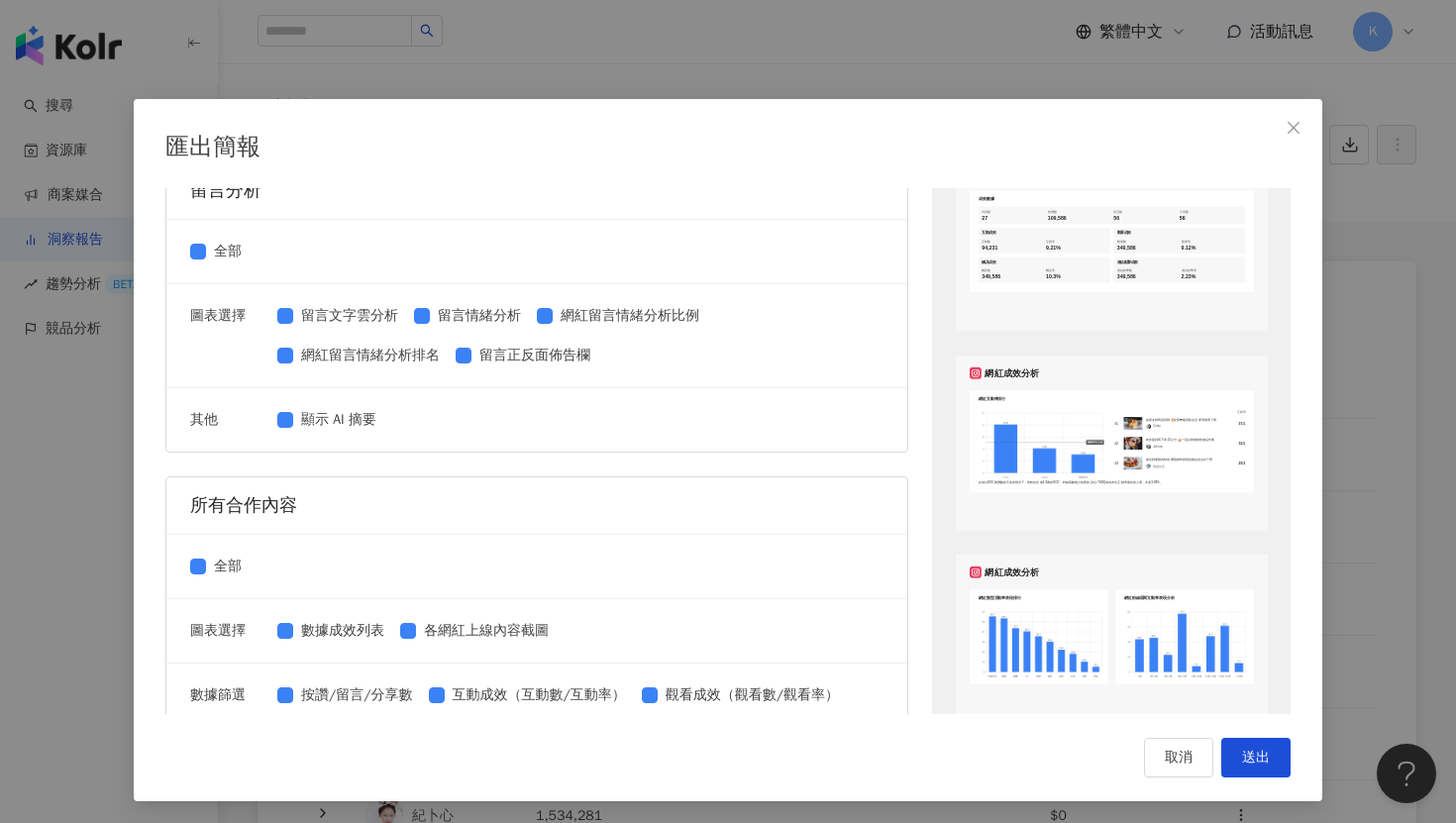 scroll, scrollTop: 0, scrollLeft: 0, axis: both 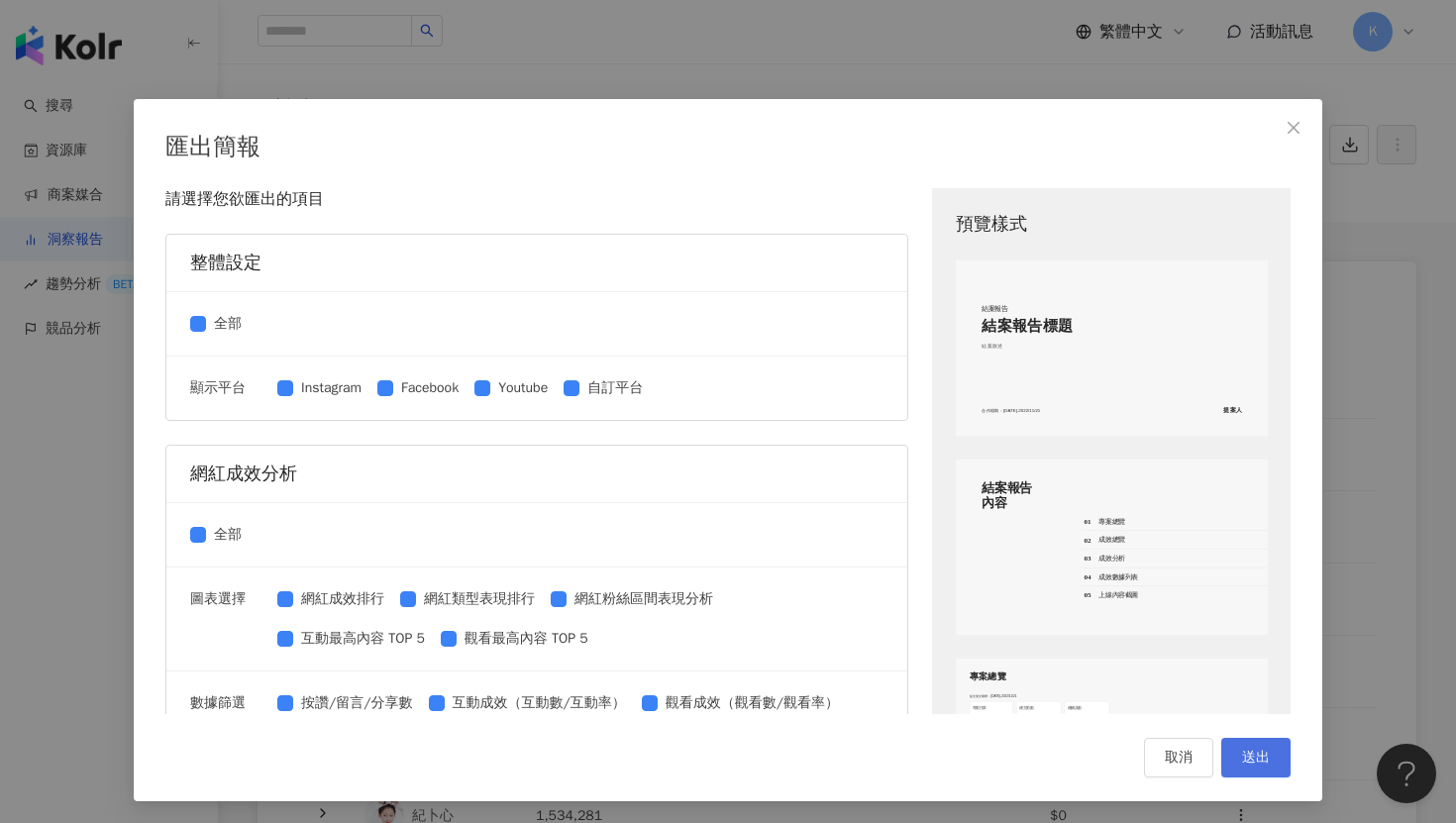 click on "送出" at bounding box center (1256, 758) 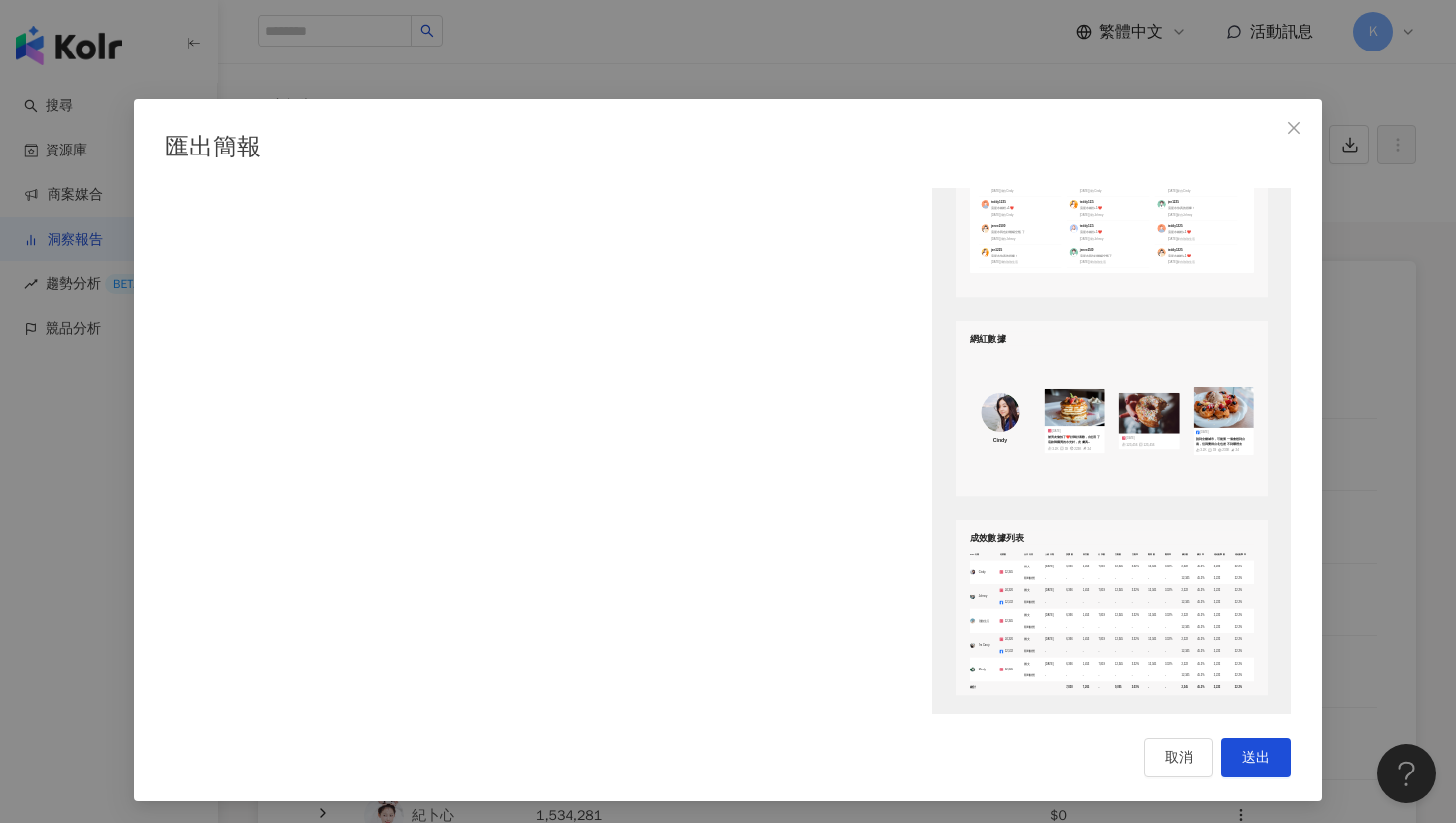 scroll, scrollTop: 2535, scrollLeft: 0, axis: vertical 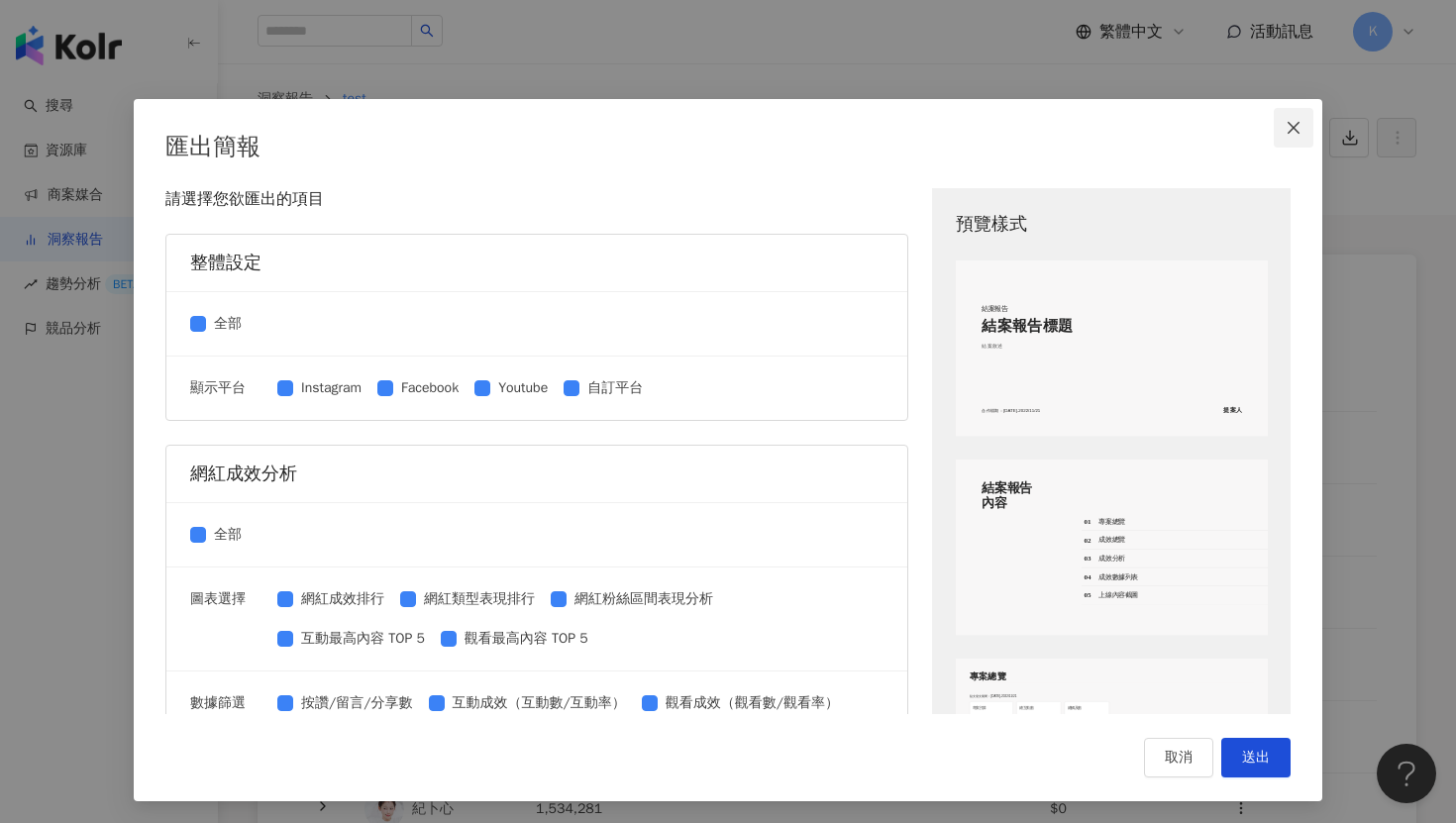 click at bounding box center [1294, 128] 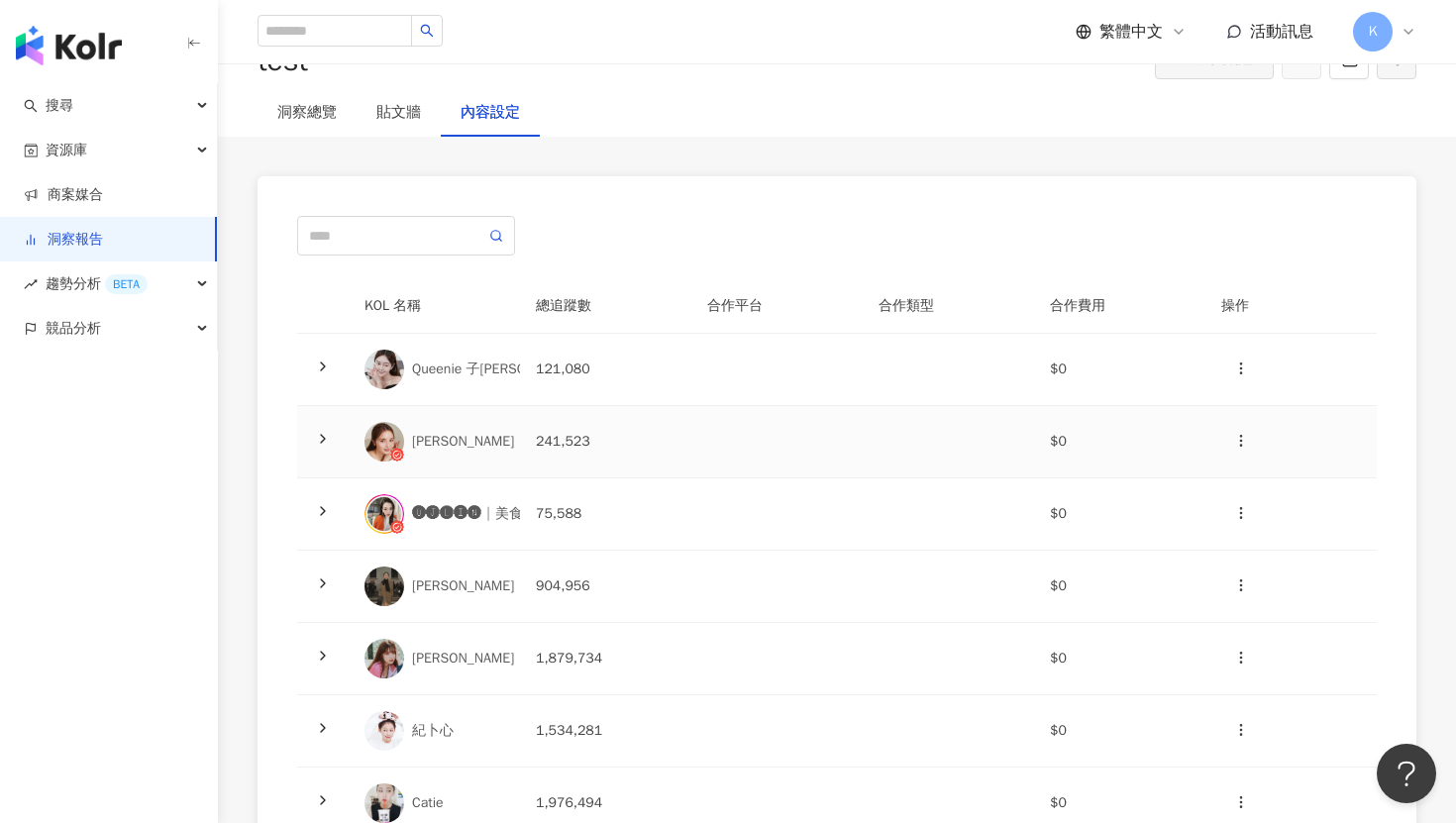scroll, scrollTop: 108, scrollLeft: 0, axis: vertical 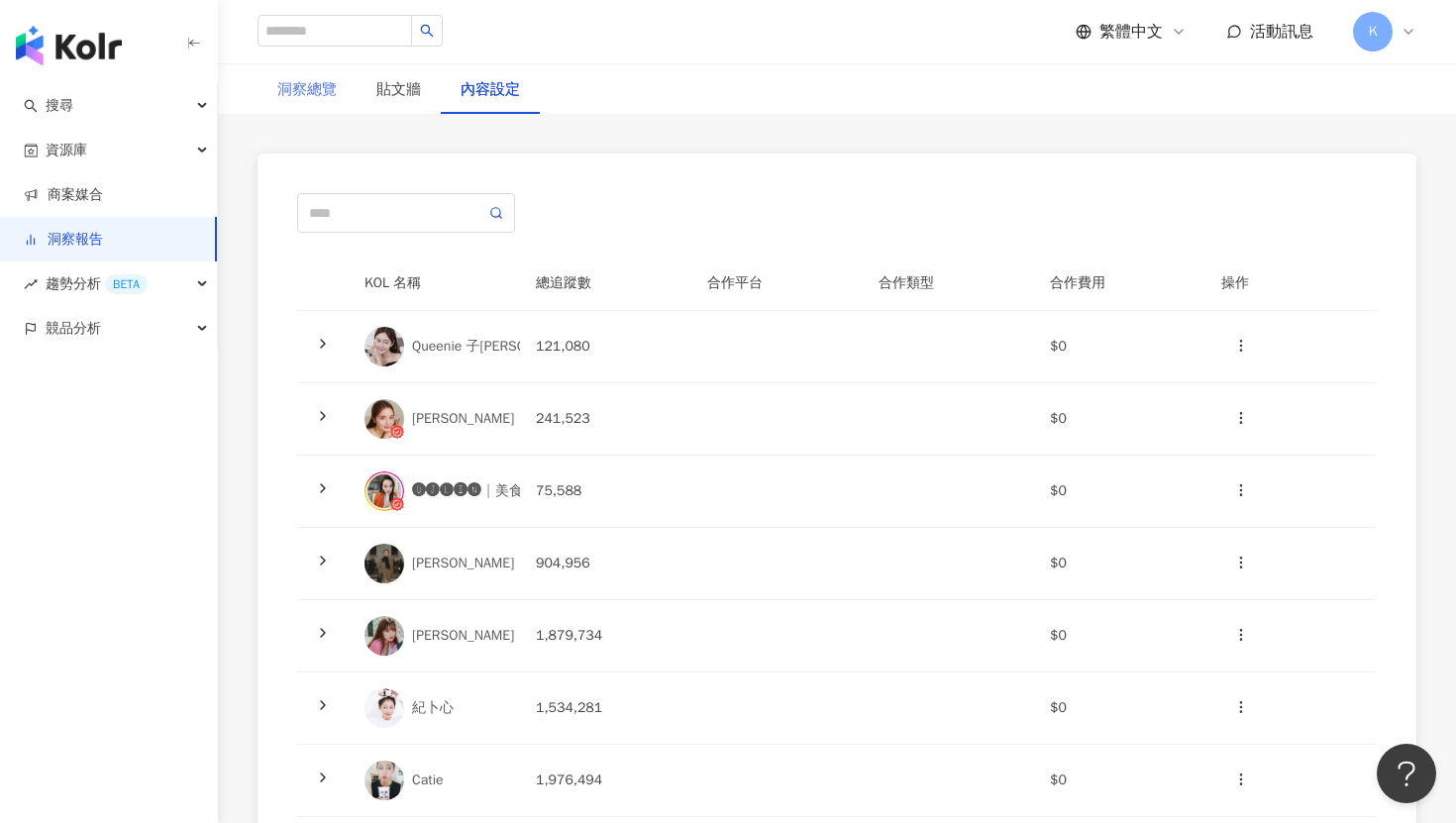 click on "洞察總覽" at bounding box center [307, 90] 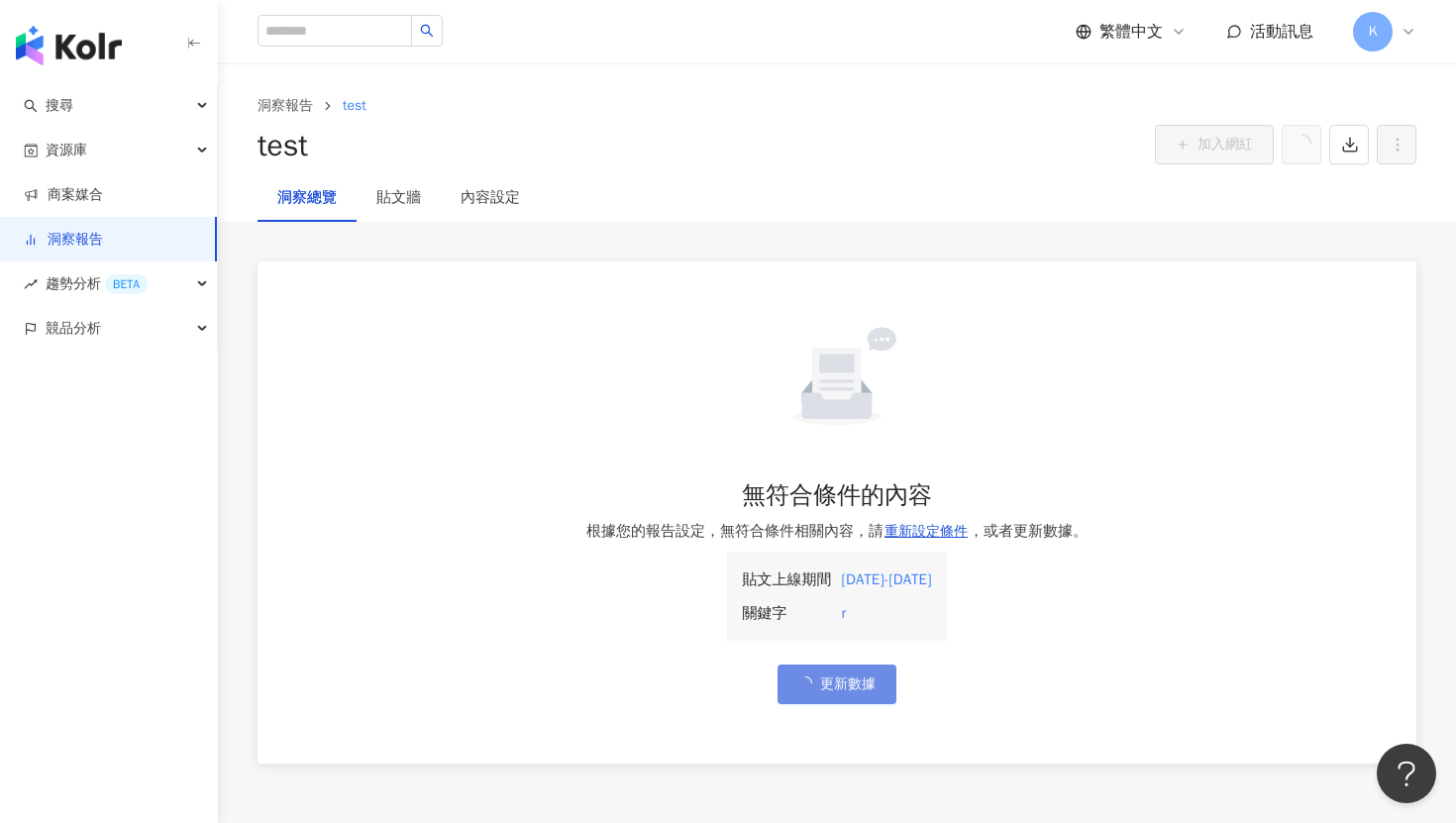 click on "r" at bounding box center (886, 613) 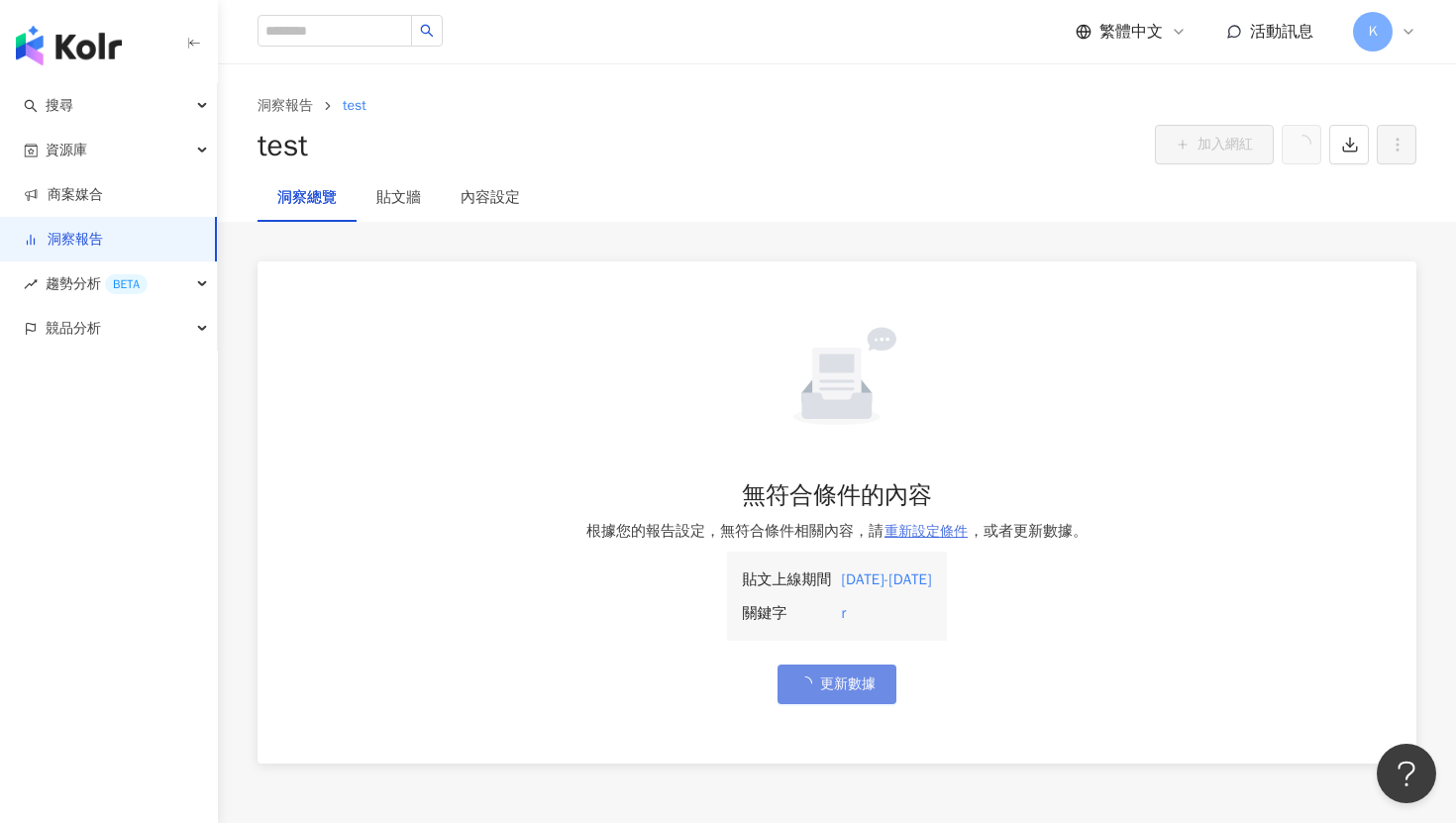 click on "重新設定條件" at bounding box center (926, 532) 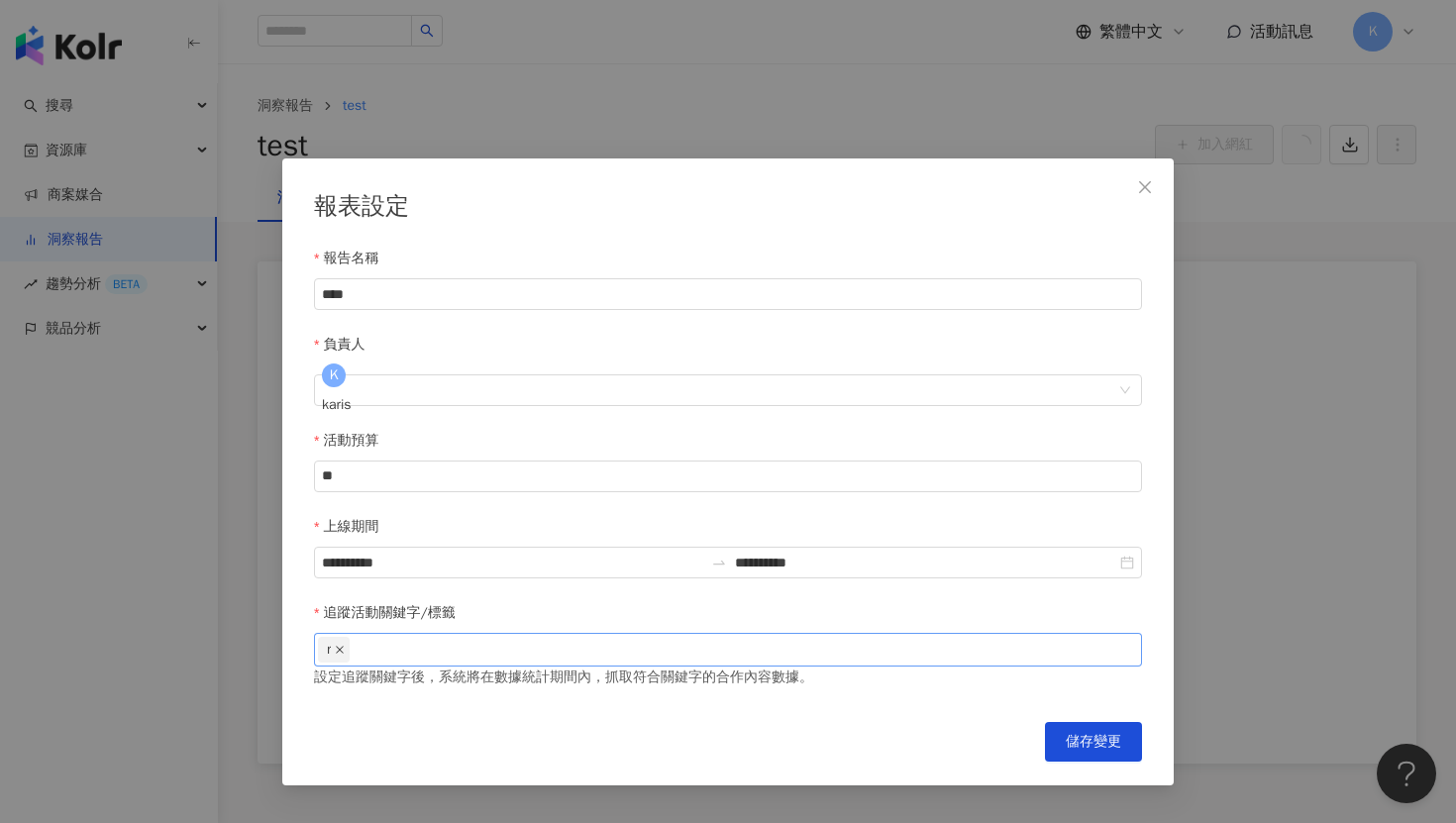 click 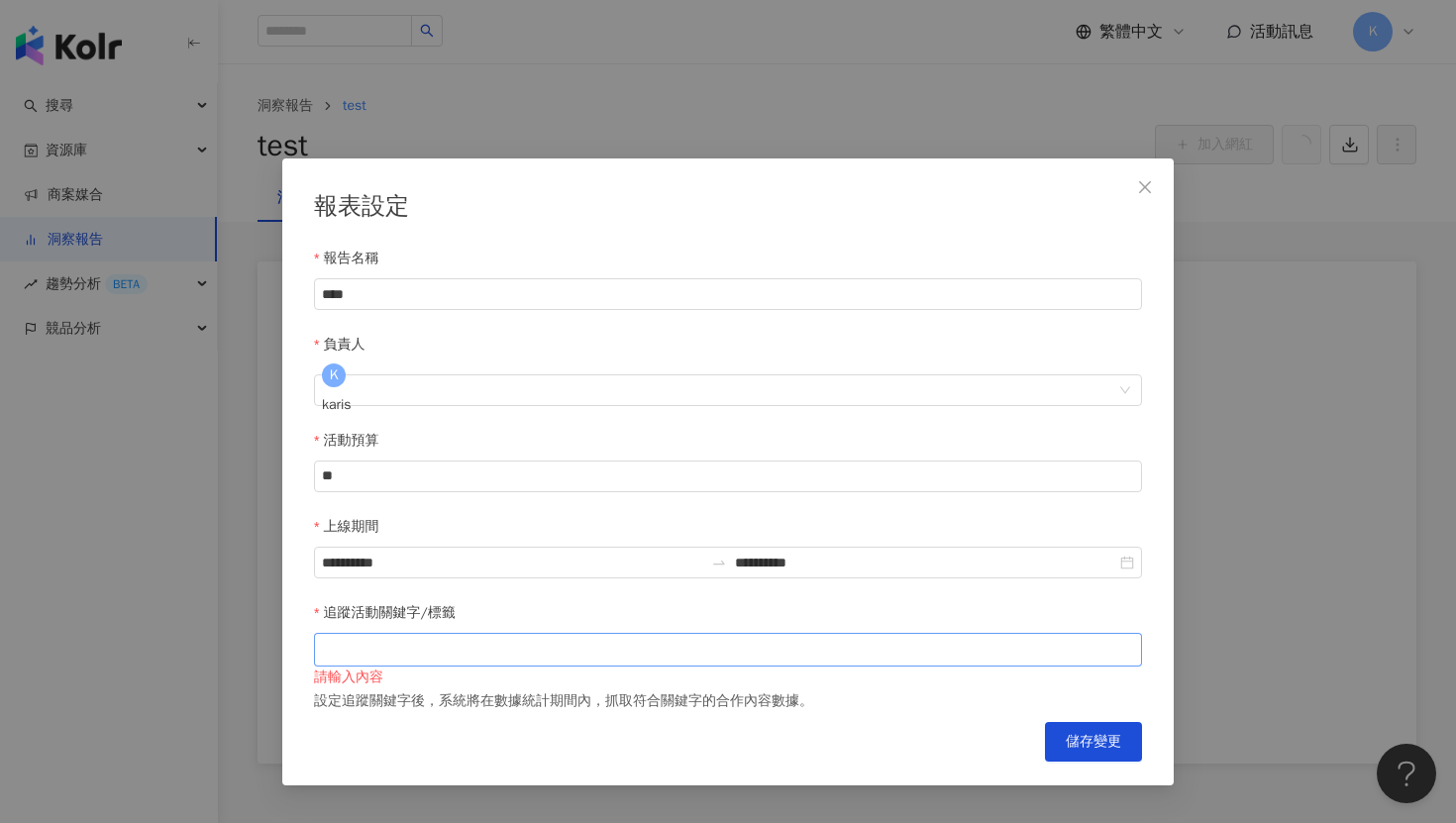 click at bounding box center (728, 649) 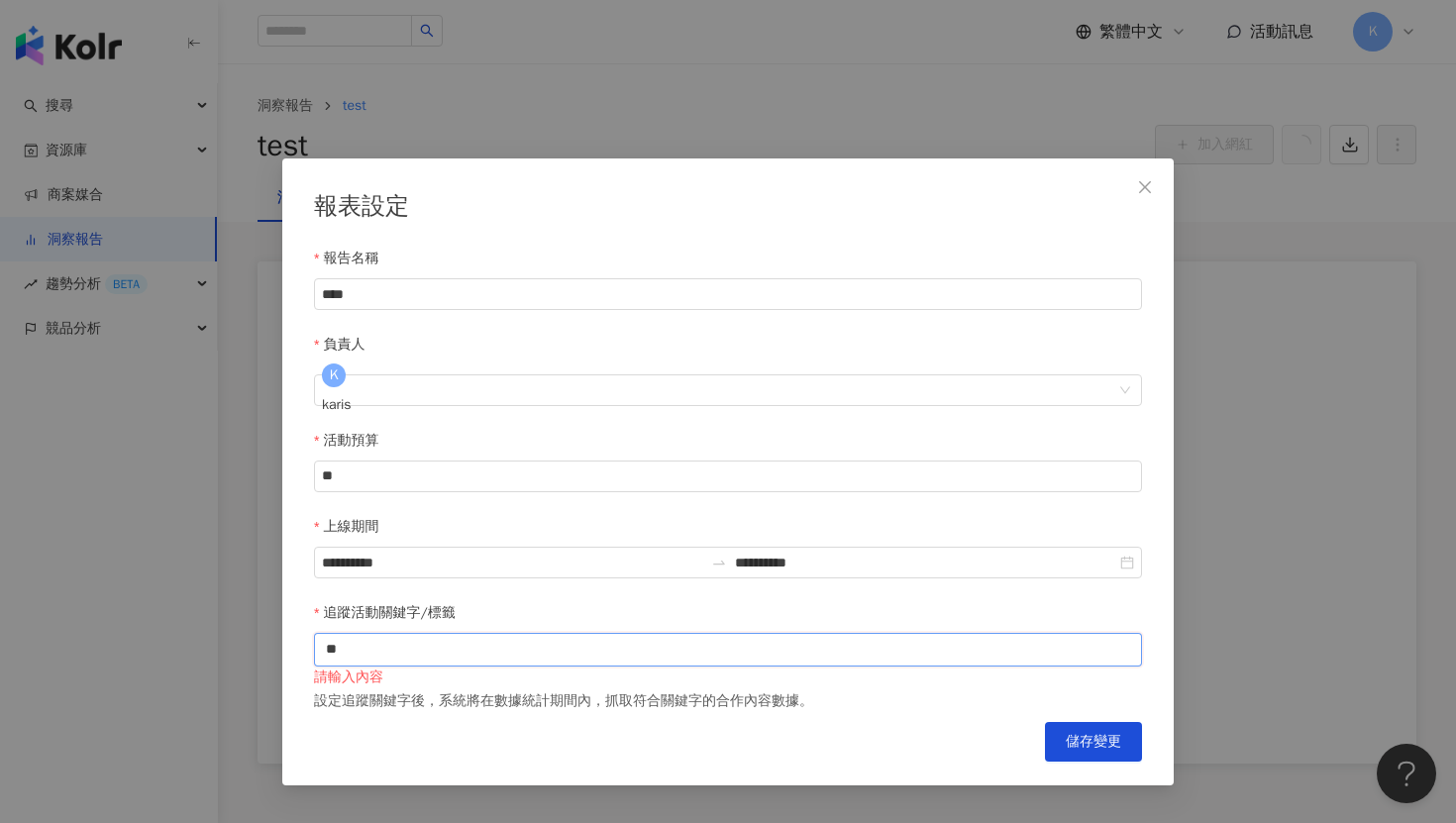 type on "*" 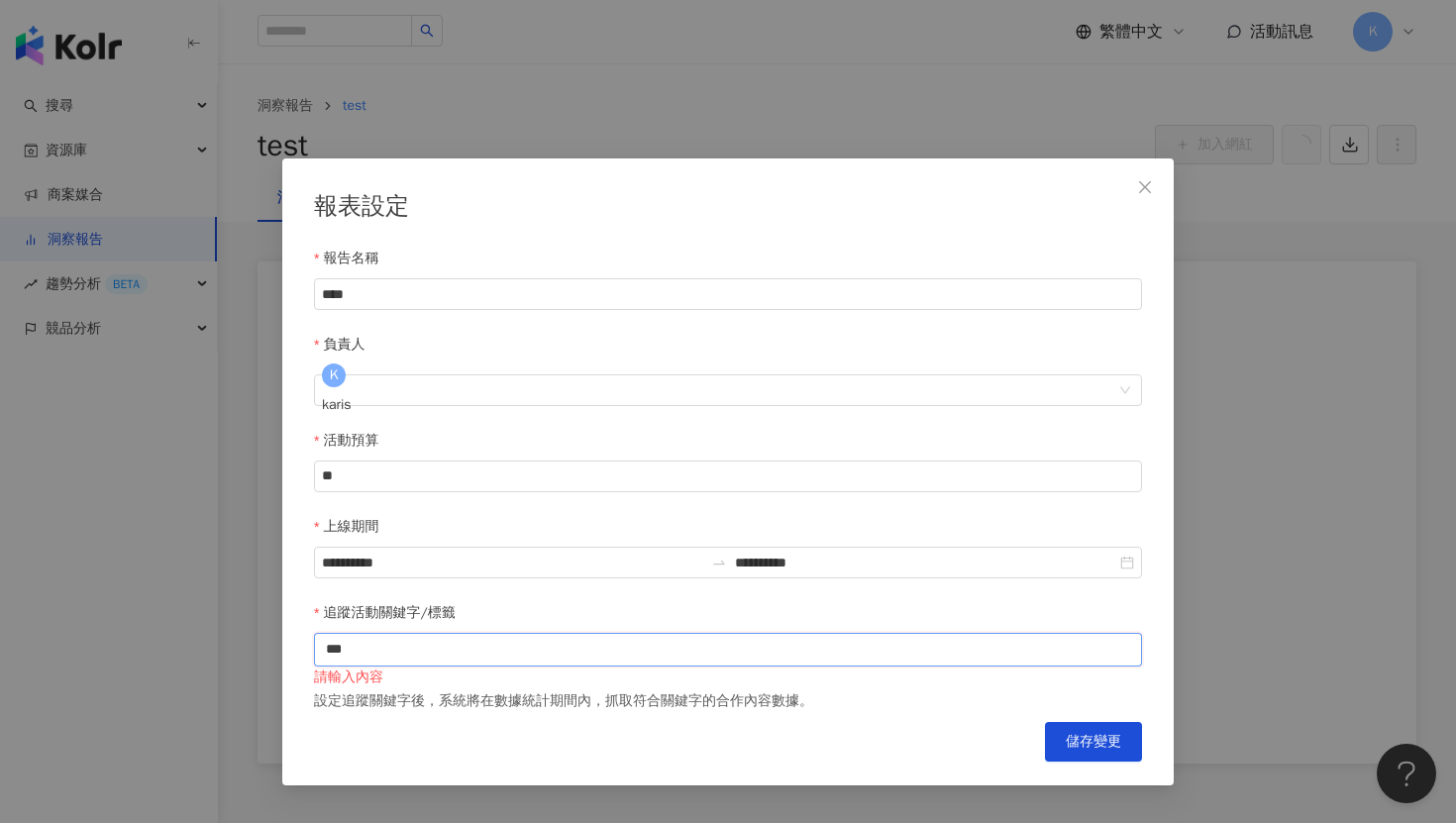 type 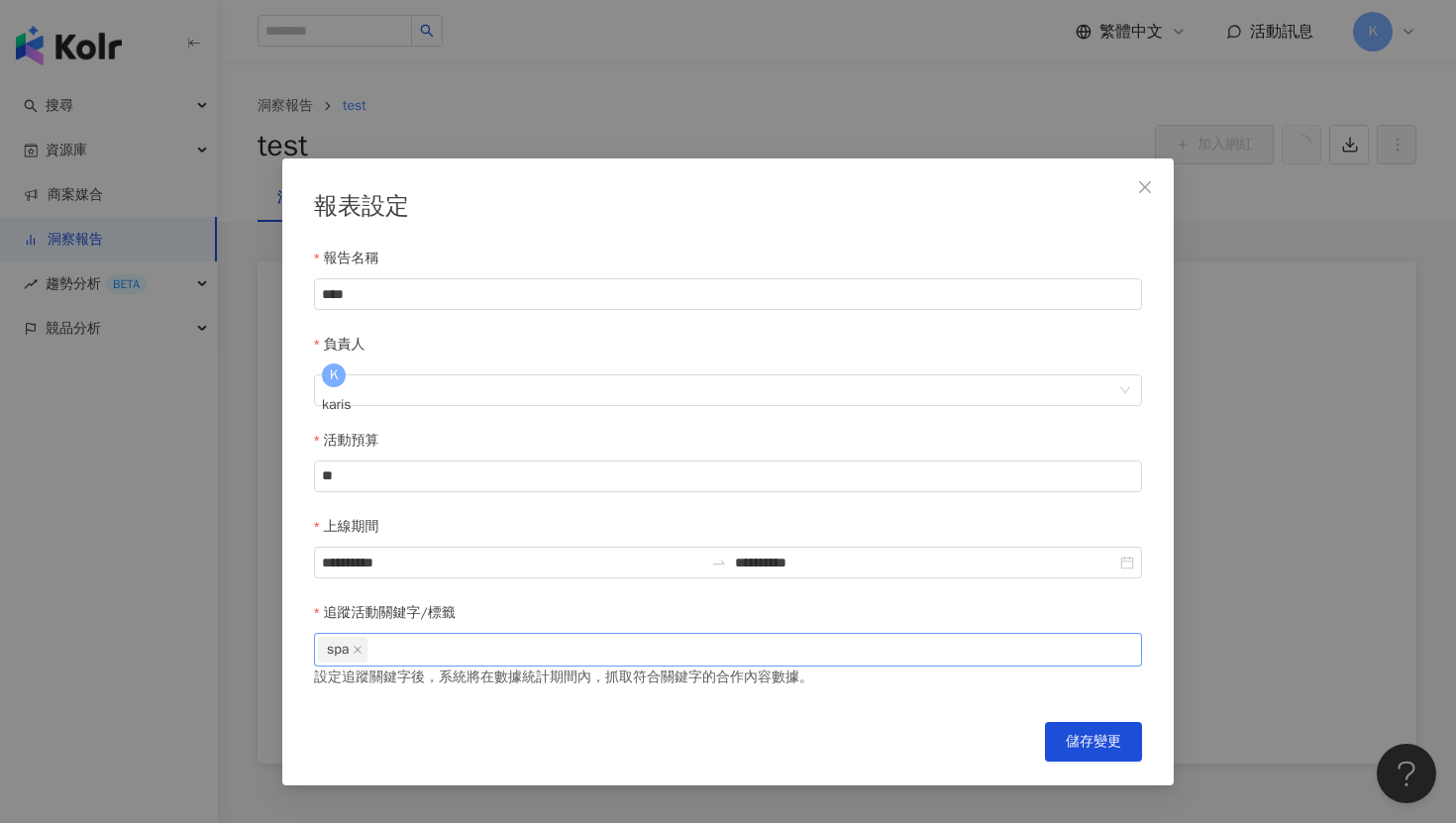click on "**********" at bounding box center (728, 471) 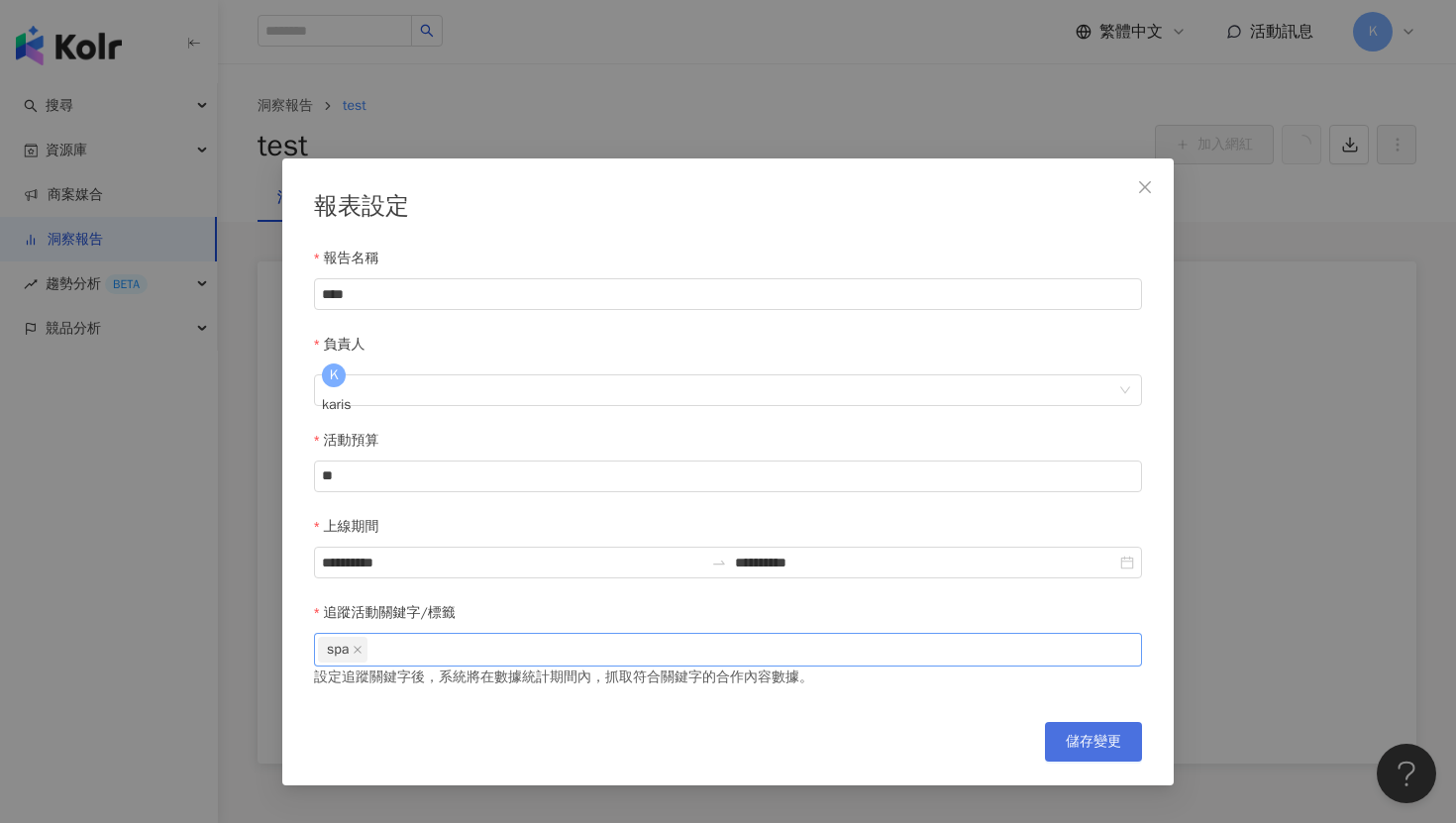 click on "儲存變更" at bounding box center (1093, 742) 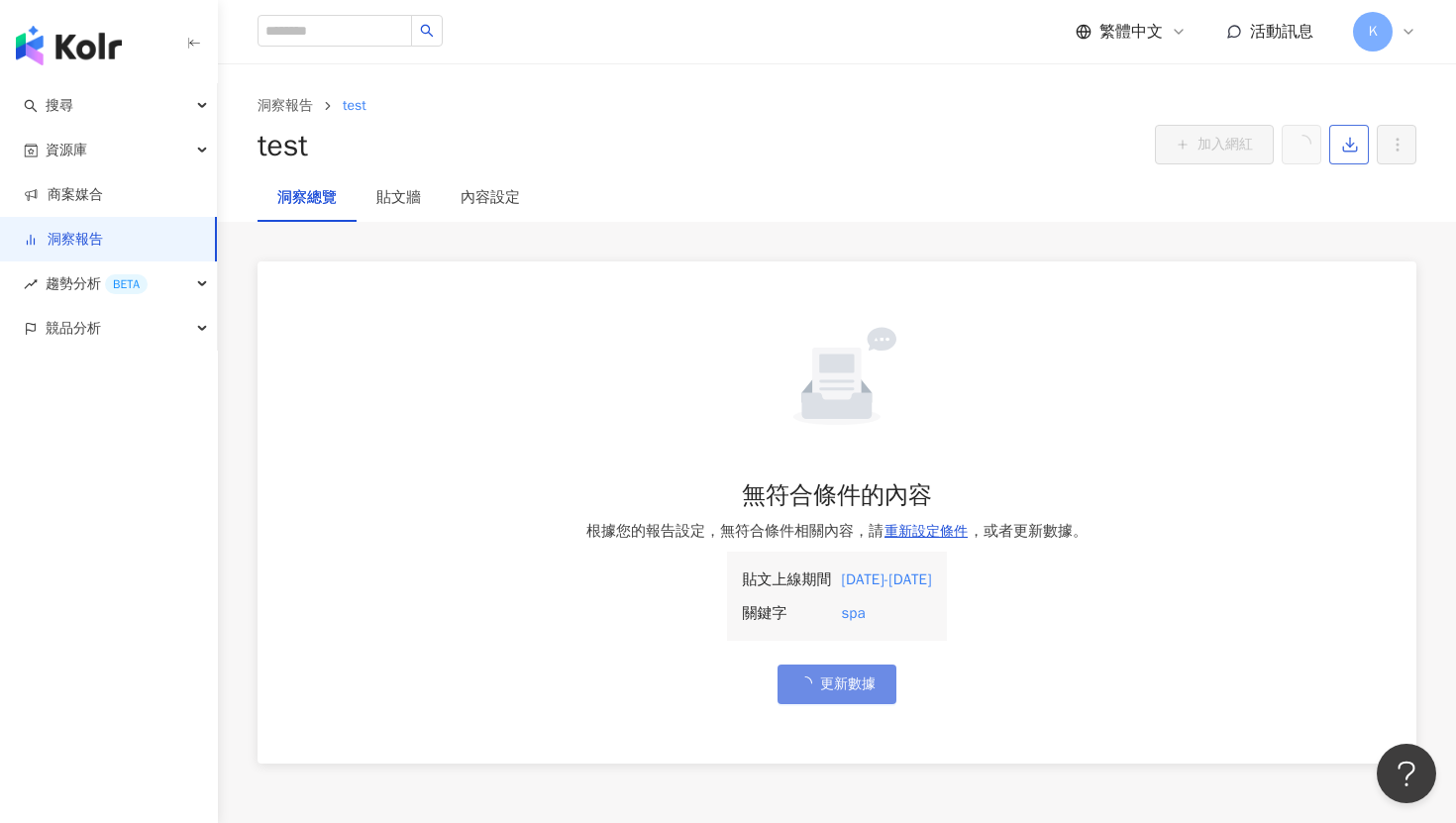 click 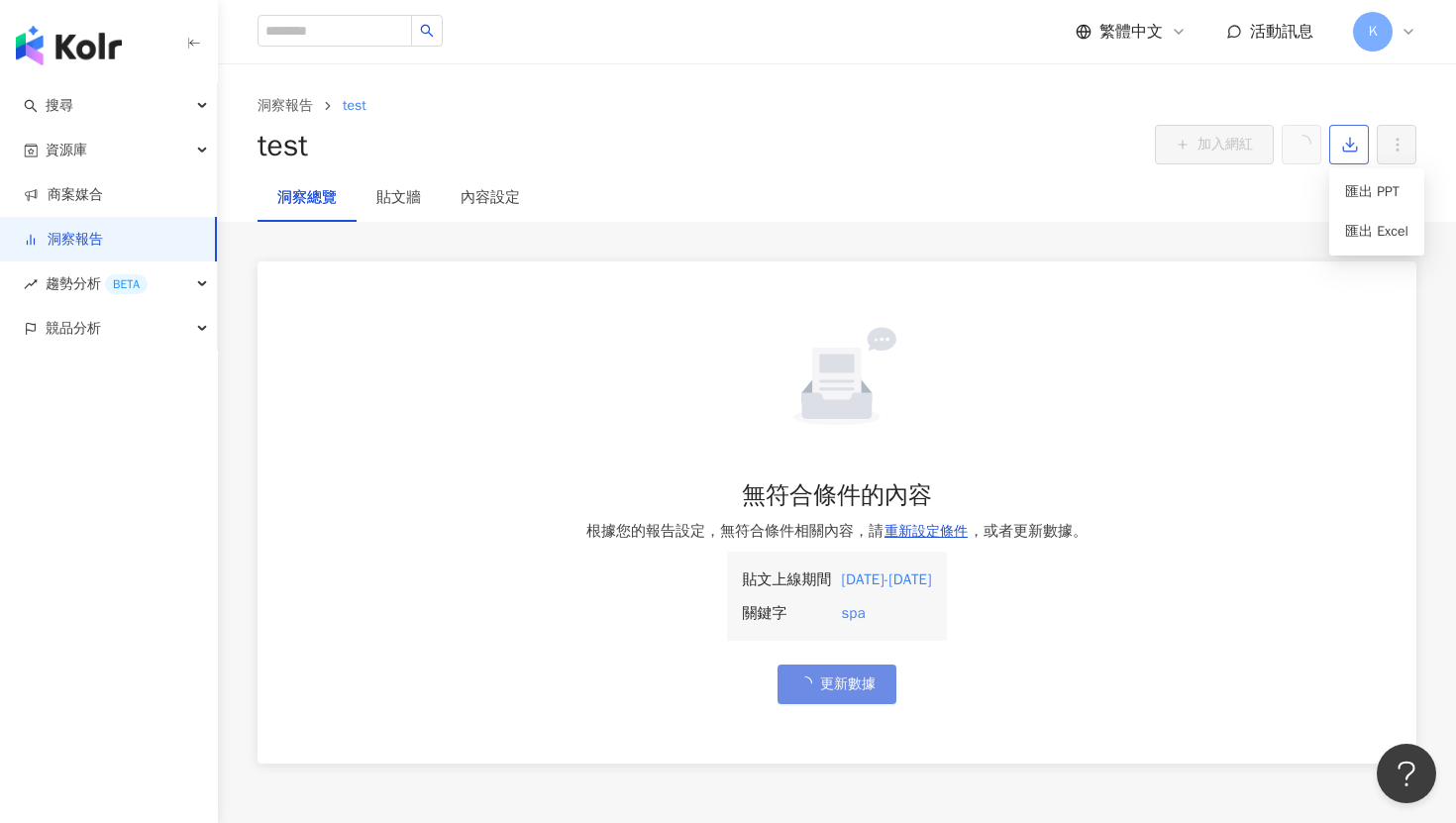 click 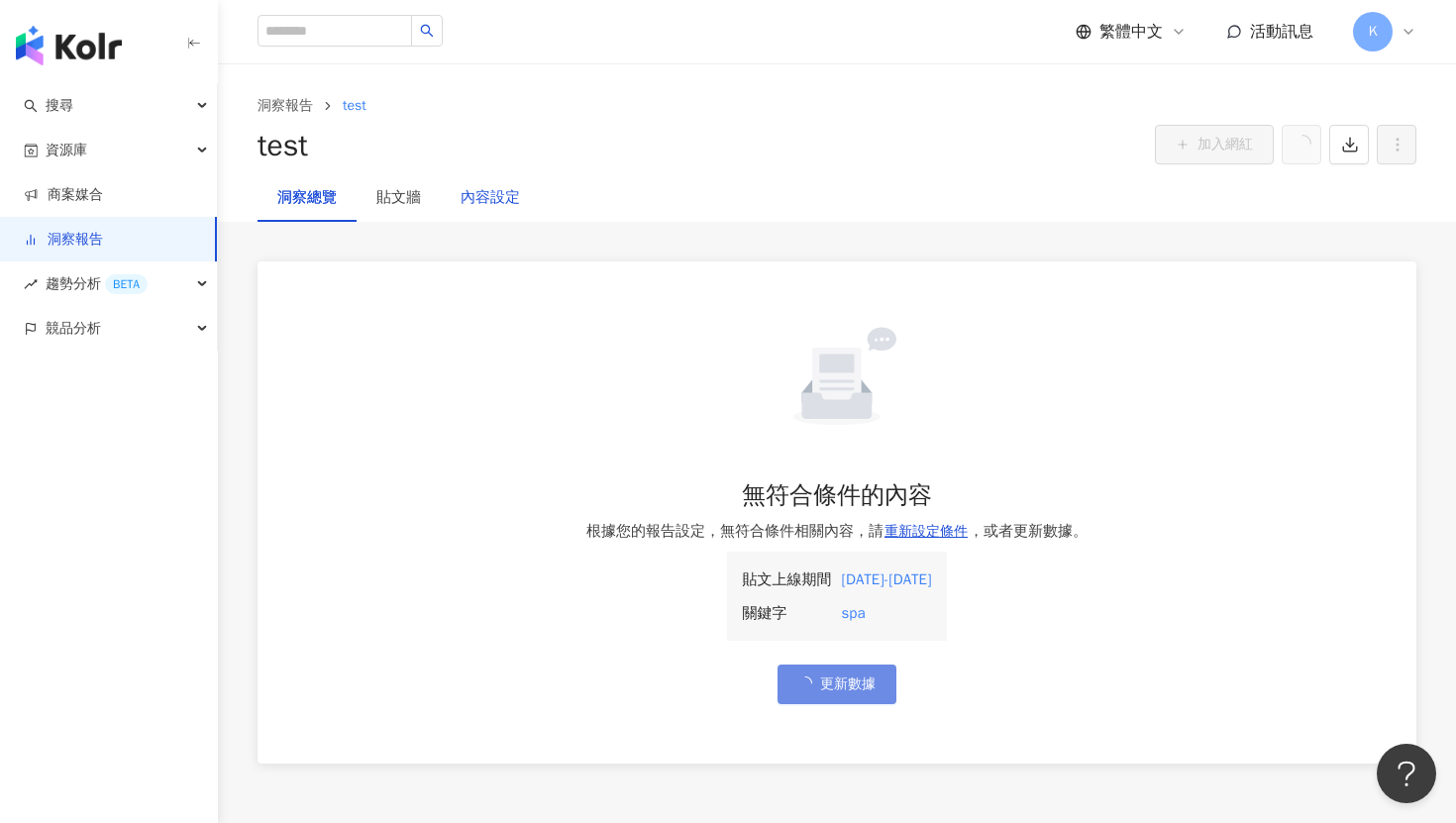click on "內容設定" at bounding box center (490, 198) 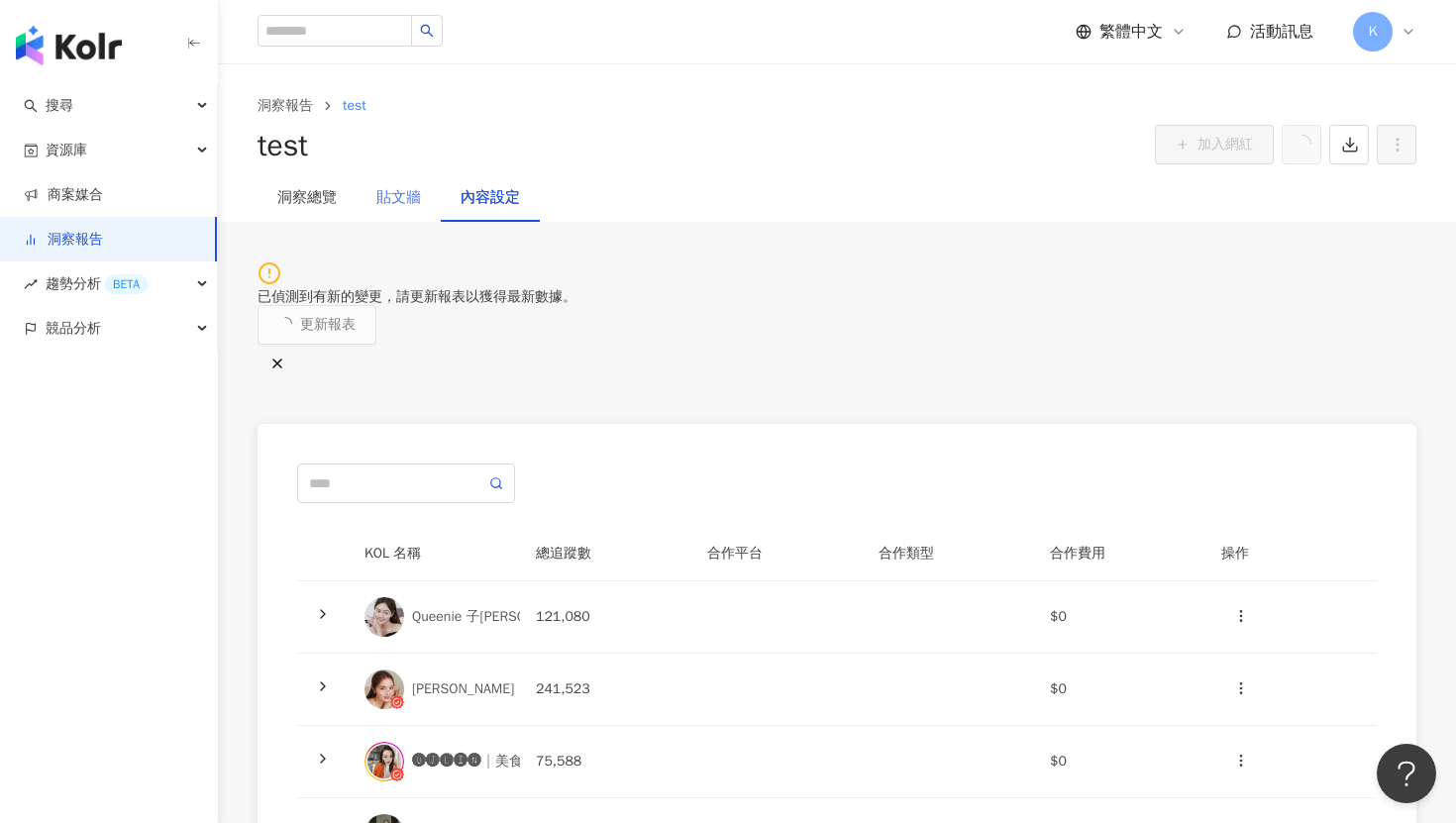 click on "貼文牆" at bounding box center [398, 198] 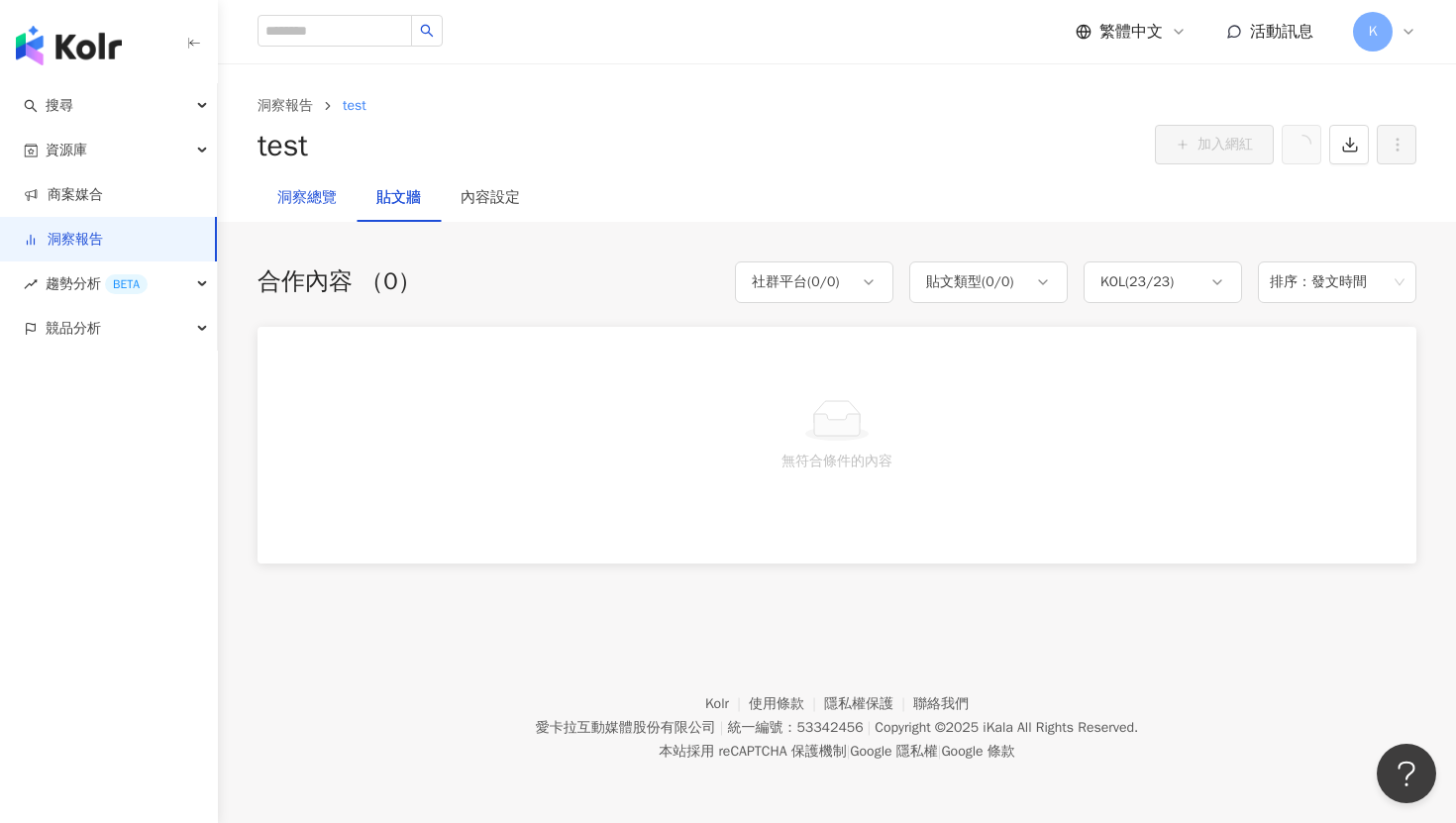 click on "洞察總覽" at bounding box center [307, 198] 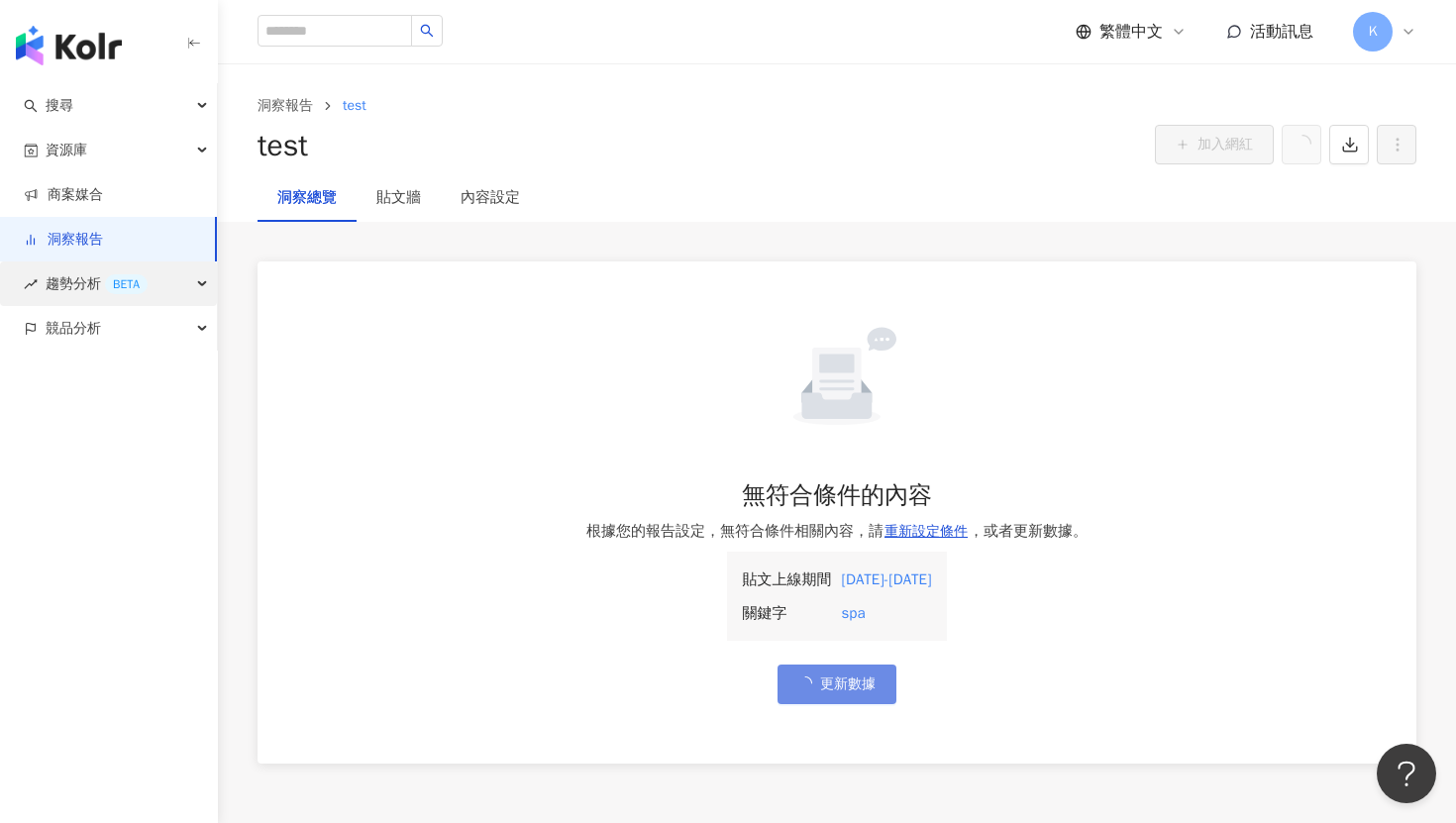 click on "趨勢分析 BETA" at bounding box center [108, 283] 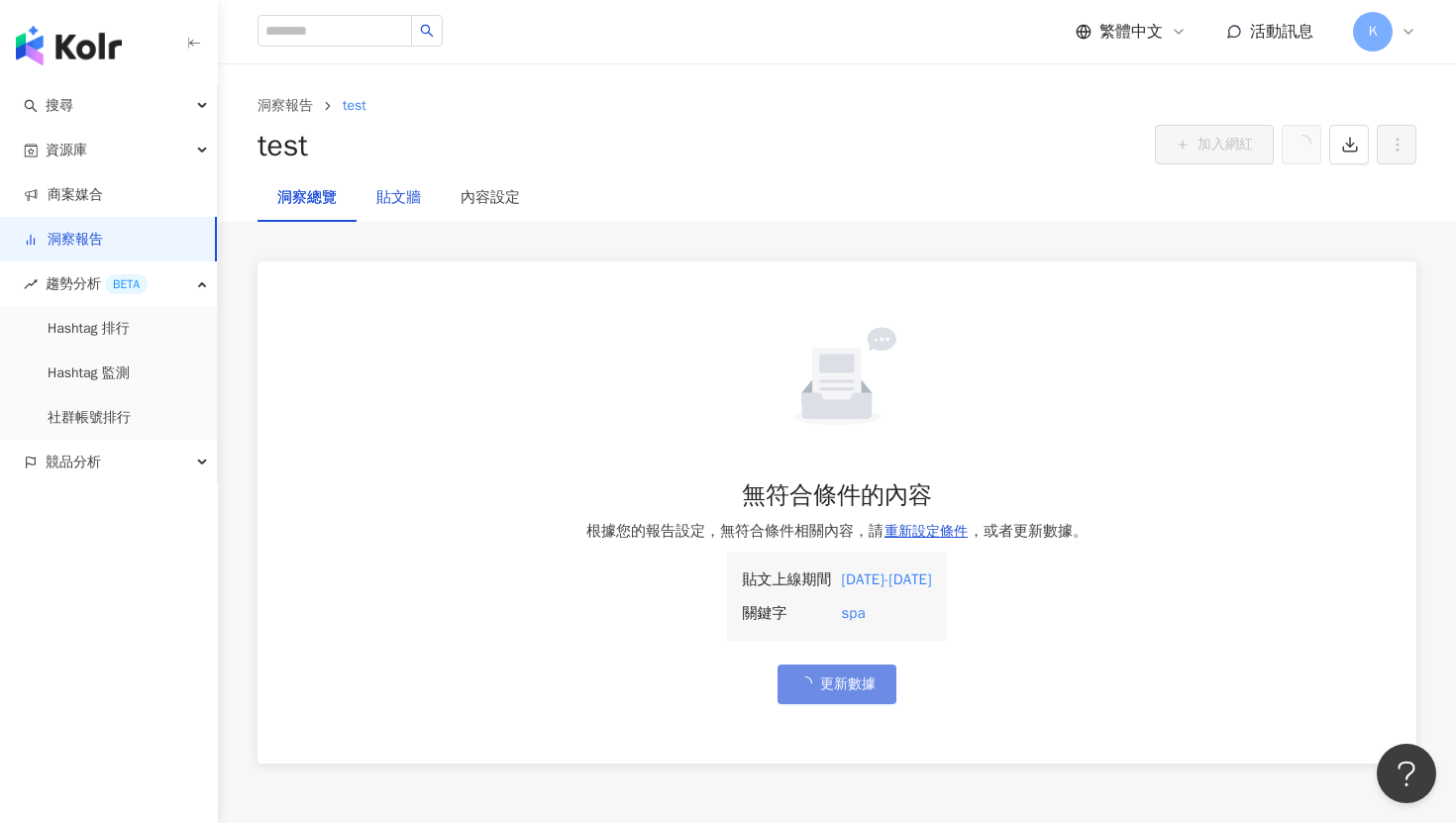 click on "貼文牆" at bounding box center [398, 198] 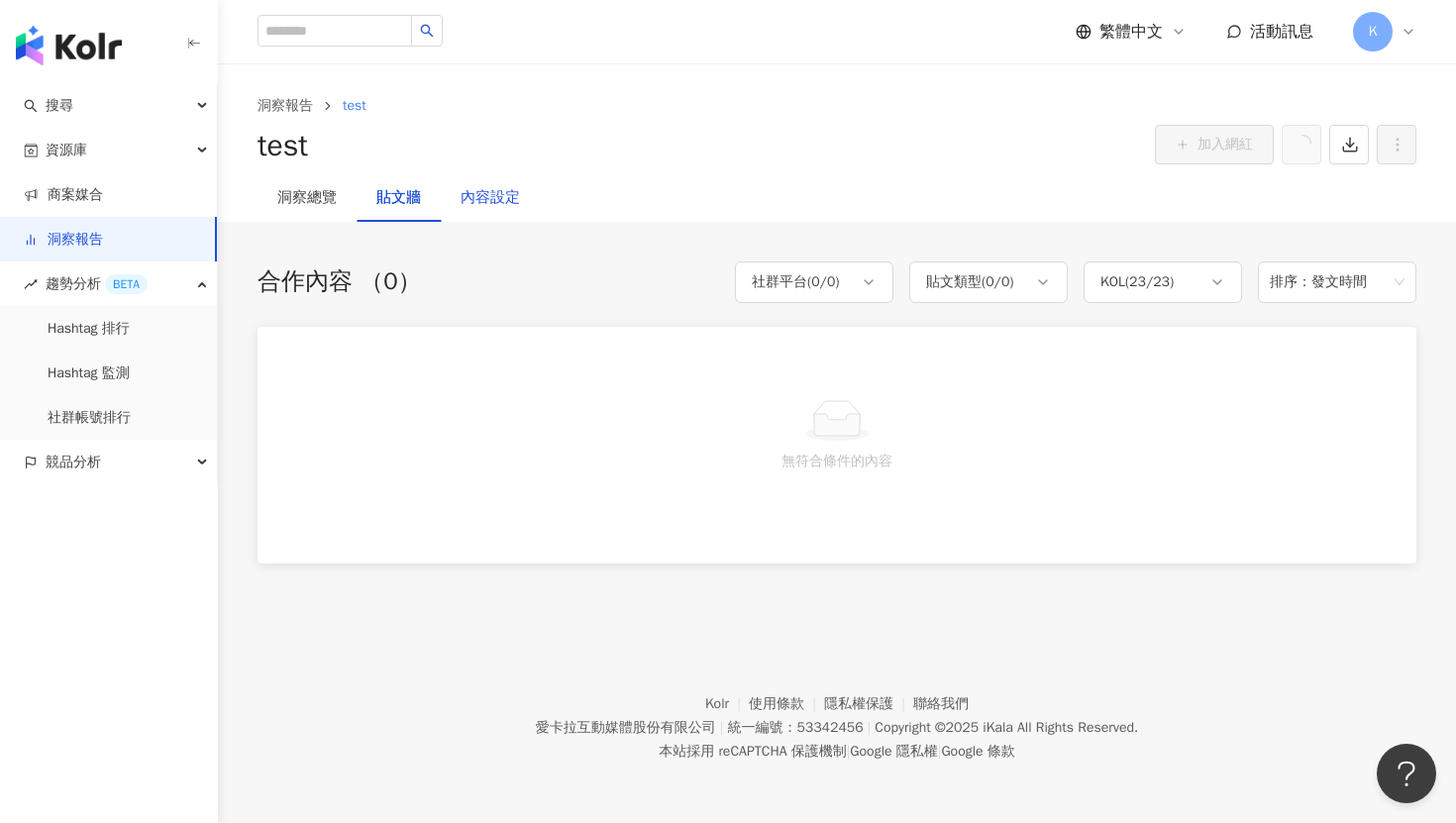 click on "內容設定" at bounding box center [490, 198] 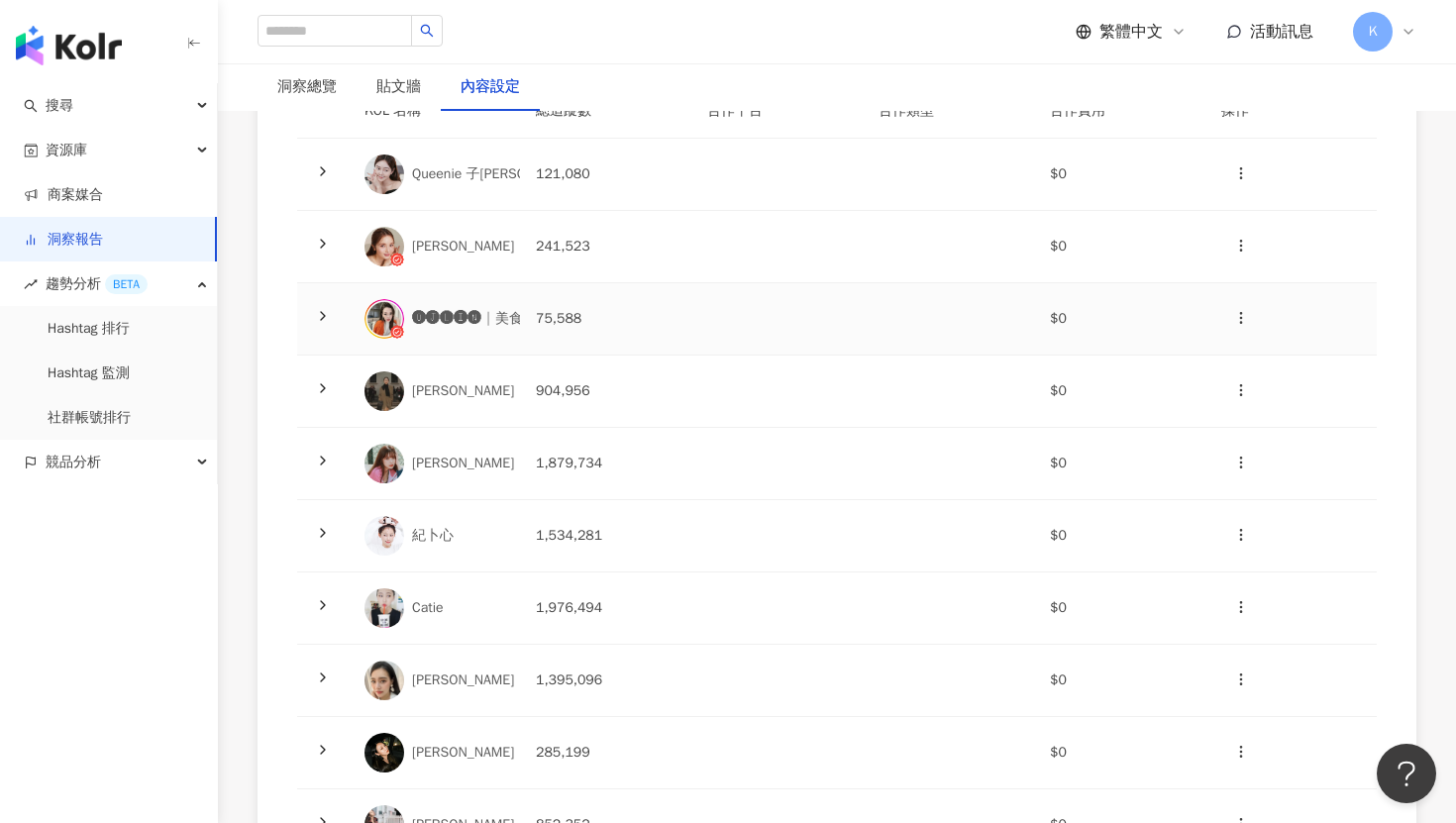 scroll, scrollTop: 199, scrollLeft: 0, axis: vertical 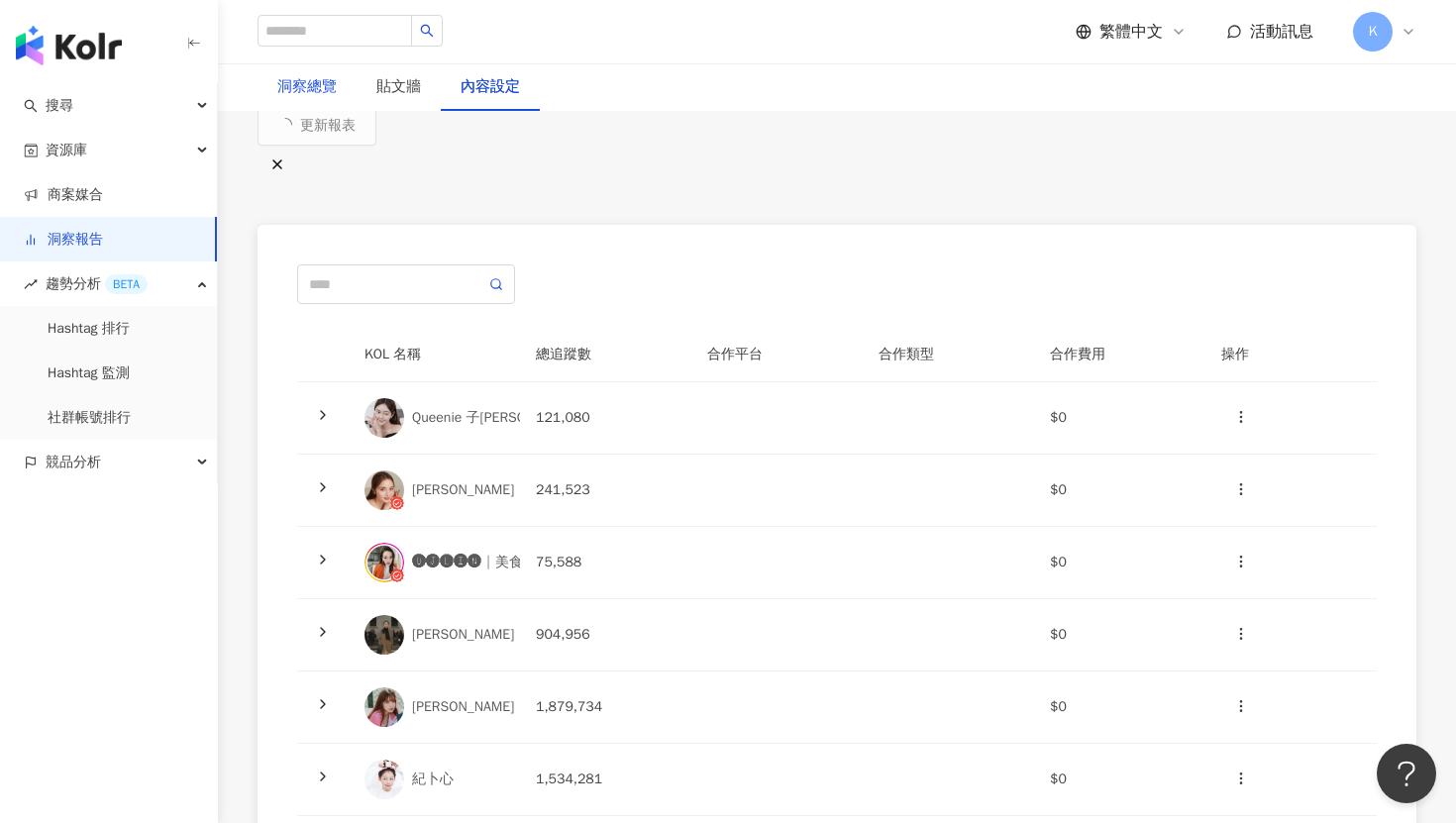 click on "洞察總覽" at bounding box center [307, 87] 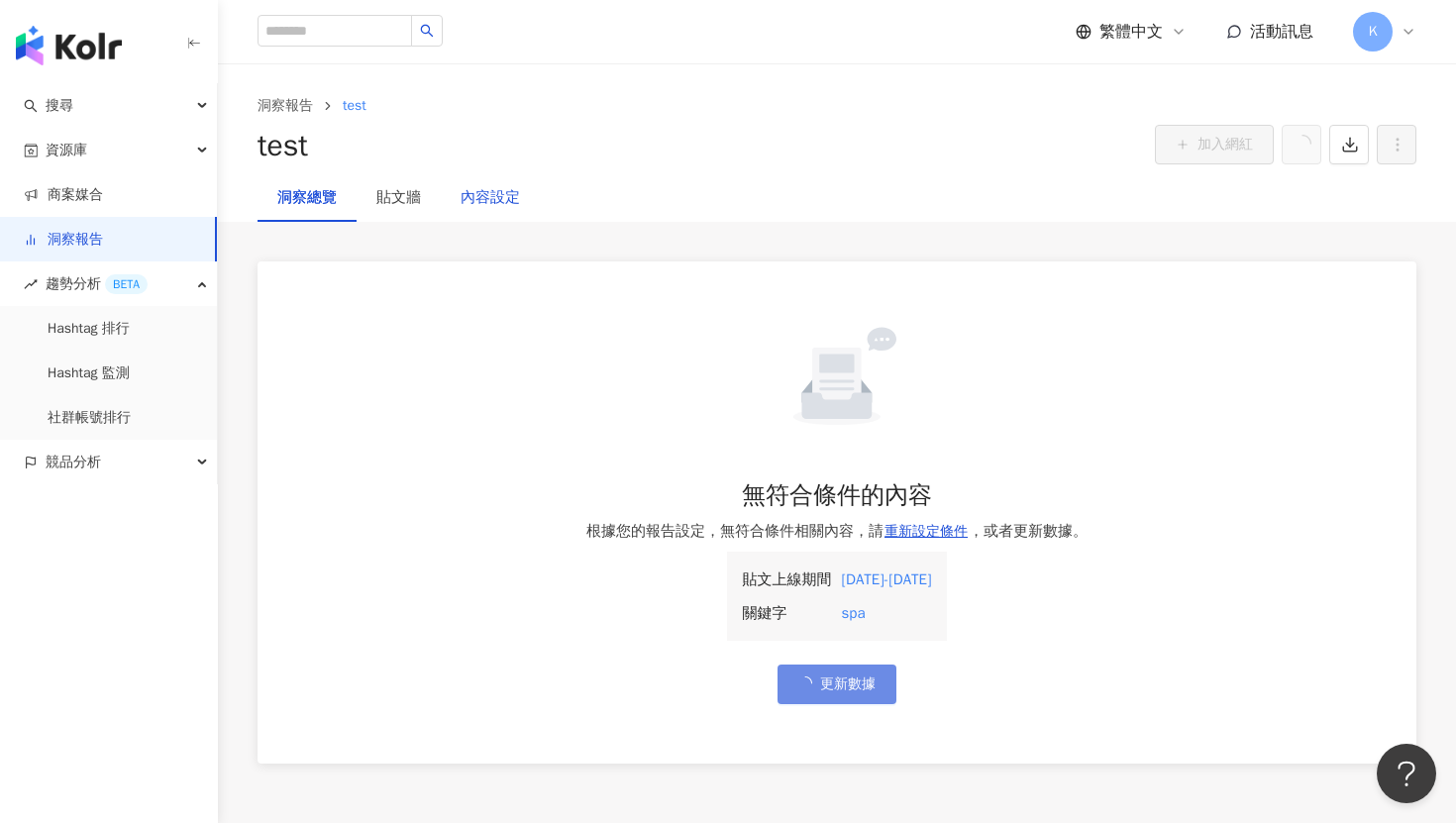 click on "內容設定" at bounding box center (490, 198) 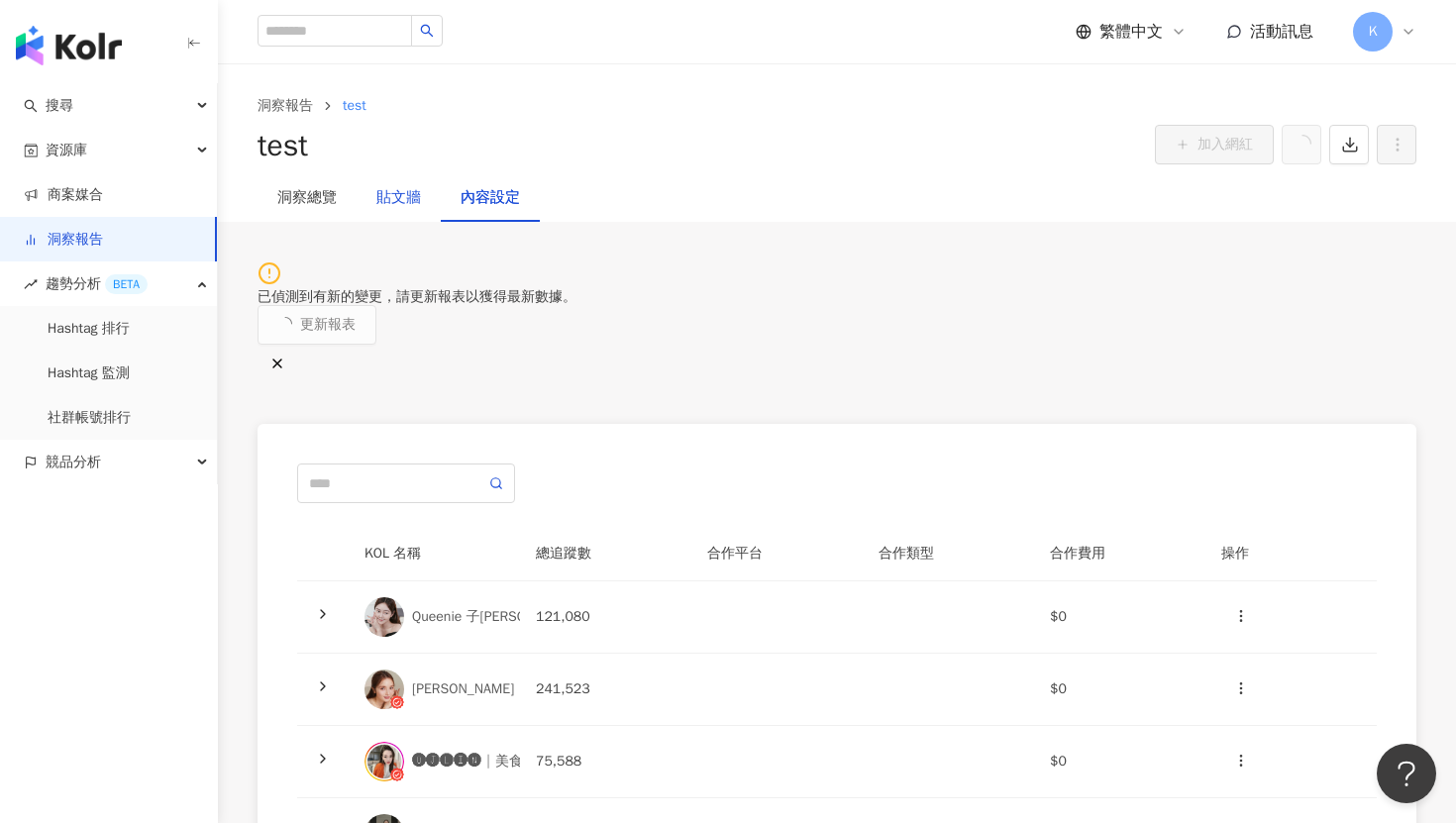 click on "貼文牆" at bounding box center (398, 198) 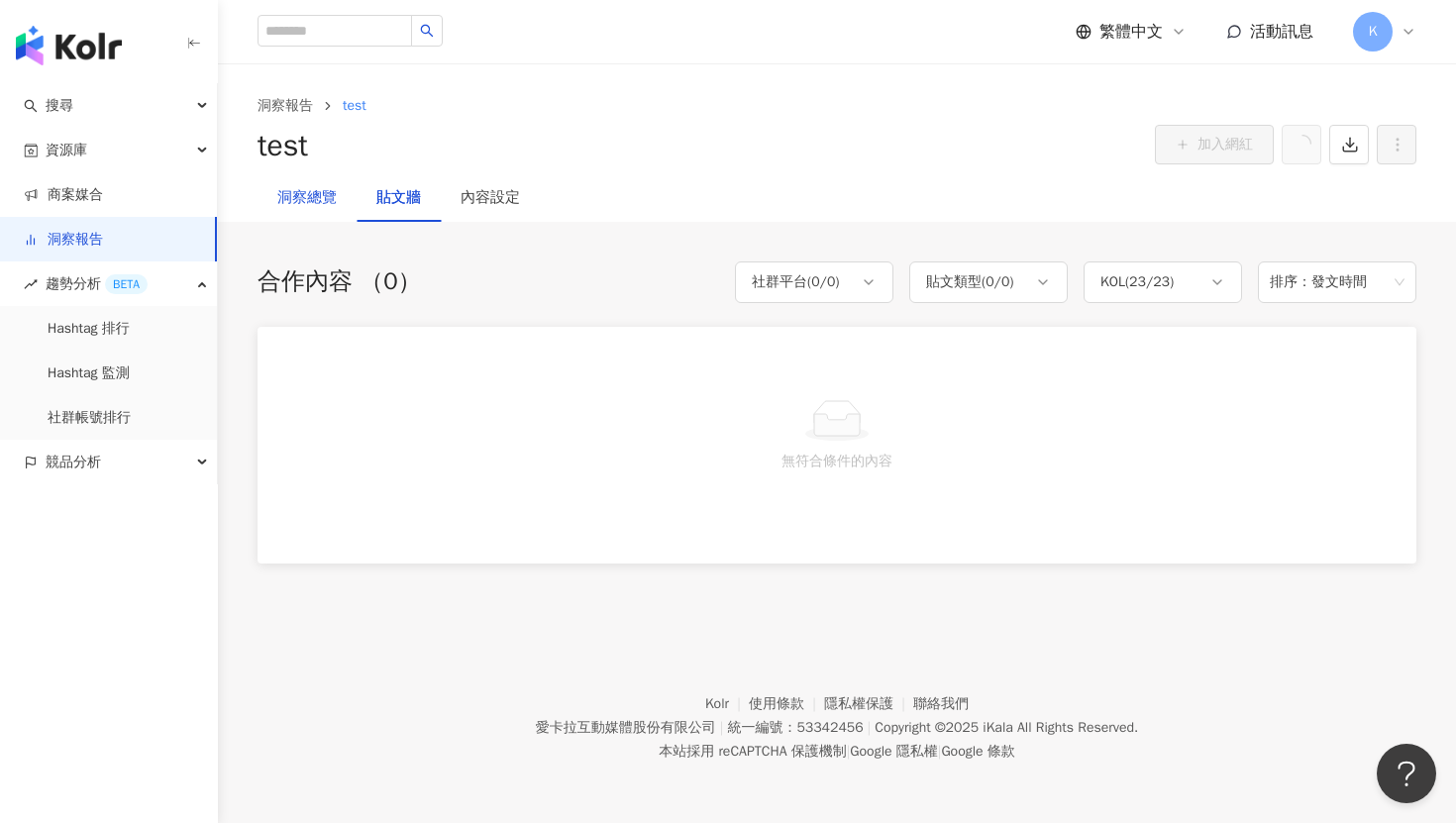 click on "洞察總覽" at bounding box center (307, 198) 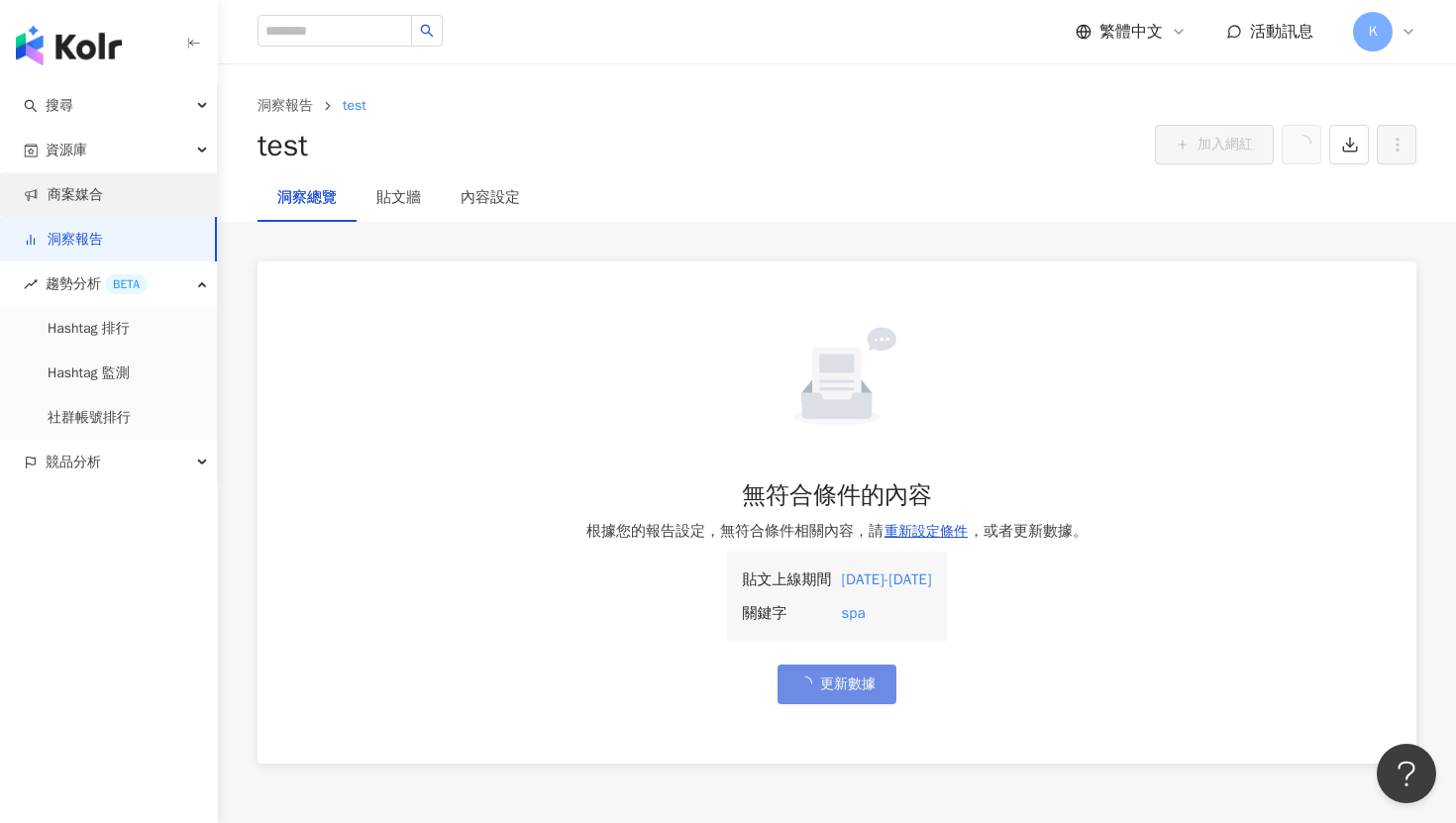 click on "商案媒合" at bounding box center [63, 195] 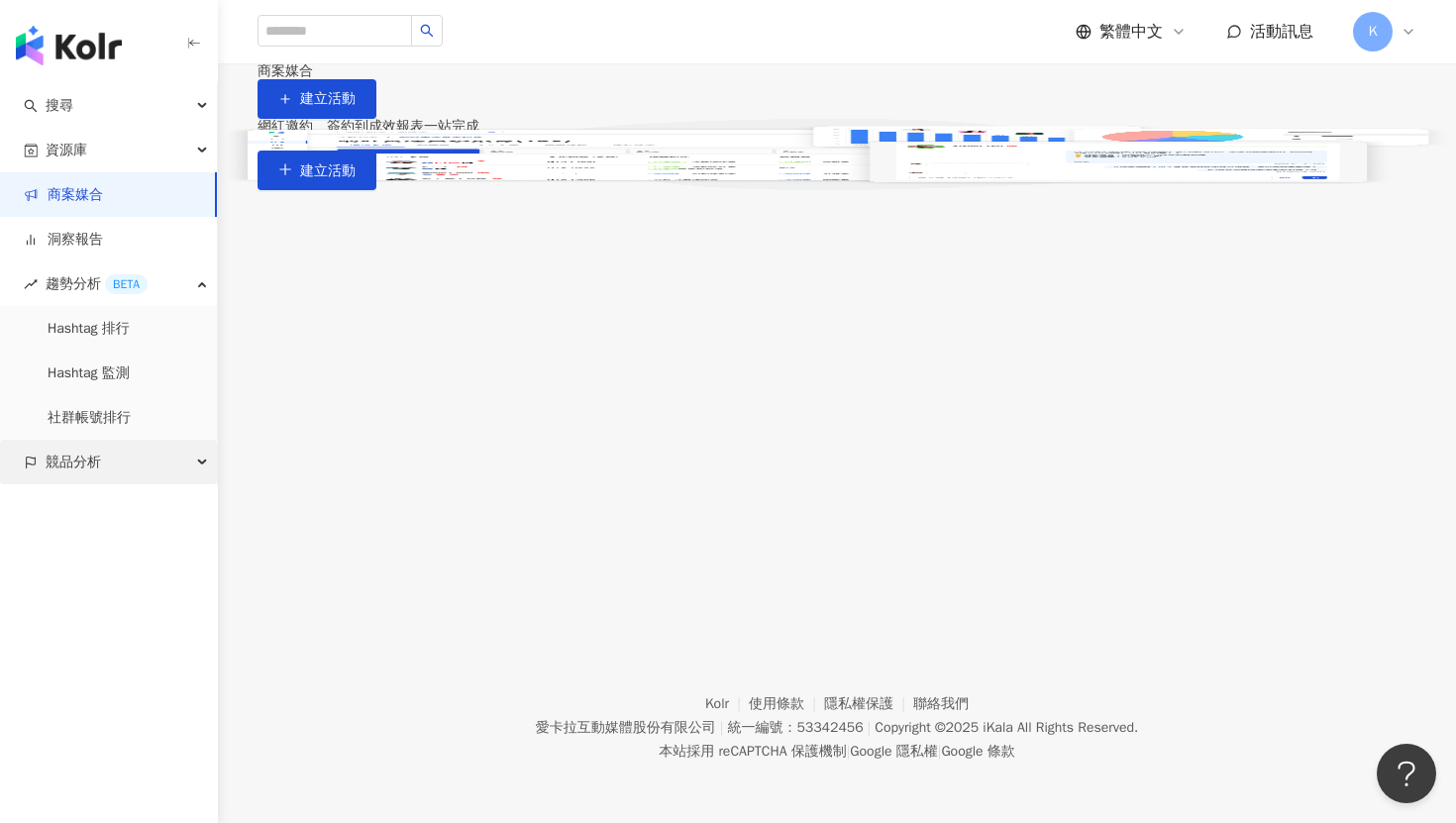 click on "競品分析" at bounding box center (108, 462) 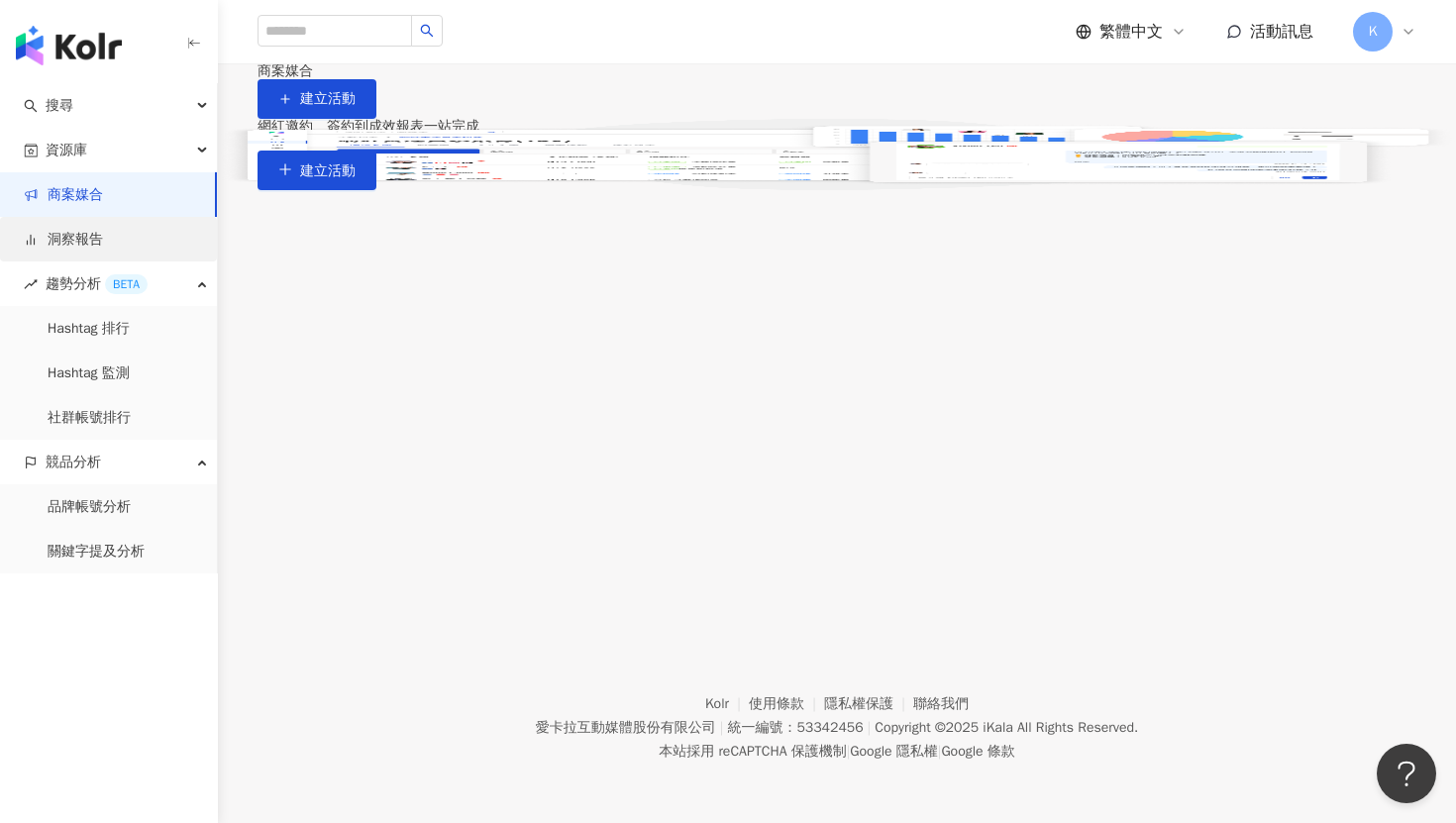 click on "洞察報告" at bounding box center (63, 240) 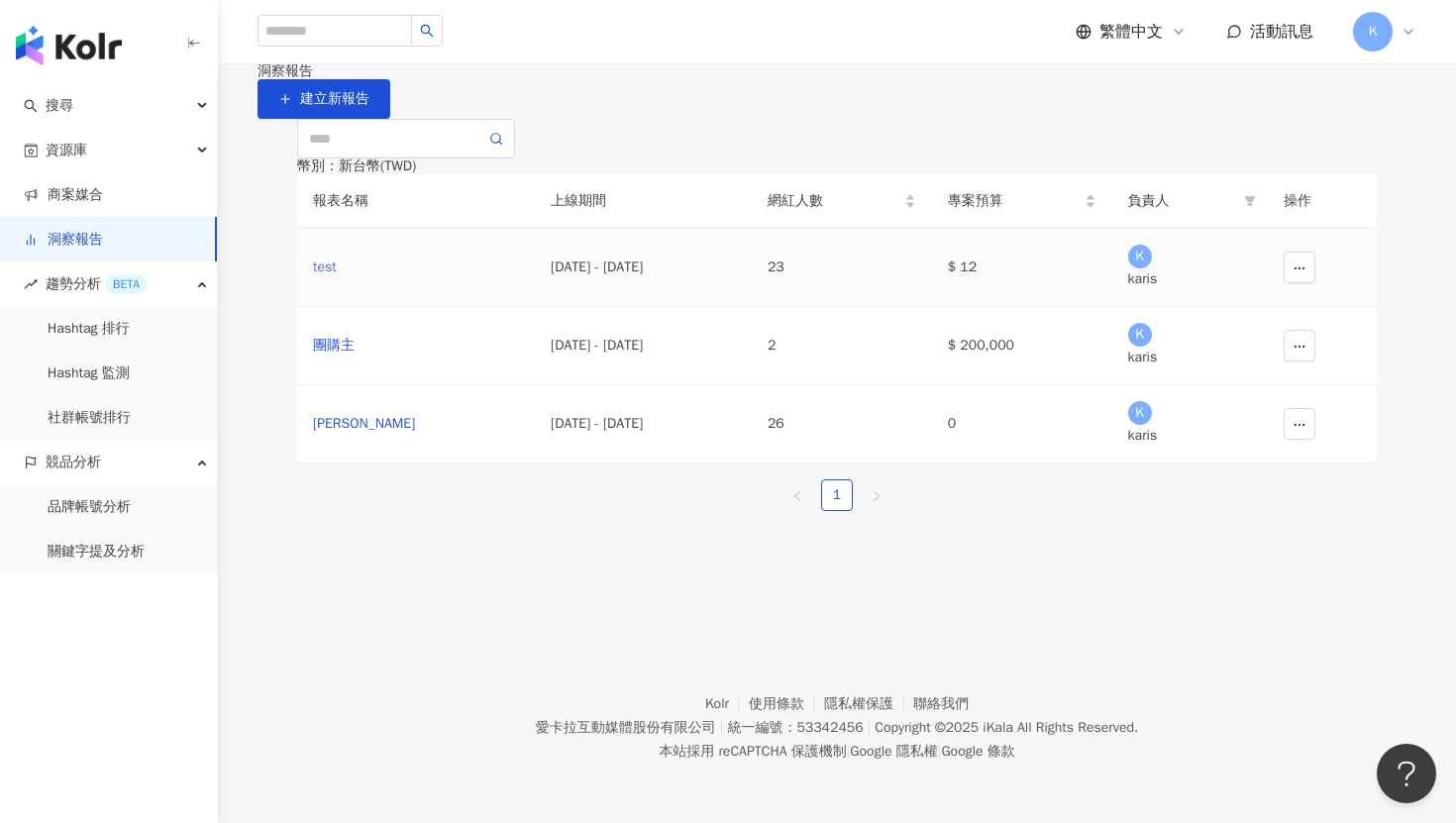 click on "test" at bounding box center [416, 267] 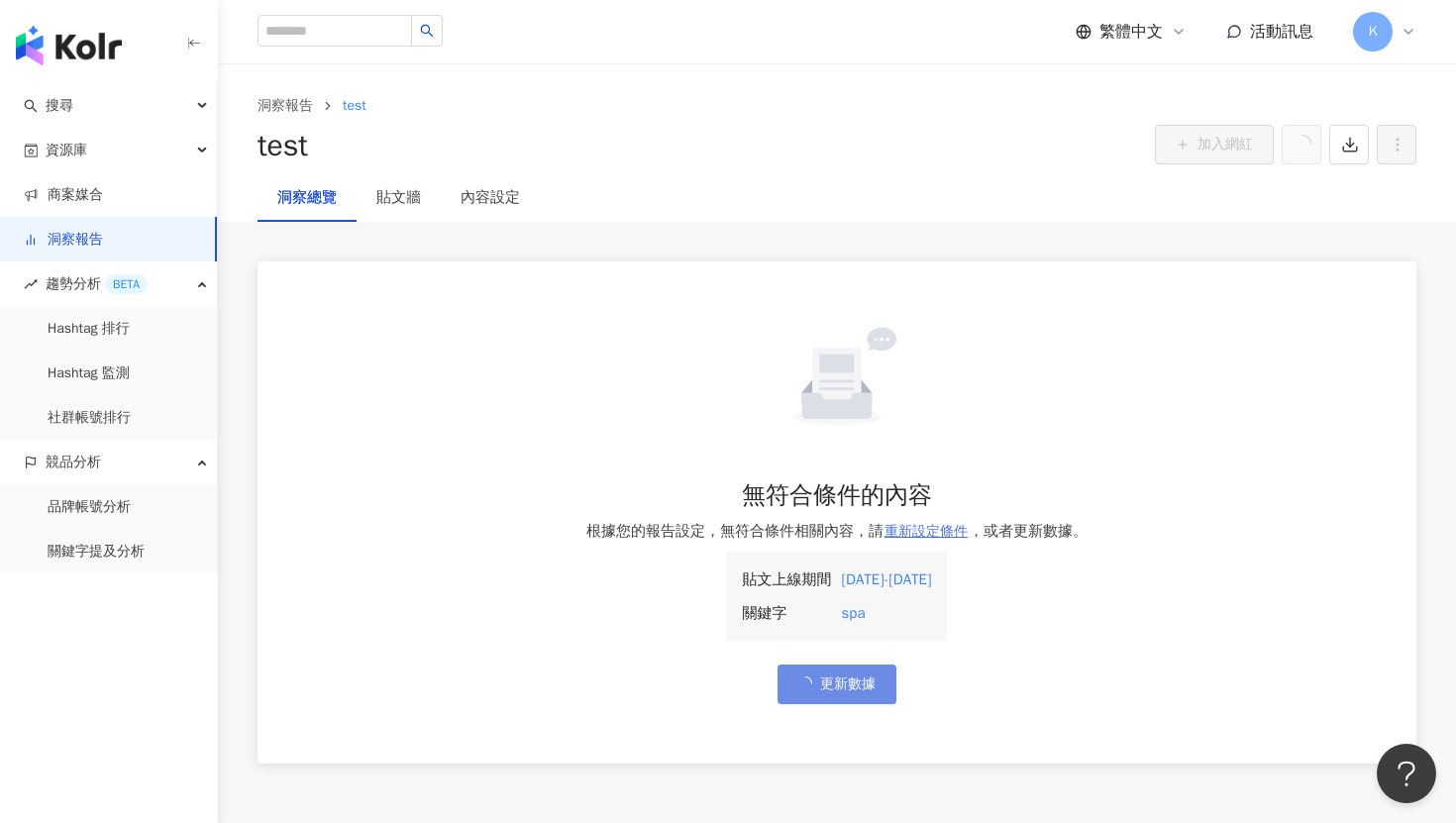 click on "重新設定條件" at bounding box center (926, 532) 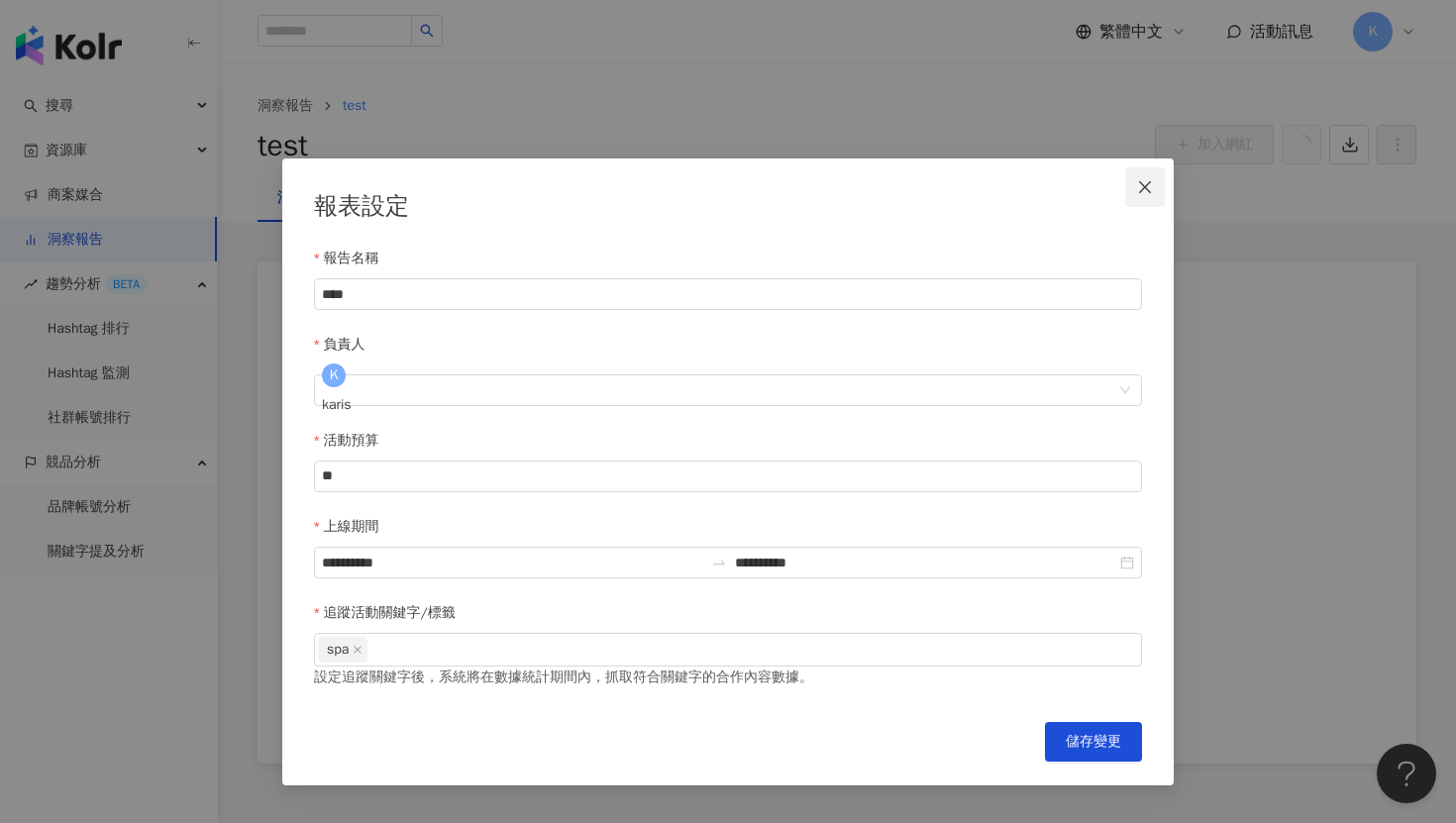 click at bounding box center [1145, 187] 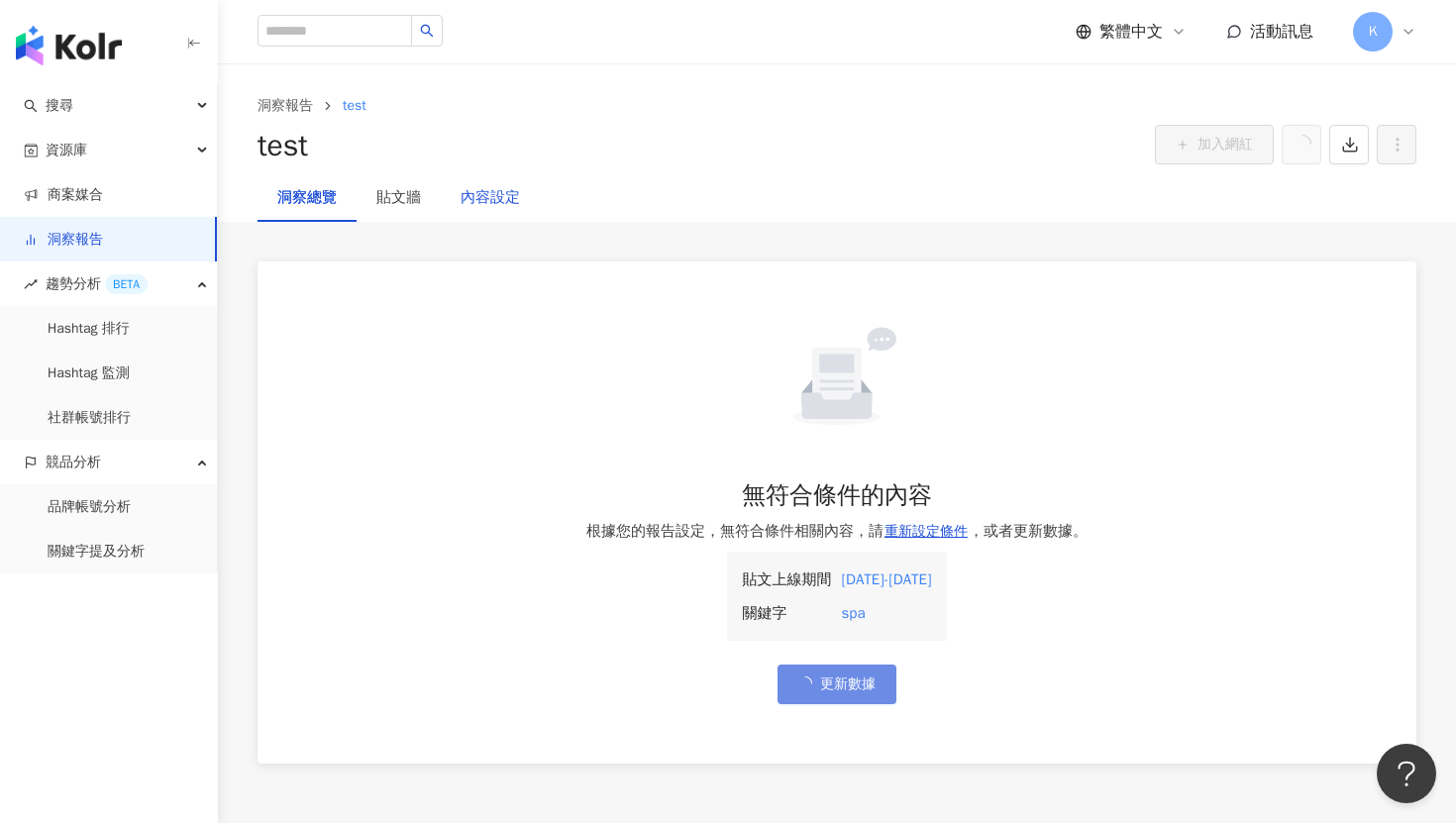 click on "內容設定" at bounding box center [490, 198] 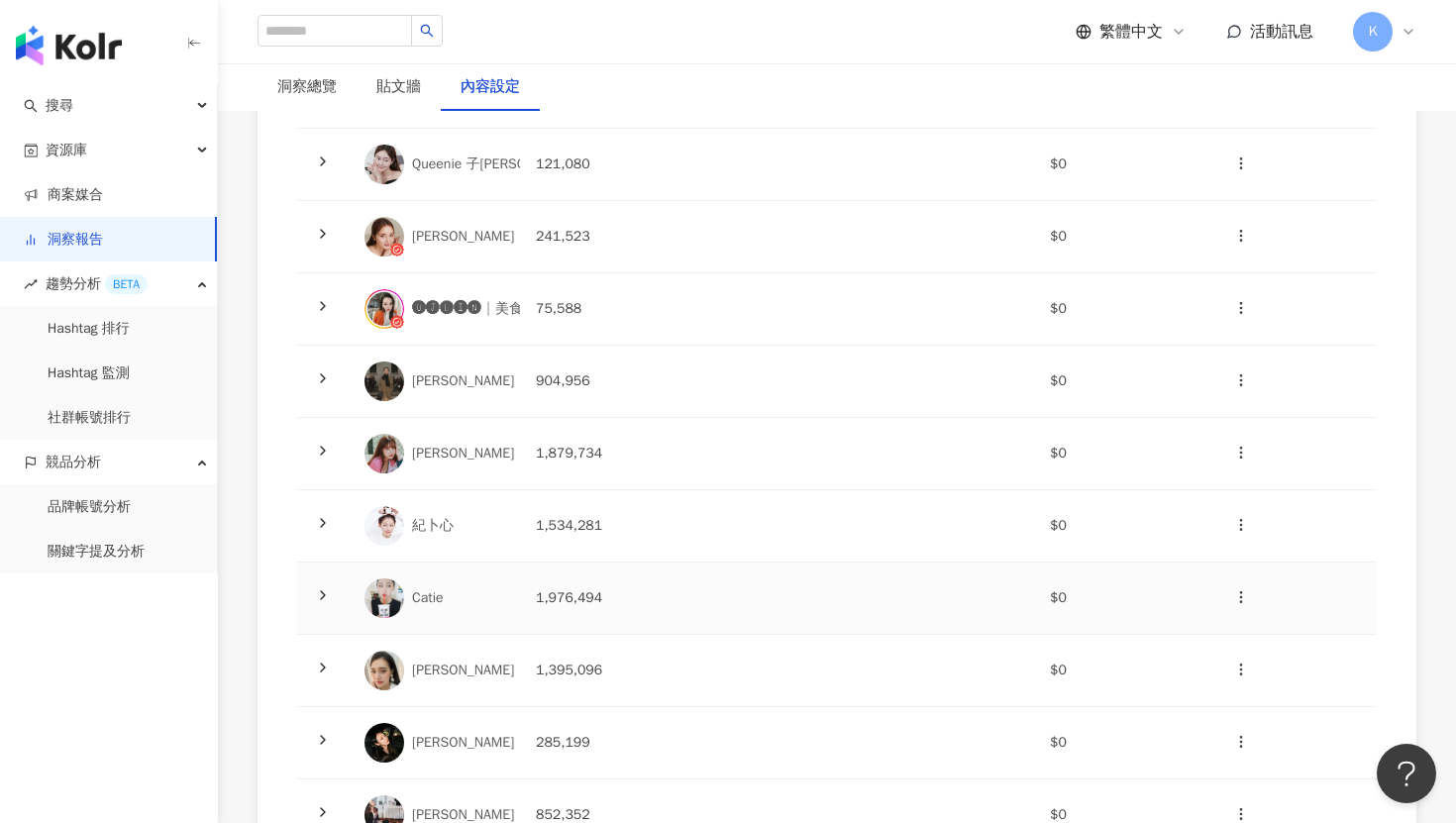 scroll, scrollTop: 454, scrollLeft: 0, axis: vertical 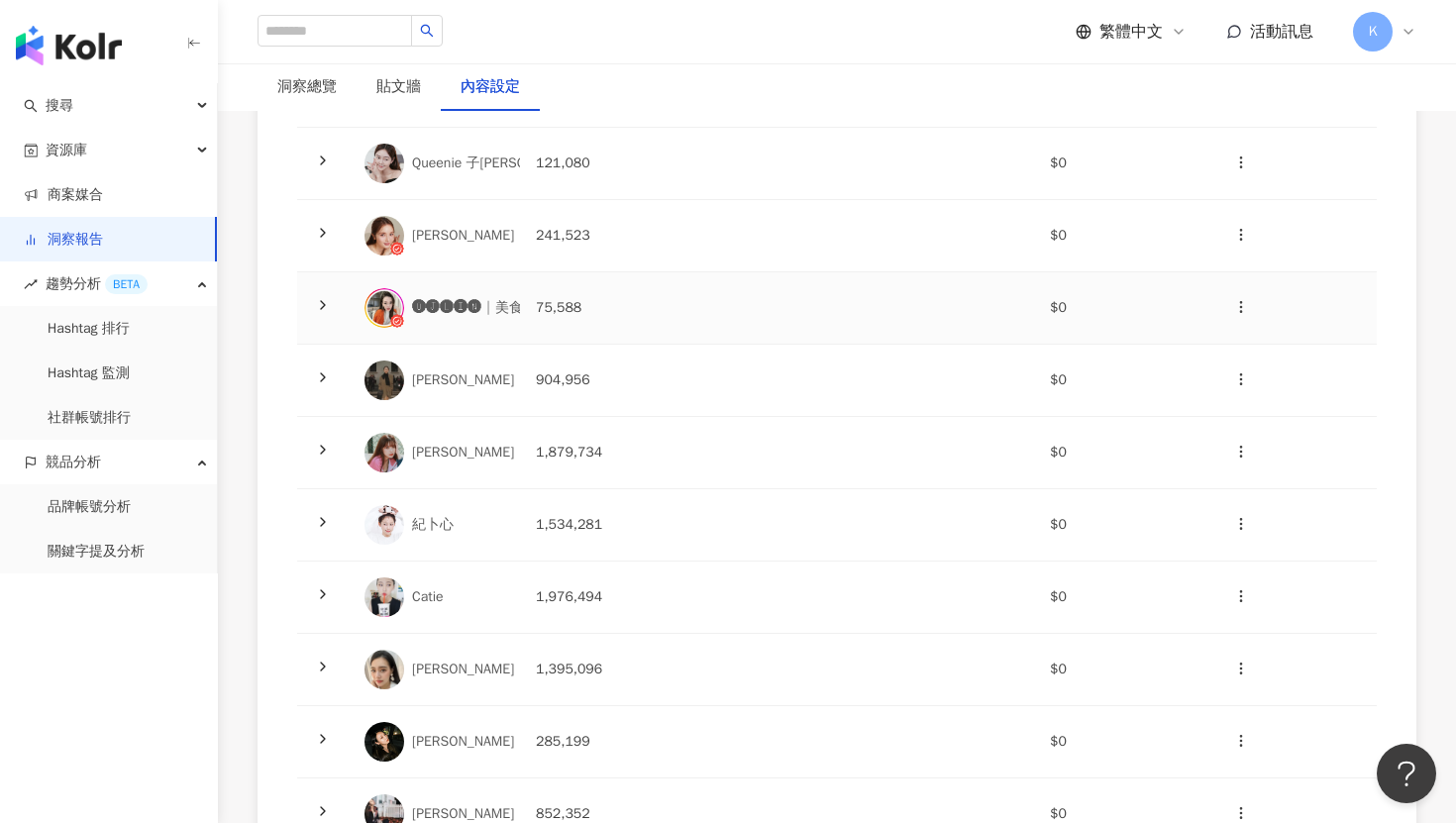 click 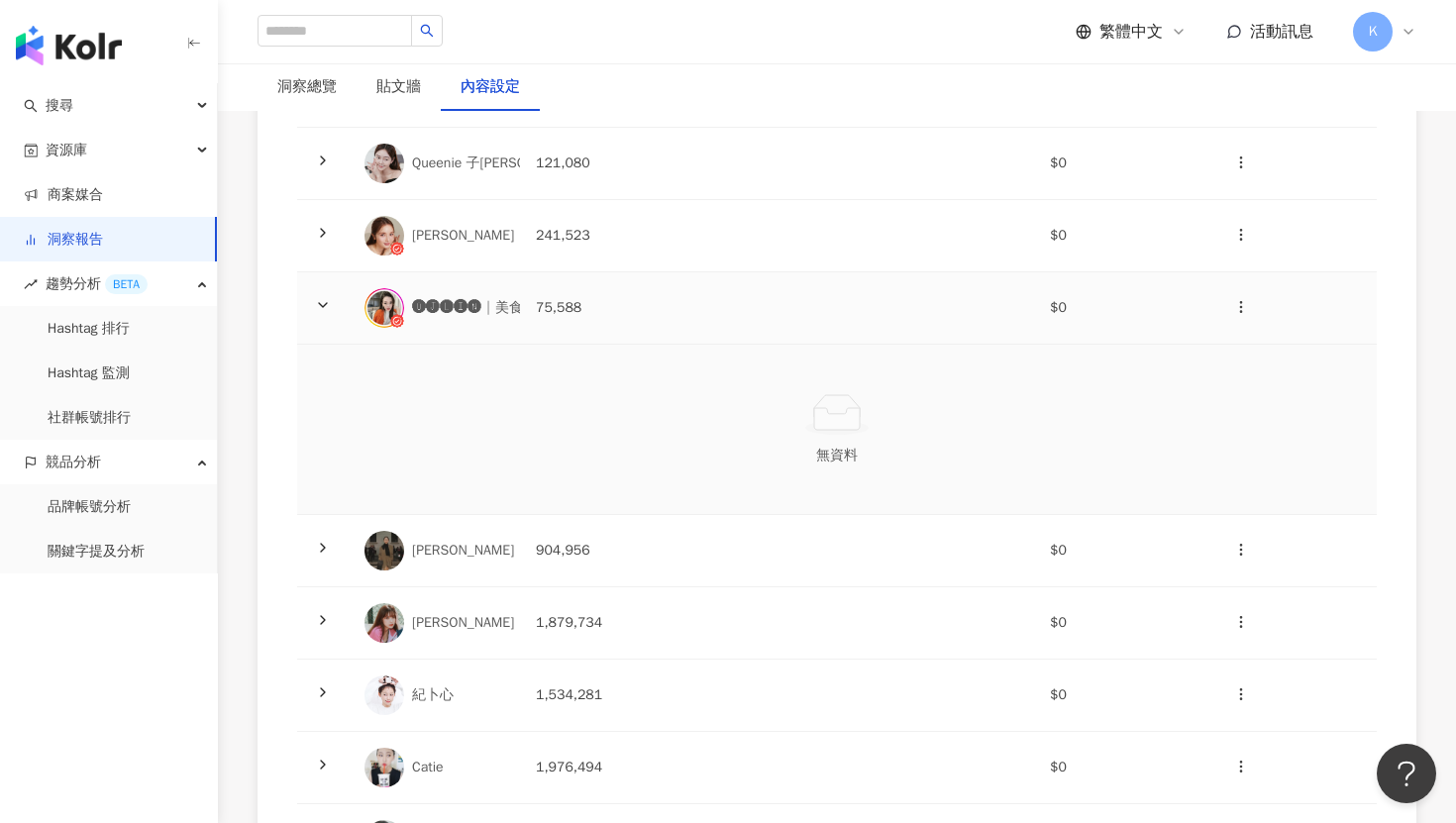 click 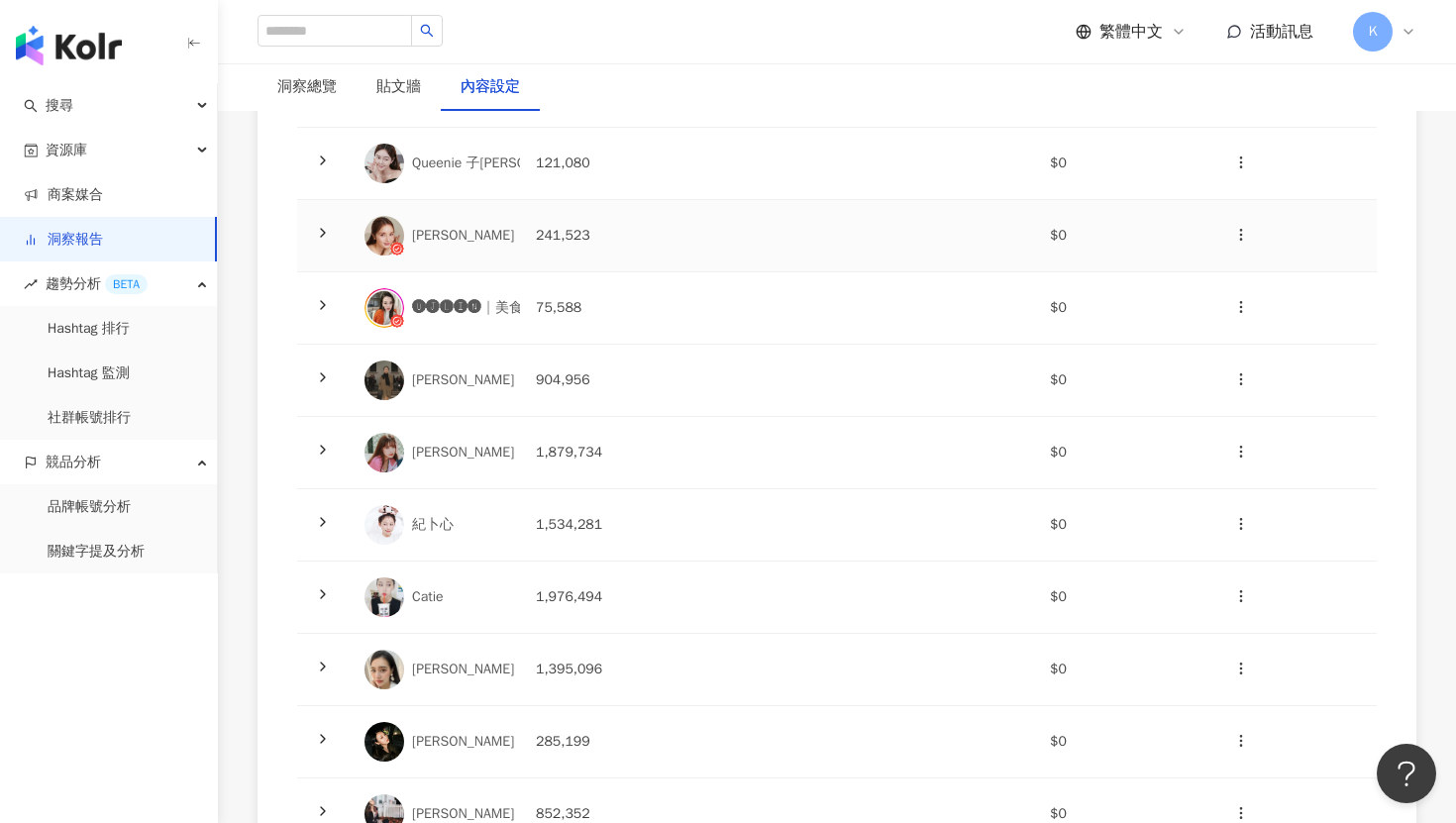 click at bounding box center [323, 236] 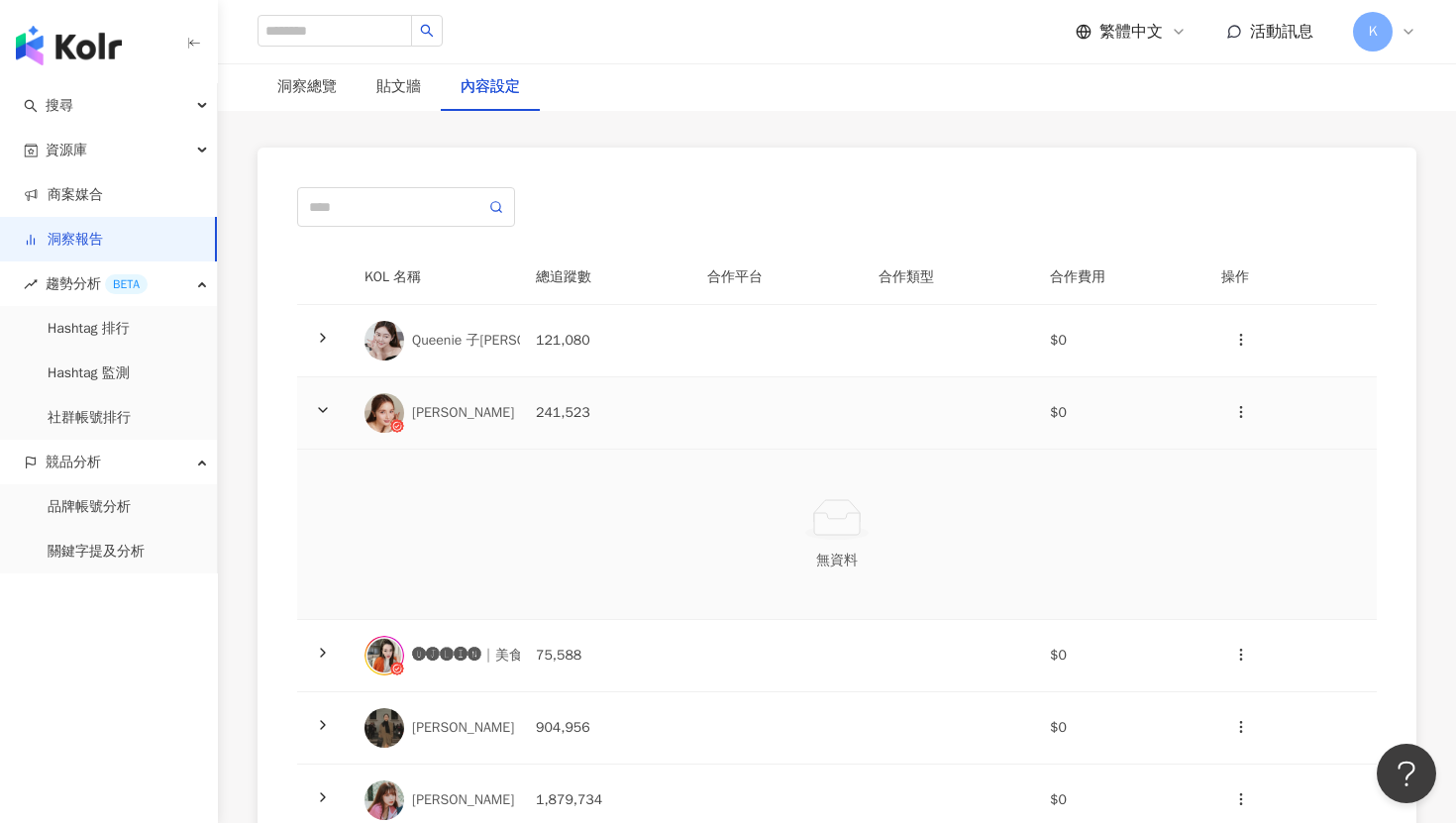 scroll, scrollTop: 269, scrollLeft: 0, axis: vertical 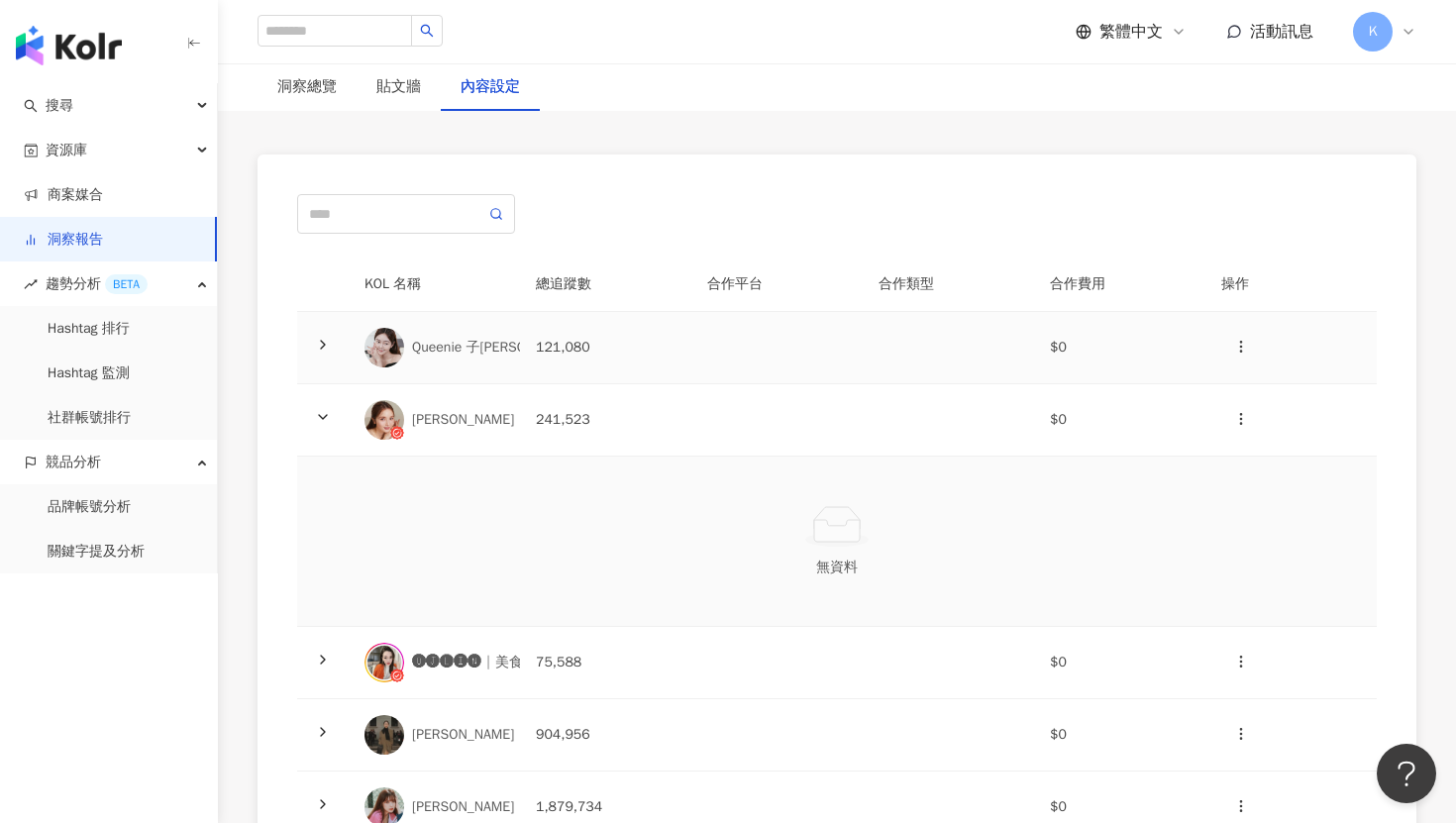 click at bounding box center [323, 348] 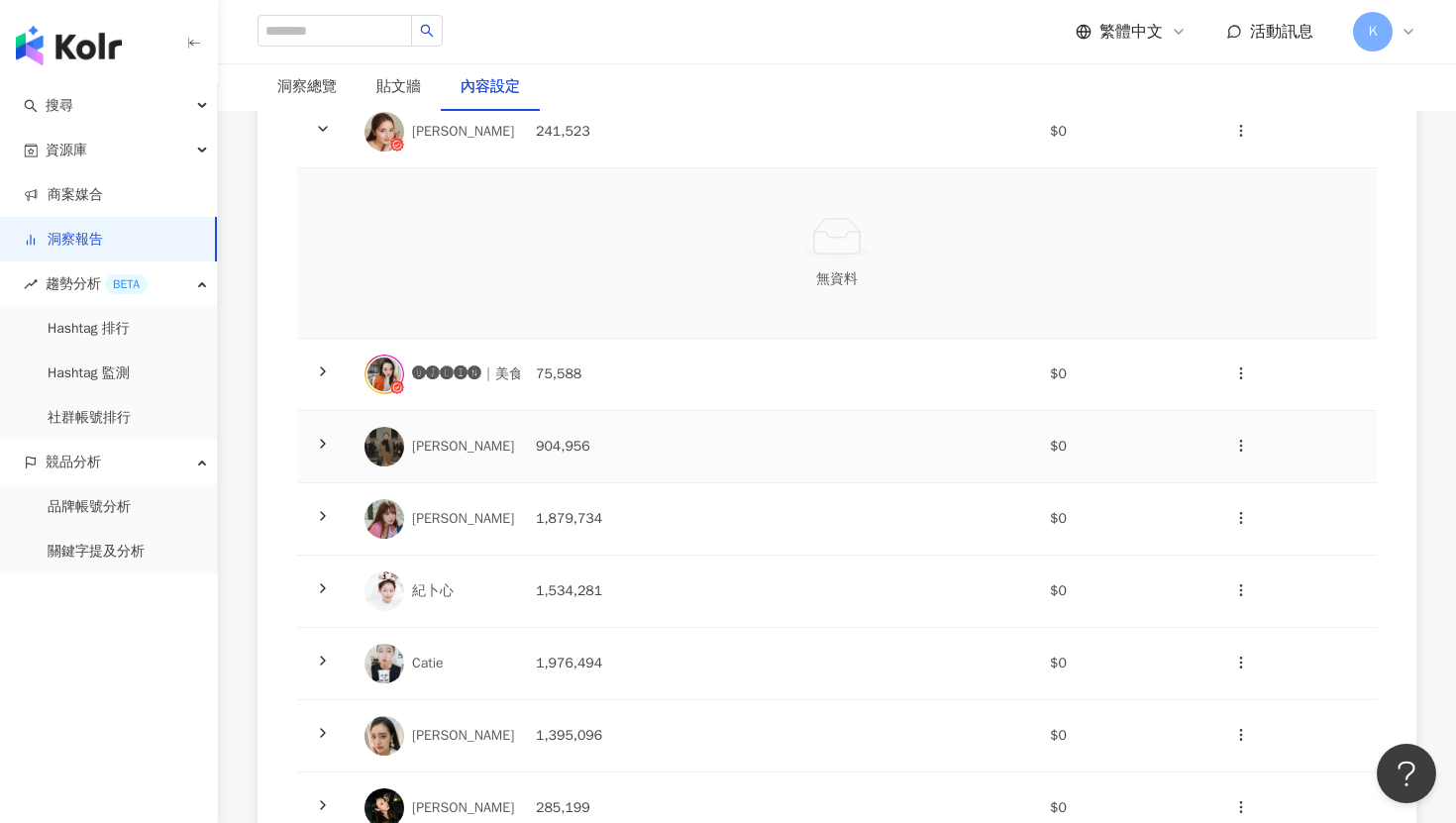 scroll, scrollTop: 732, scrollLeft: 0, axis: vertical 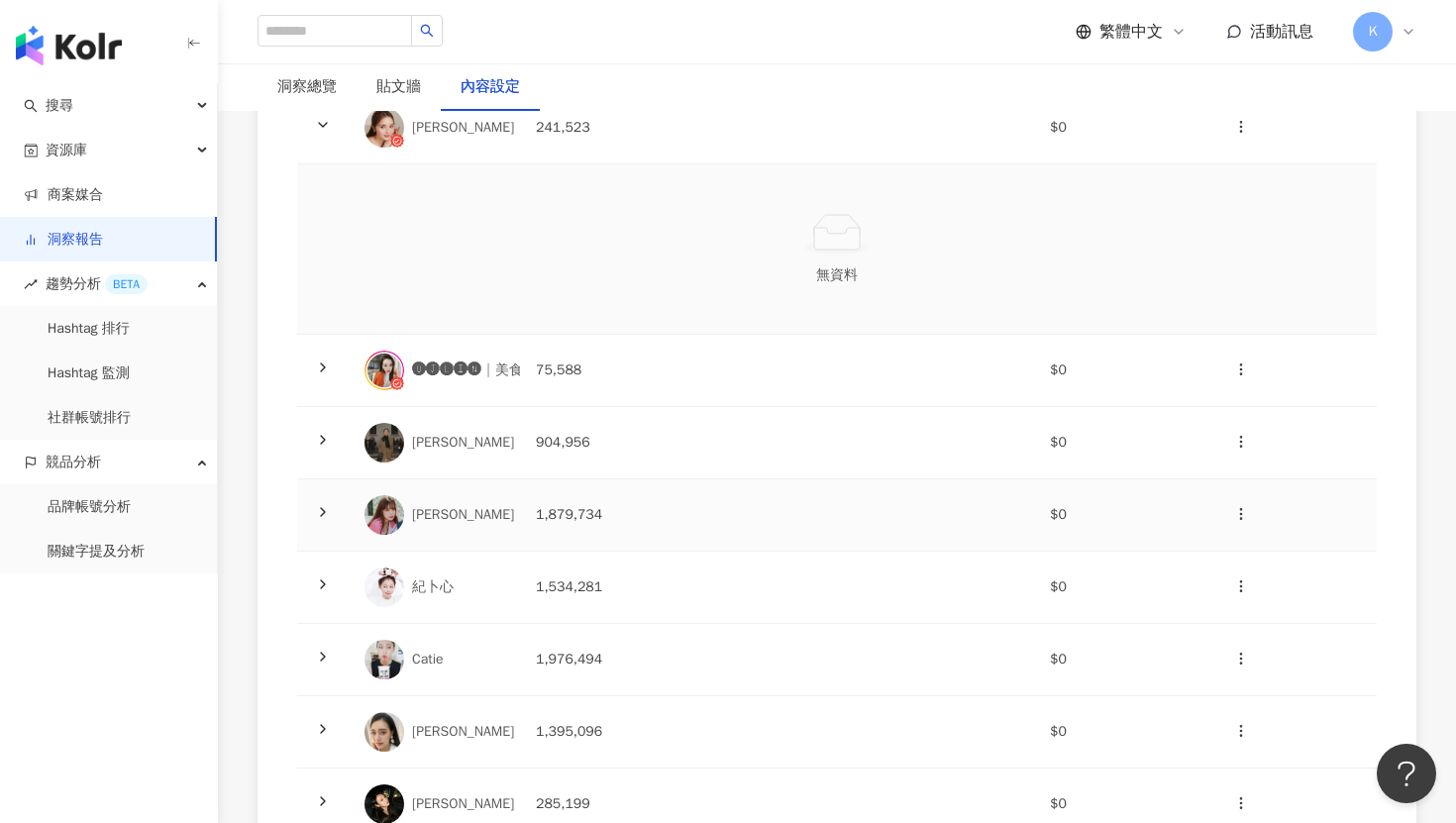 click at bounding box center (777, 515) 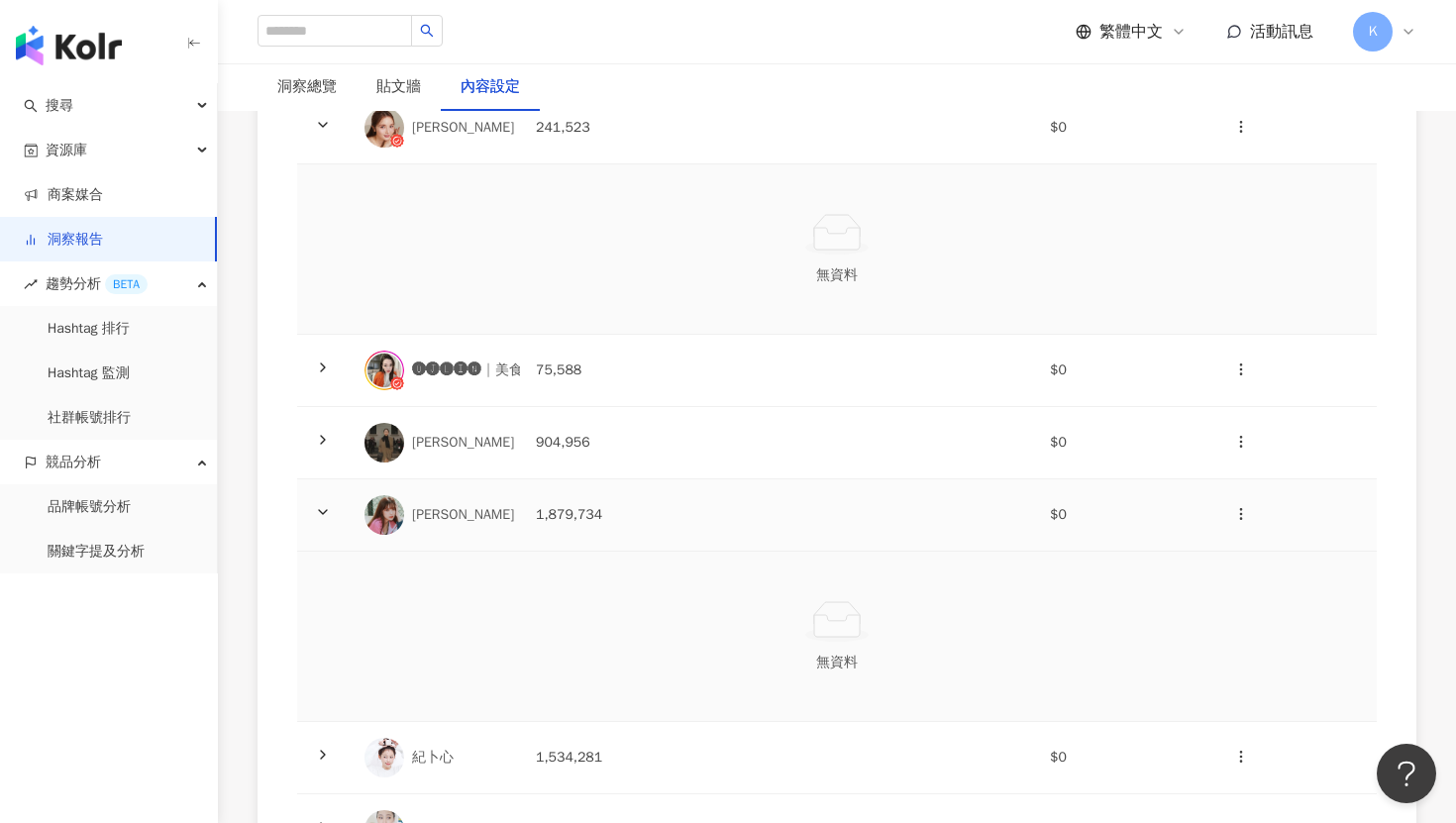 click at bounding box center (777, 515) 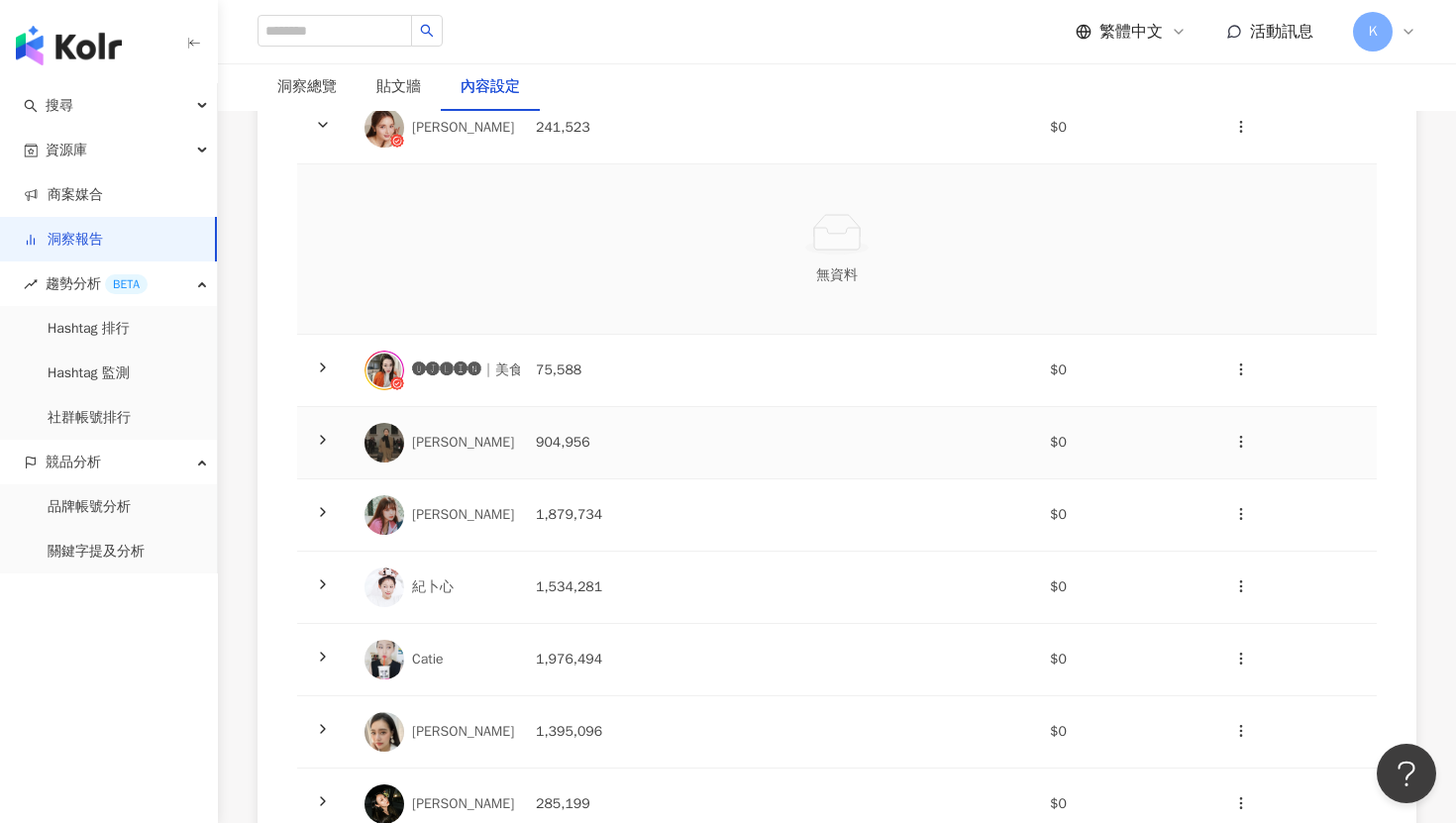 click at bounding box center [777, 443] 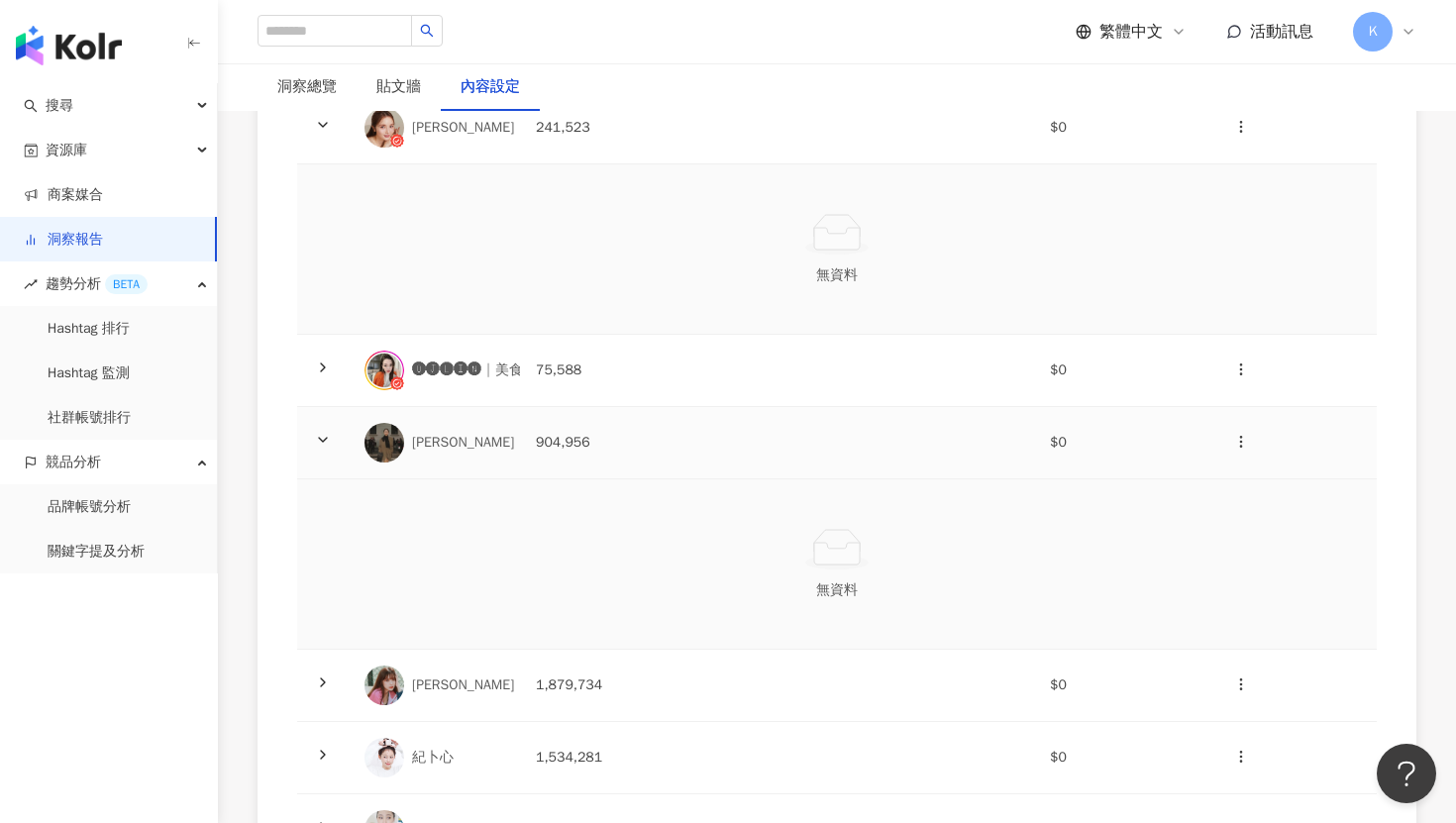 click at bounding box center [777, 443] 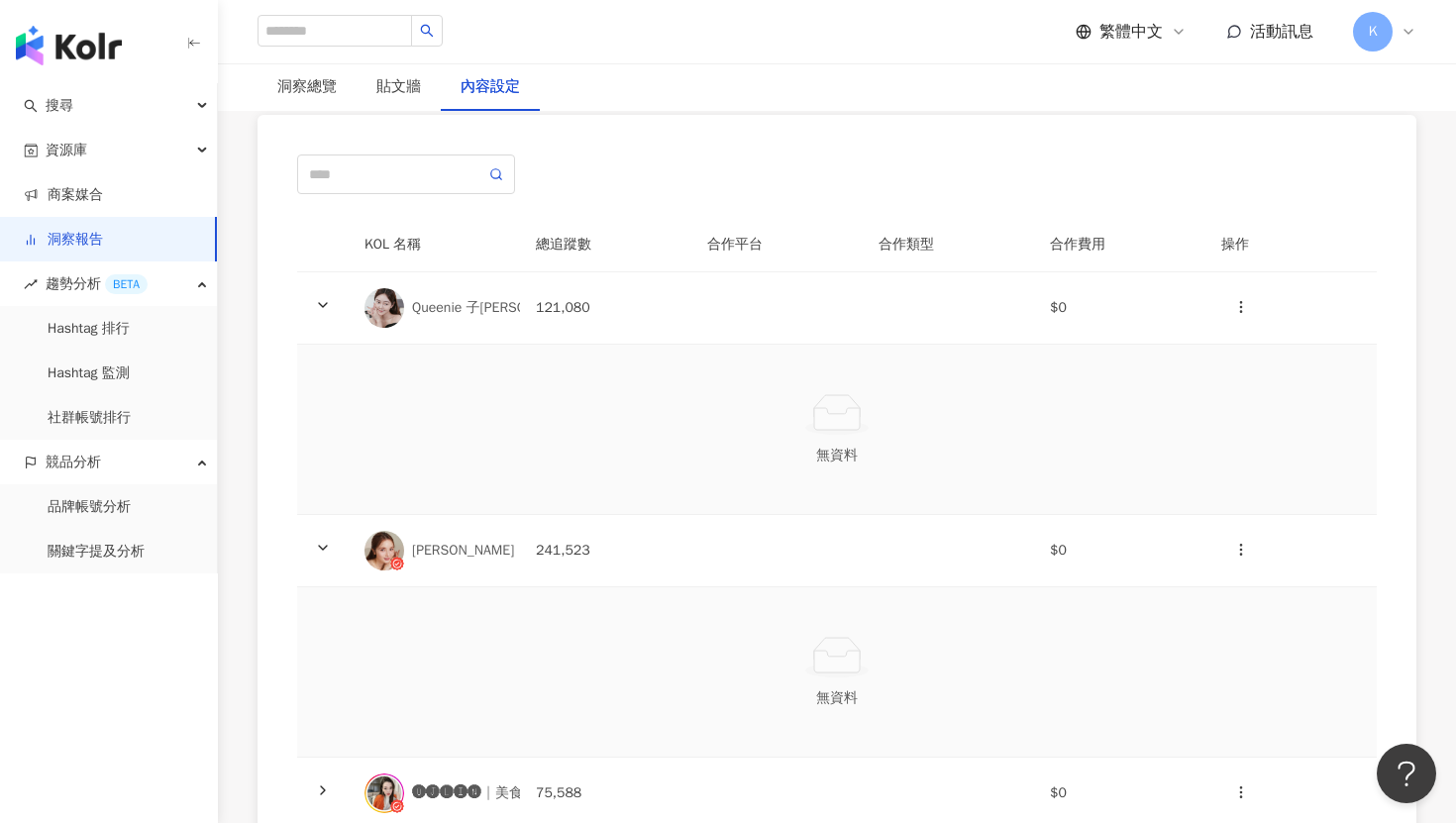 scroll, scrollTop: 0, scrollLeft: 0, axis: both 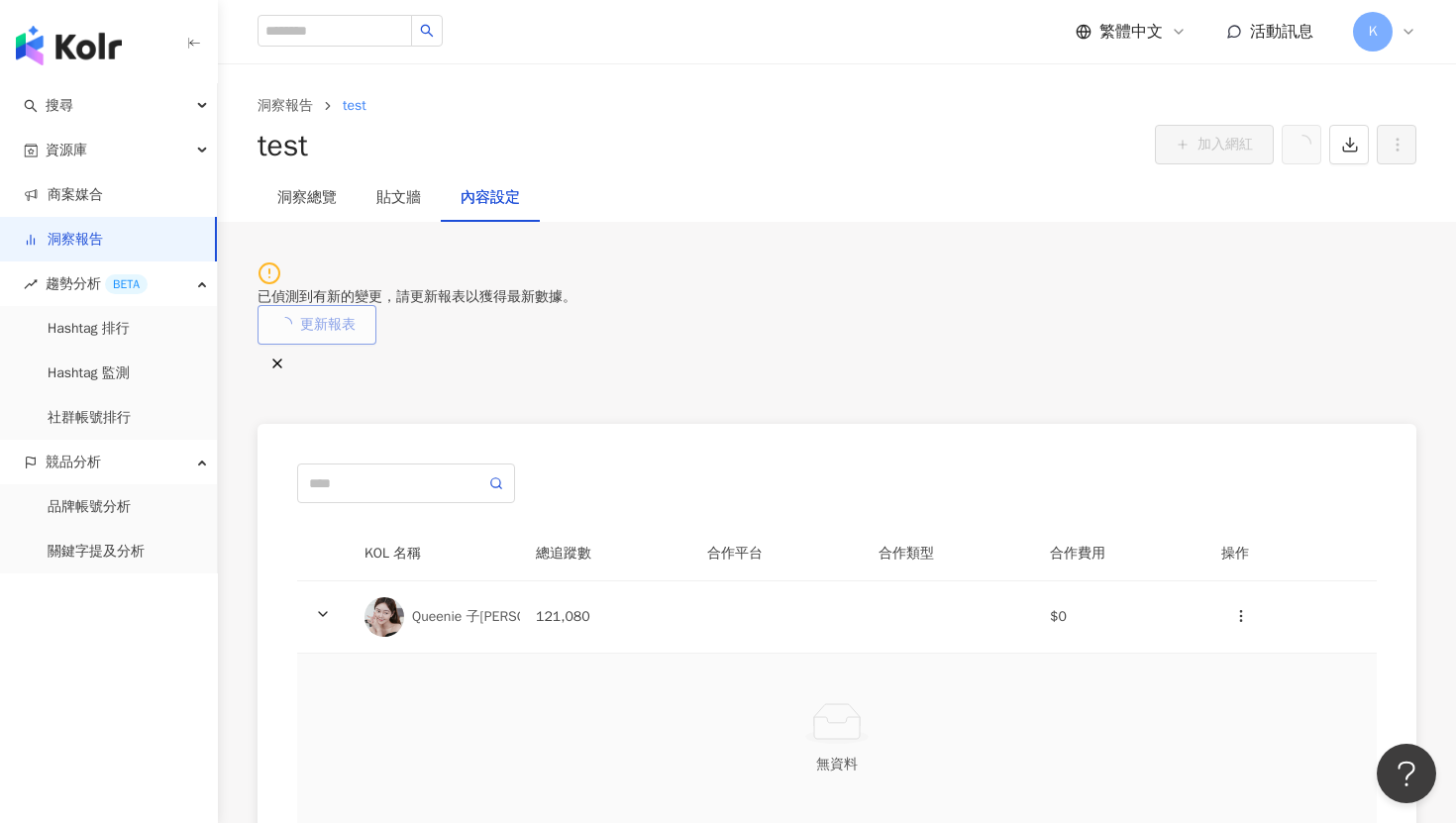 click 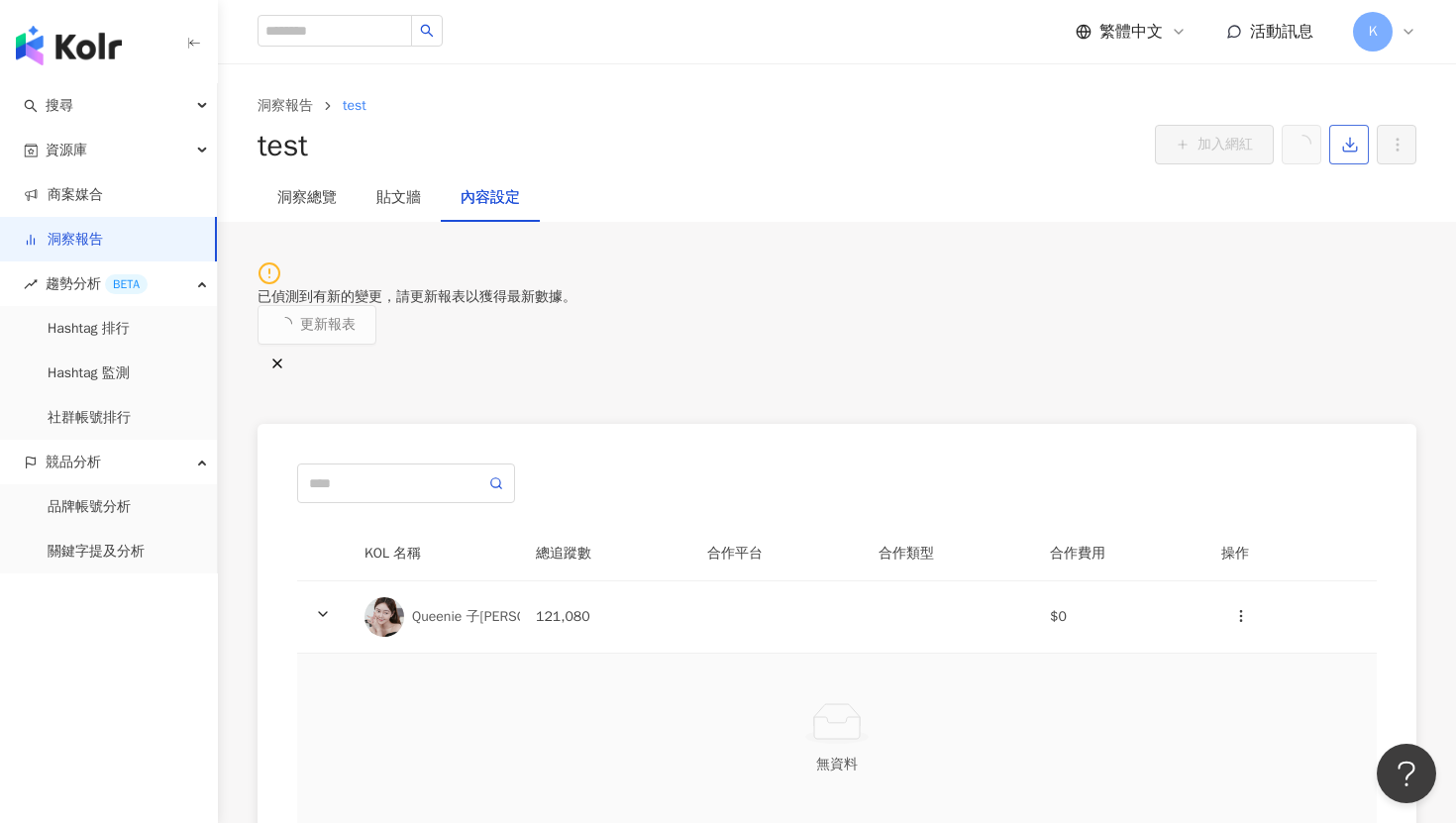 click 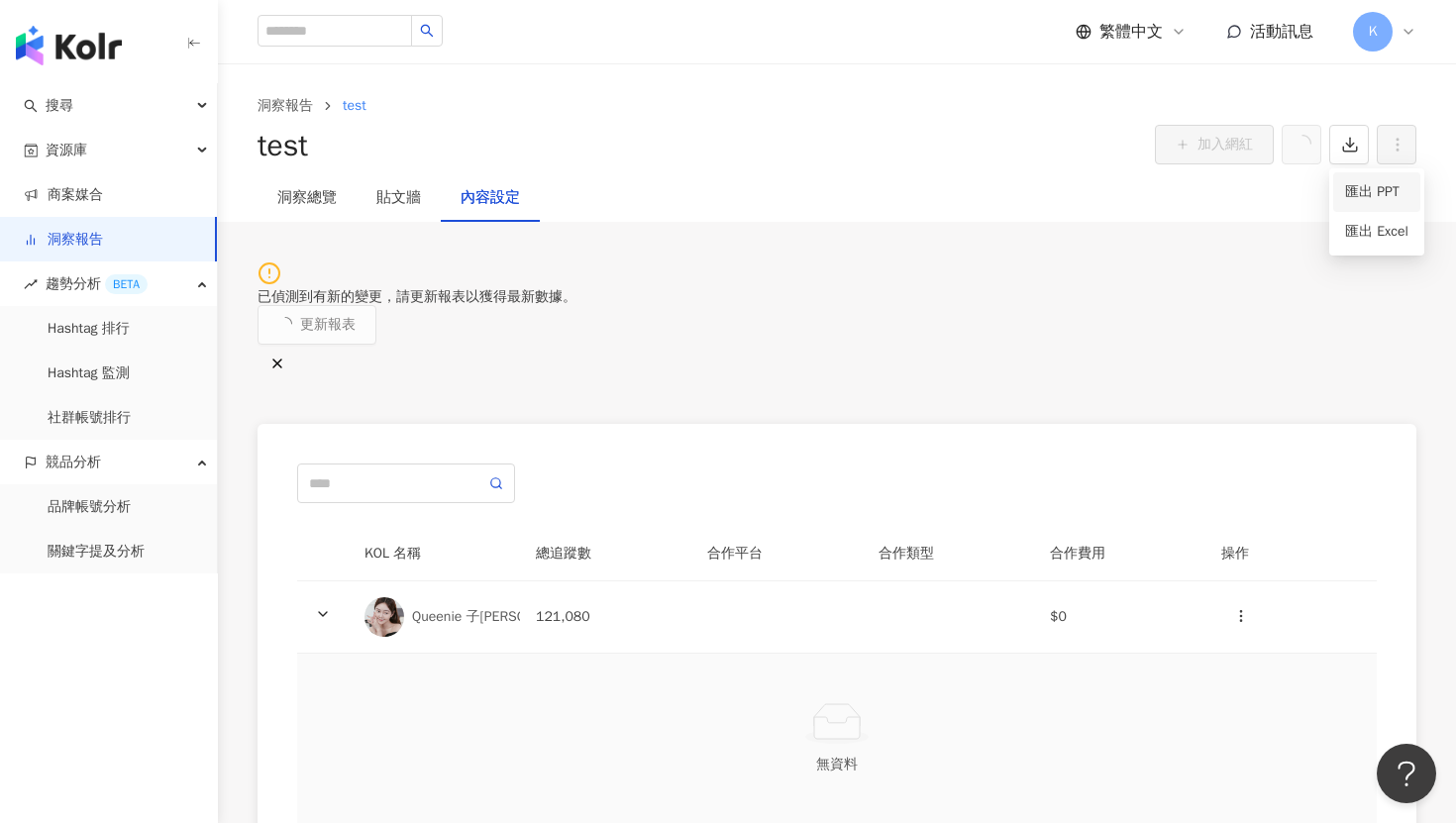 click on "匯出 PPT" at bounding box center [1377, 192] 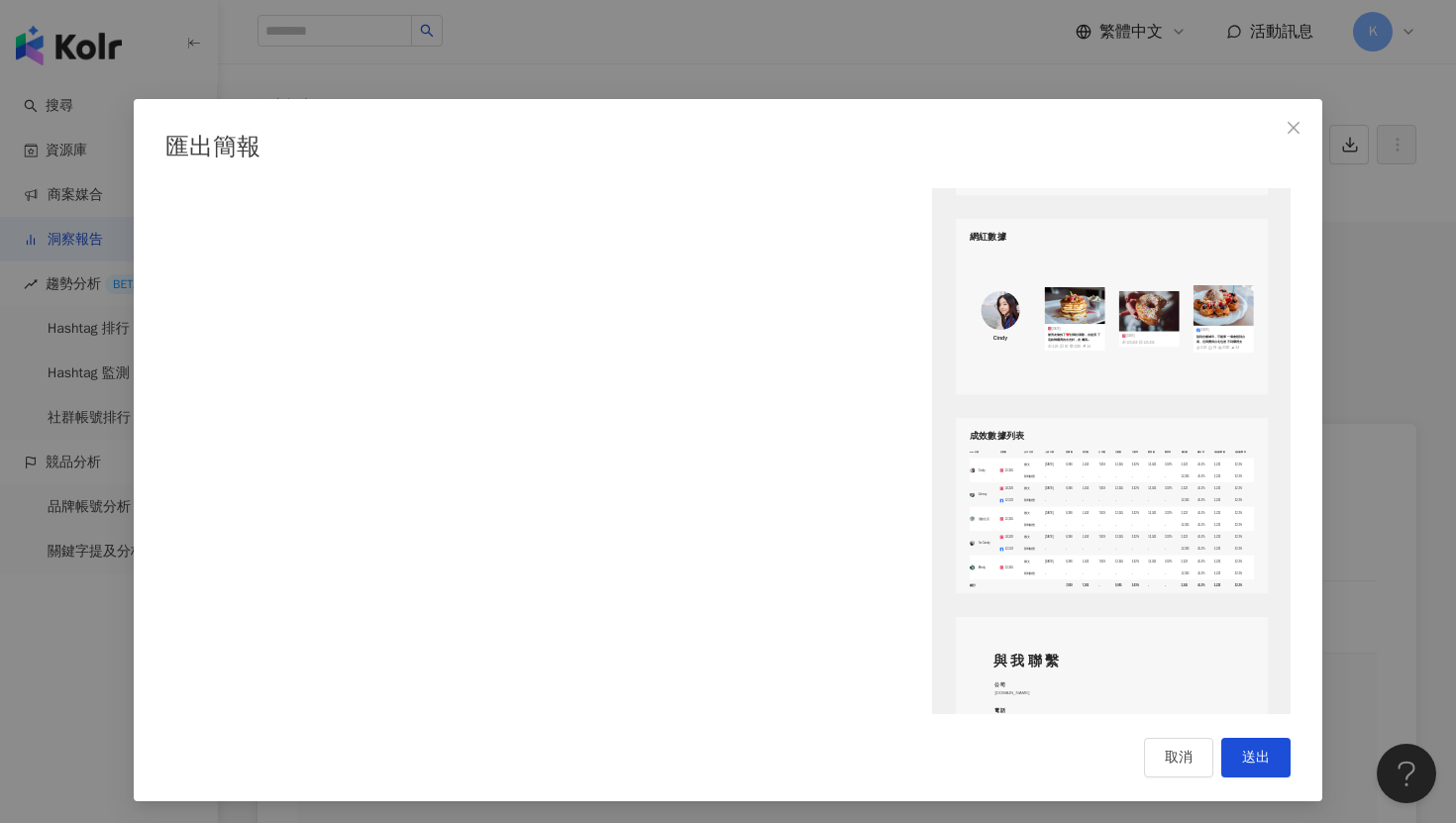scroll, scrollTop: 2535, scrollLeft: 0, axis: vertical 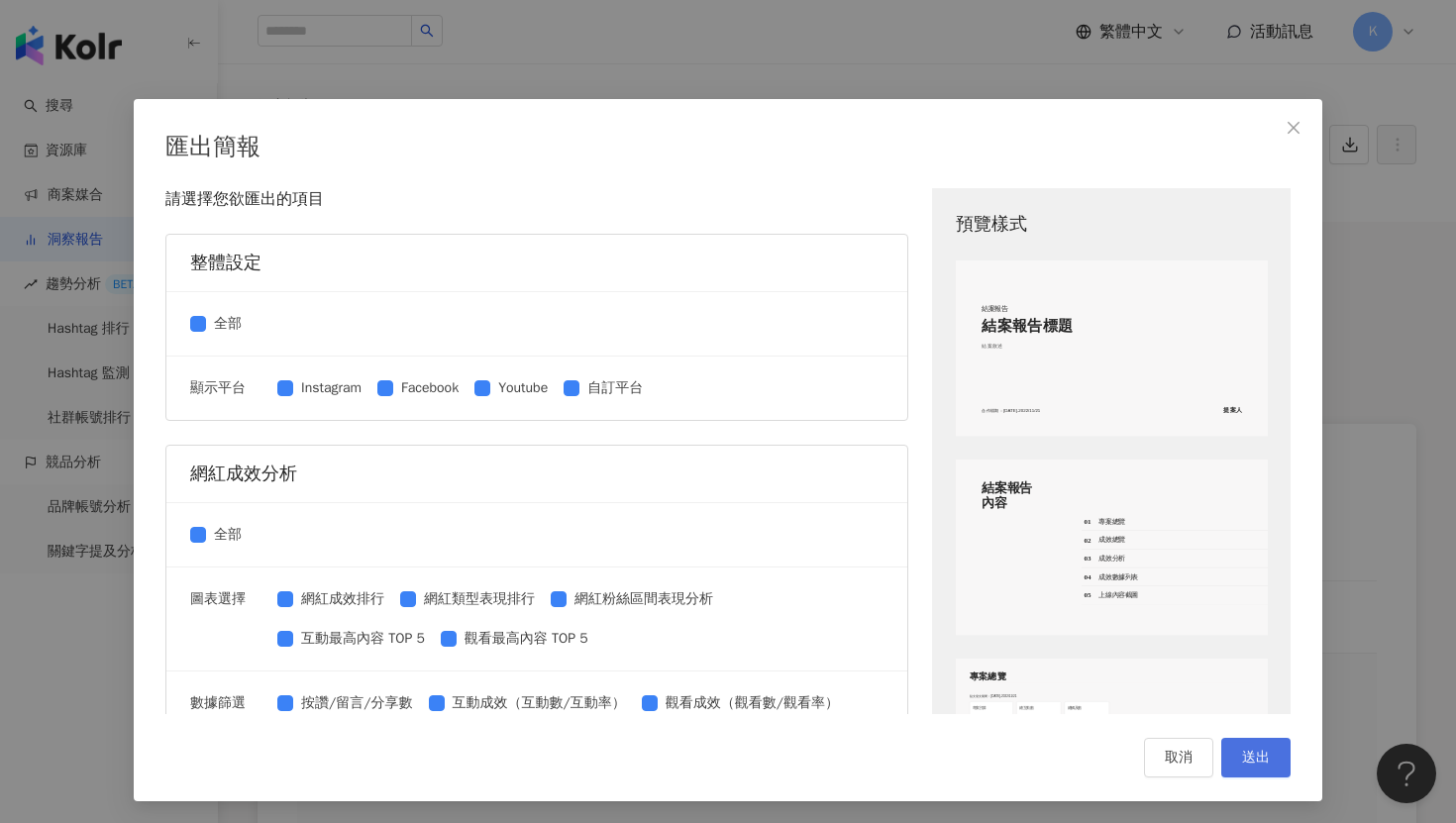 click on "送出" at bounding box center [1256, 758] 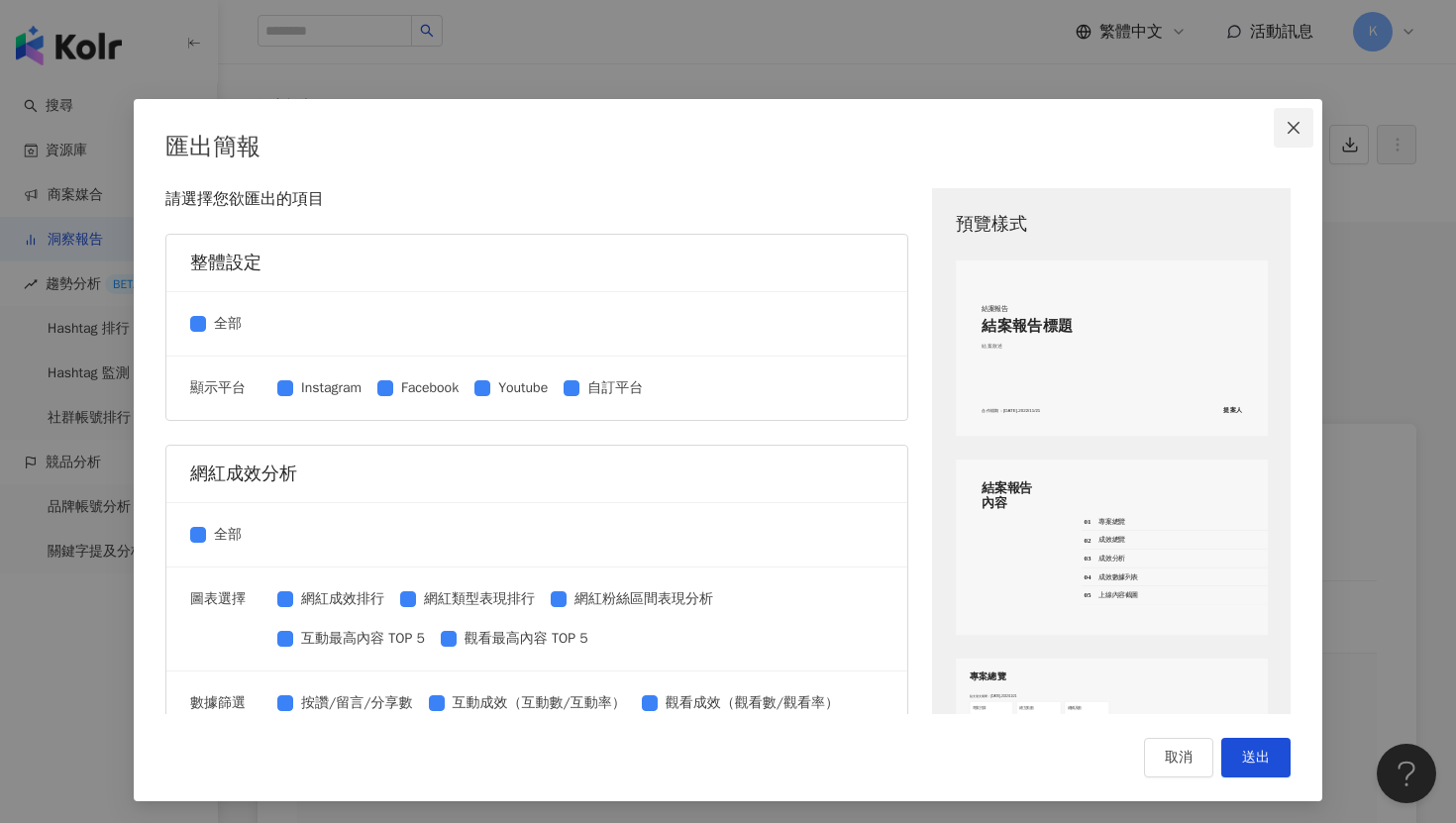 click 